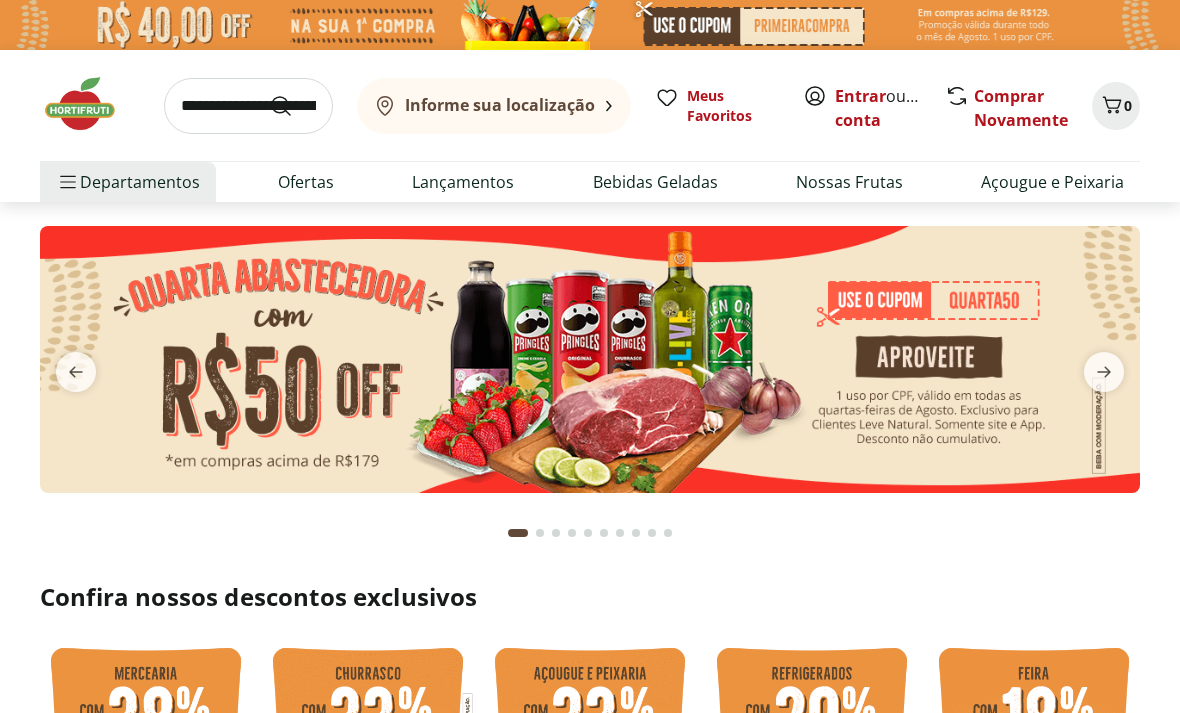 scroll, scrollTop: 0, scrollLeft: 0, axis: both 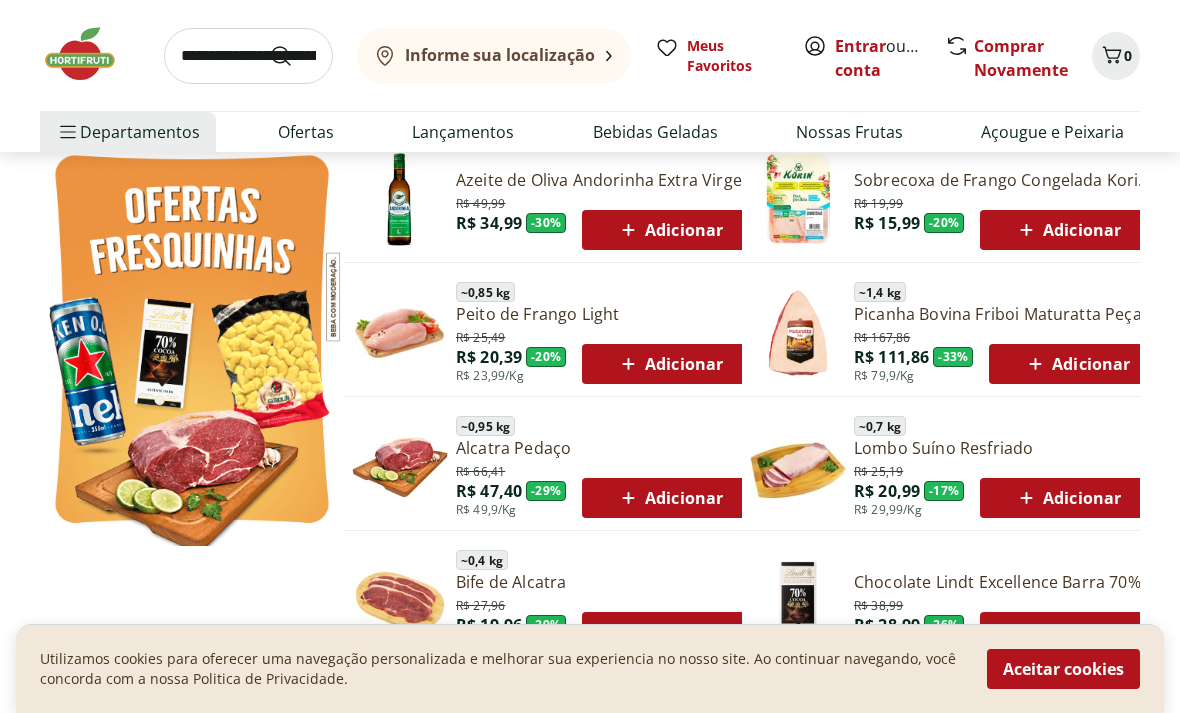 click at bounding box center (192, 344) 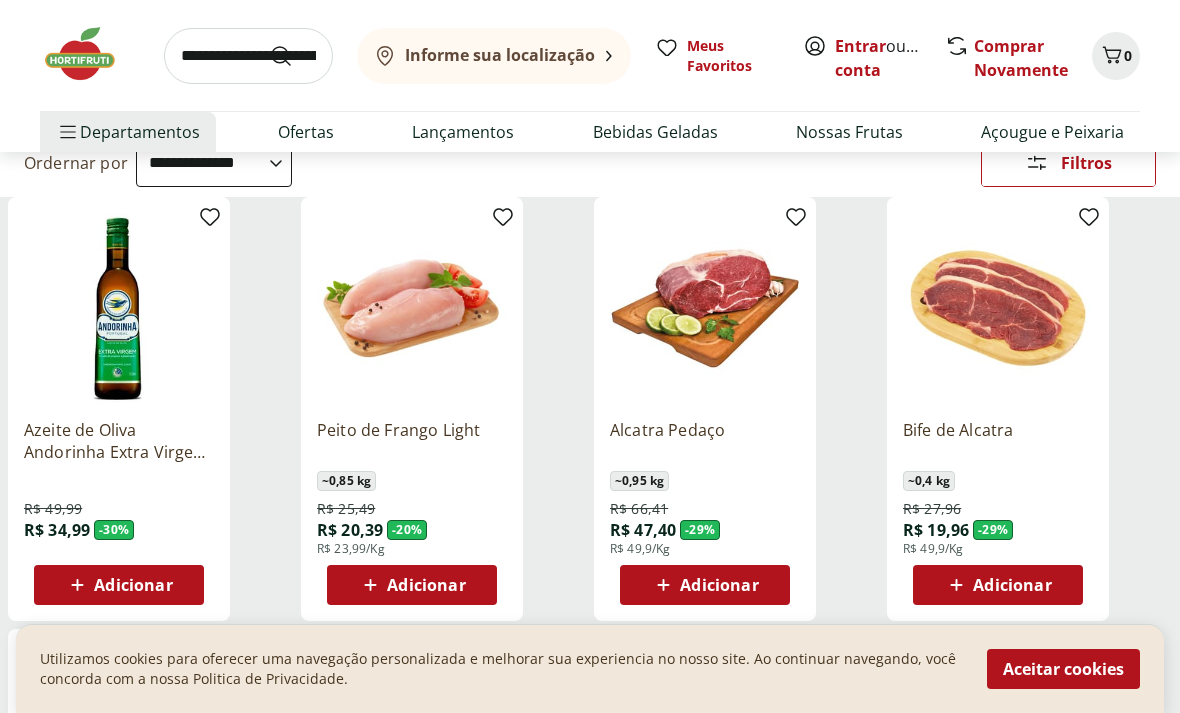 scroll, scrollTop: 227, scrollLeft: 0, axis: vertical 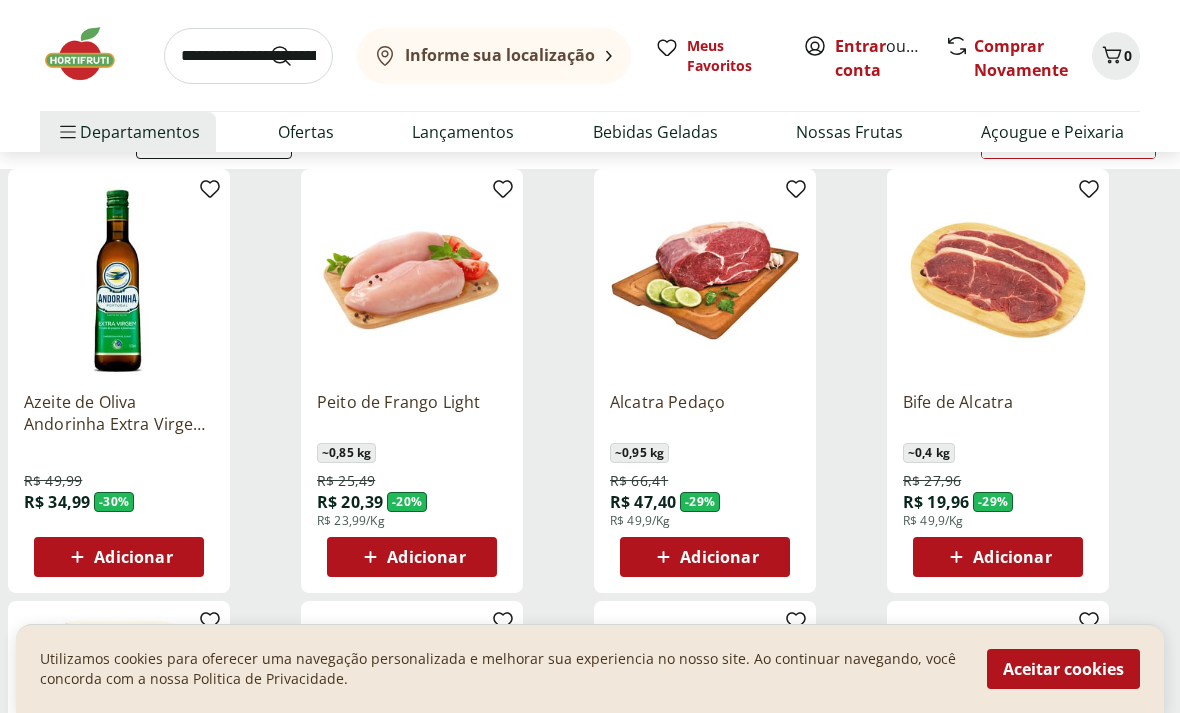 click on "Adicionar" at bounding box center [1012, 557] 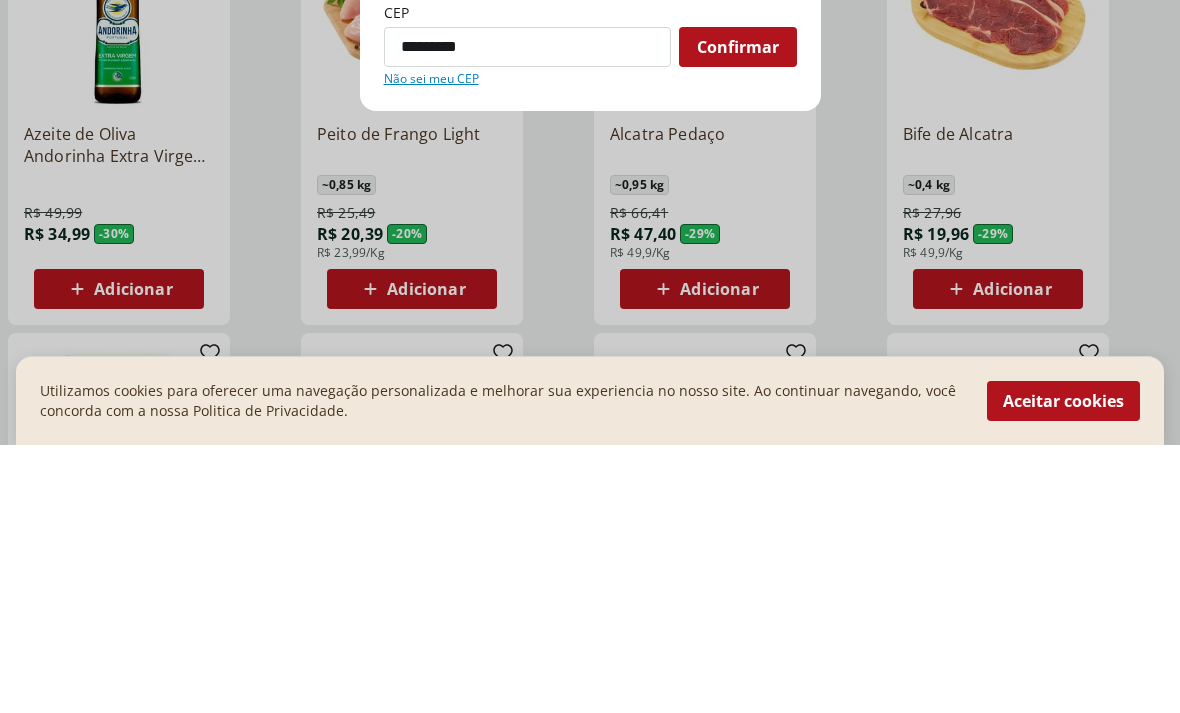 type on "*********" 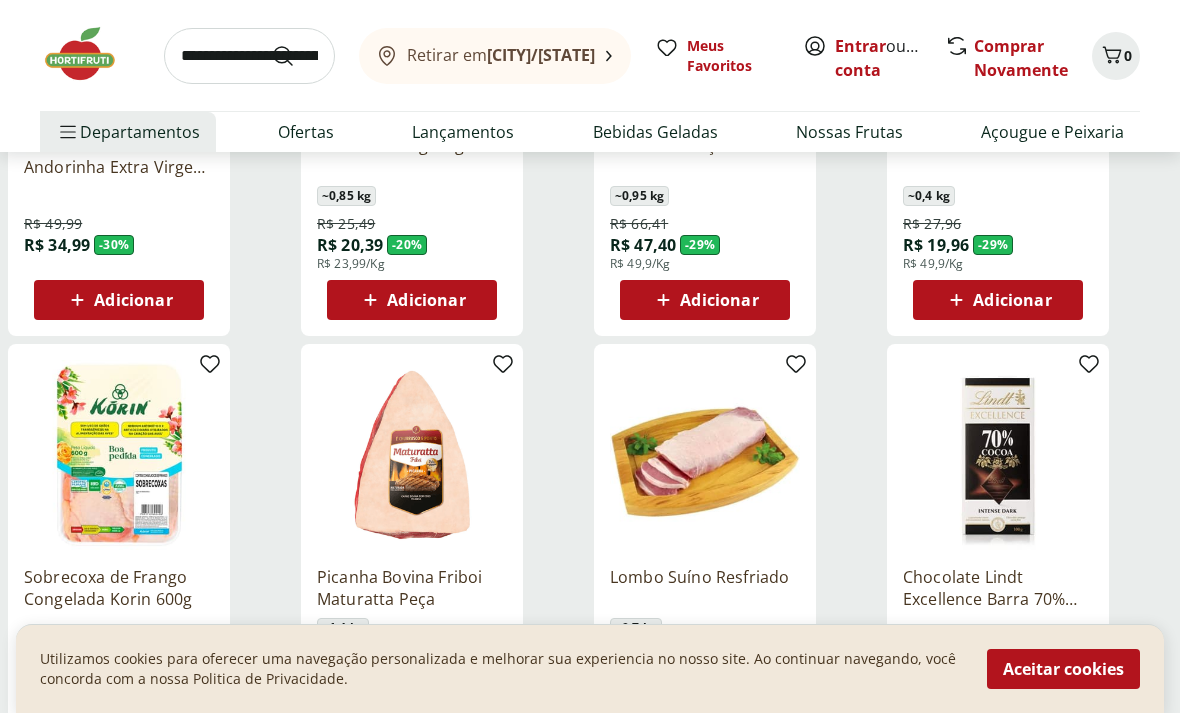 scroll, scrollTop: 442, scrollLeft: 0, axis: vertical 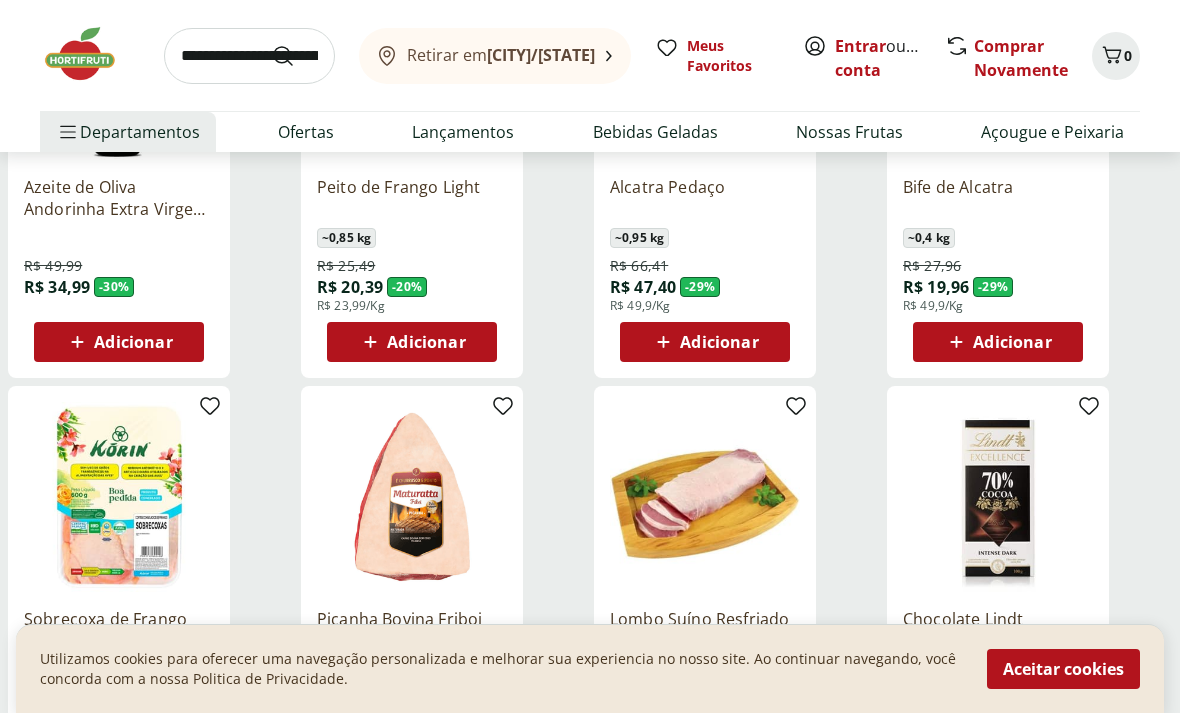 click on "Adicionar" at bounding box center [998, 342] 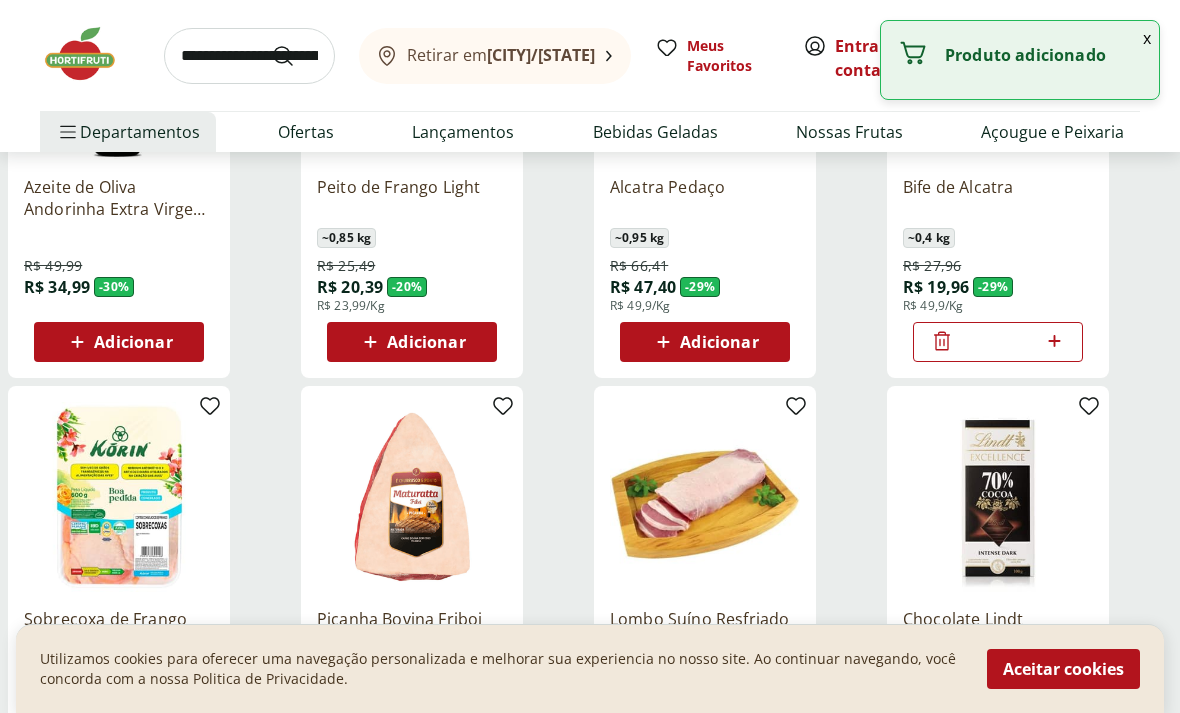 click 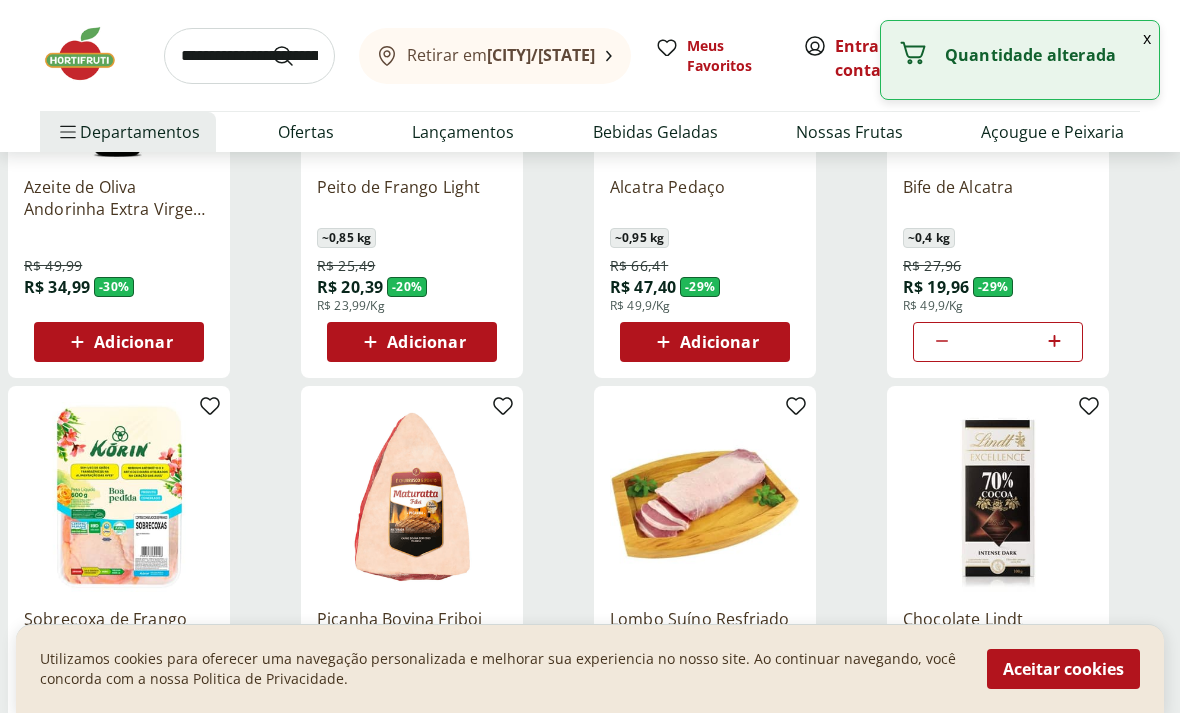 click 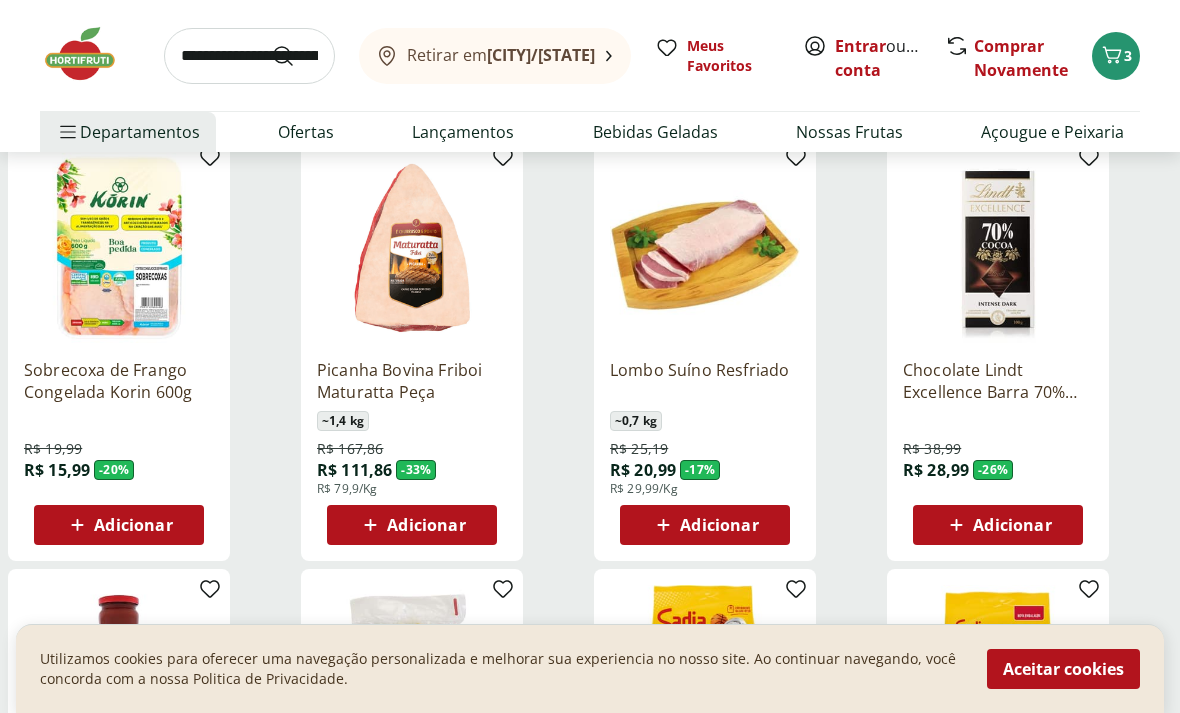 scroll, scrollTop: 699, scrollLeft: 0, axis: vertical 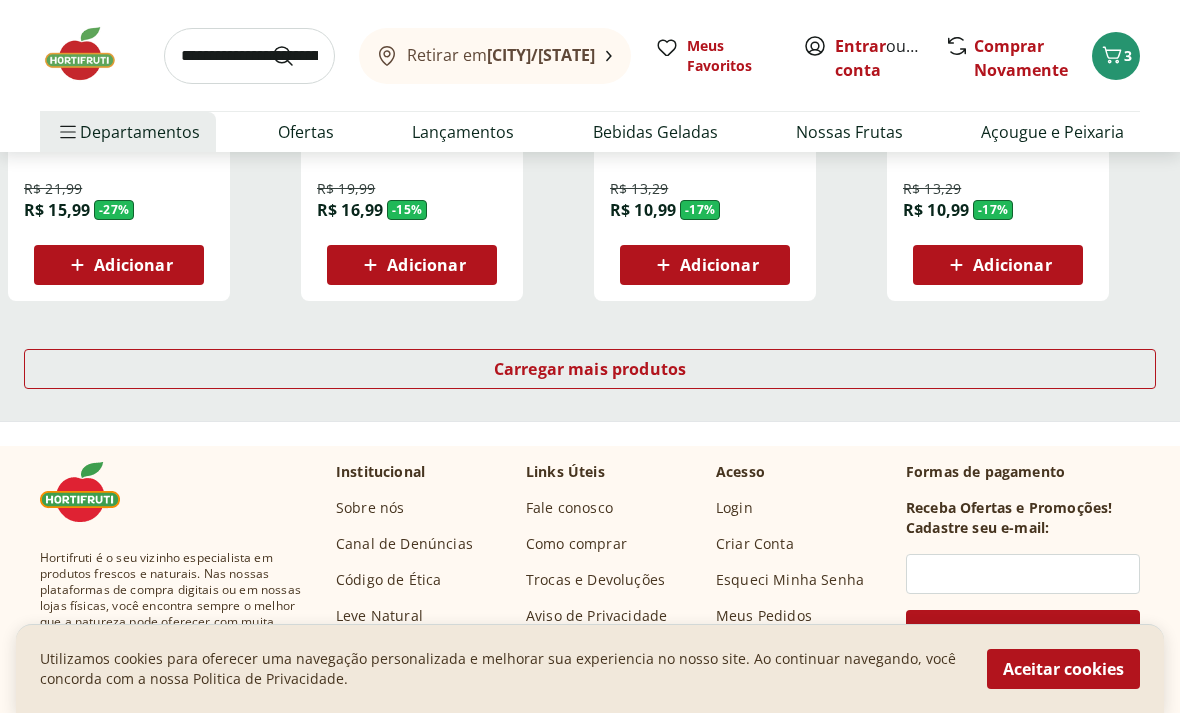click on "Carregar mais produtos" at bounding box center [590, 370] 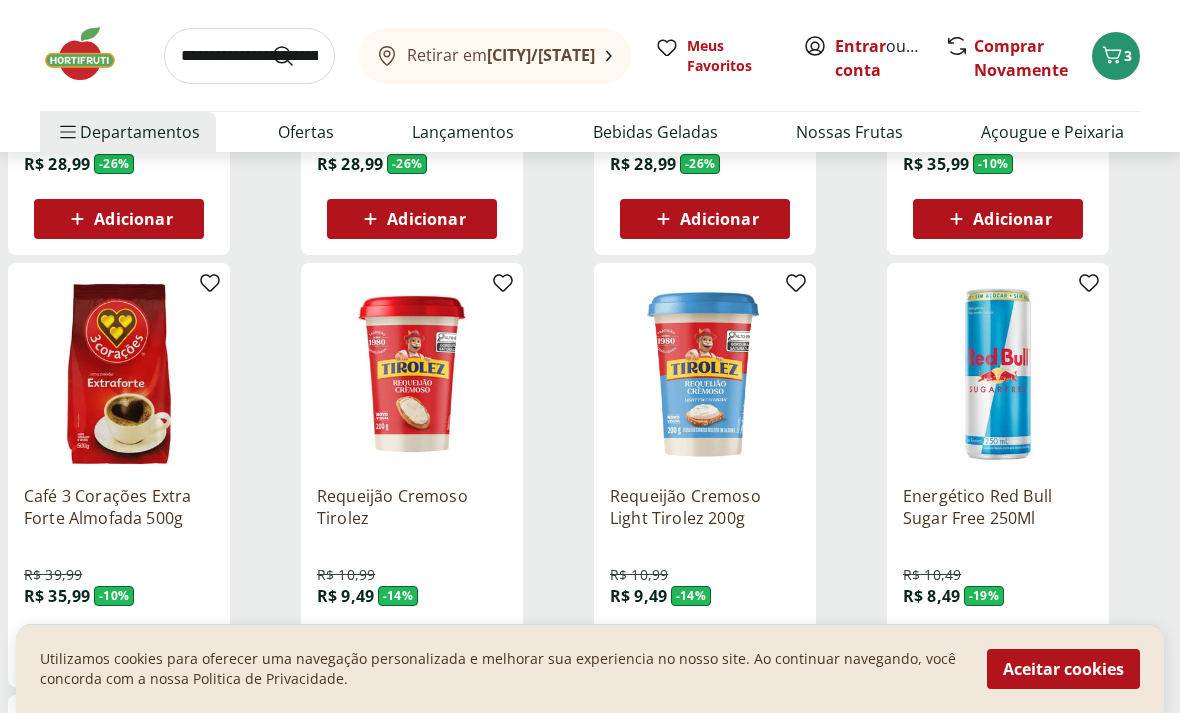 scroll, scrollTop: 1881, scrollLeft: 0, axis: vertical 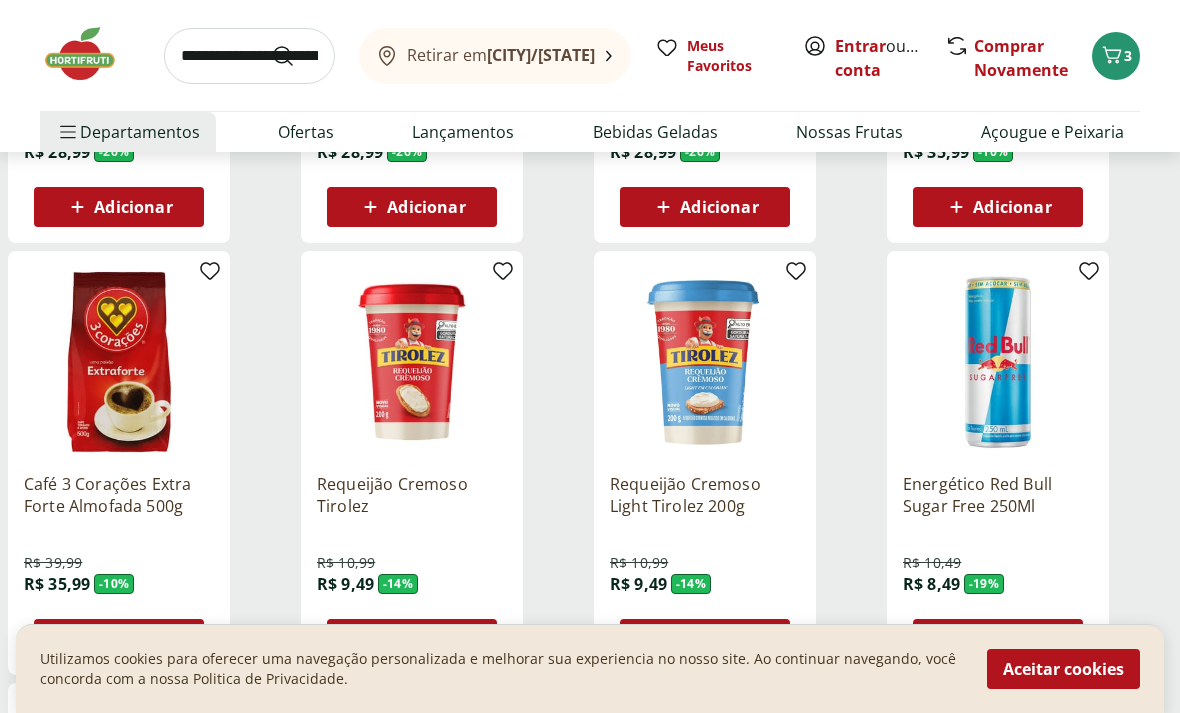 click on "Adicionar" at bounding box center (426, 639) 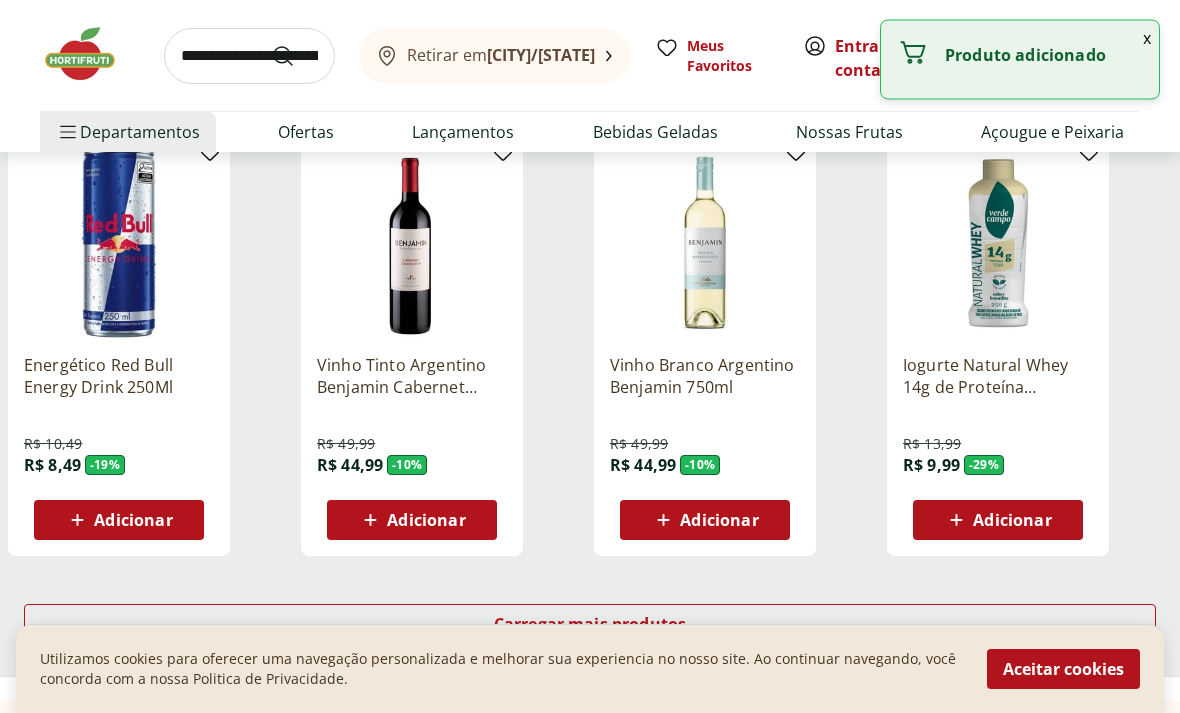 scroll, scrollTop: 2442, scrollLeft: 0, axis: vertical 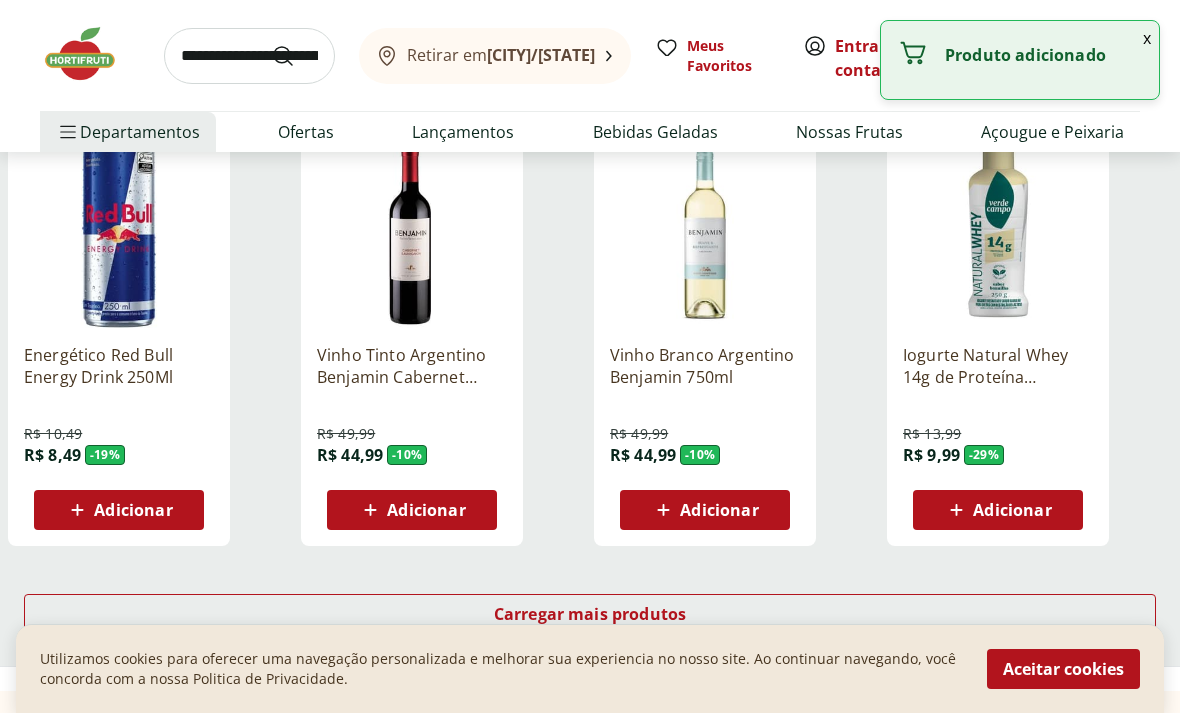 click on "Aceitar cookies" at bounding box center (1063, 669) 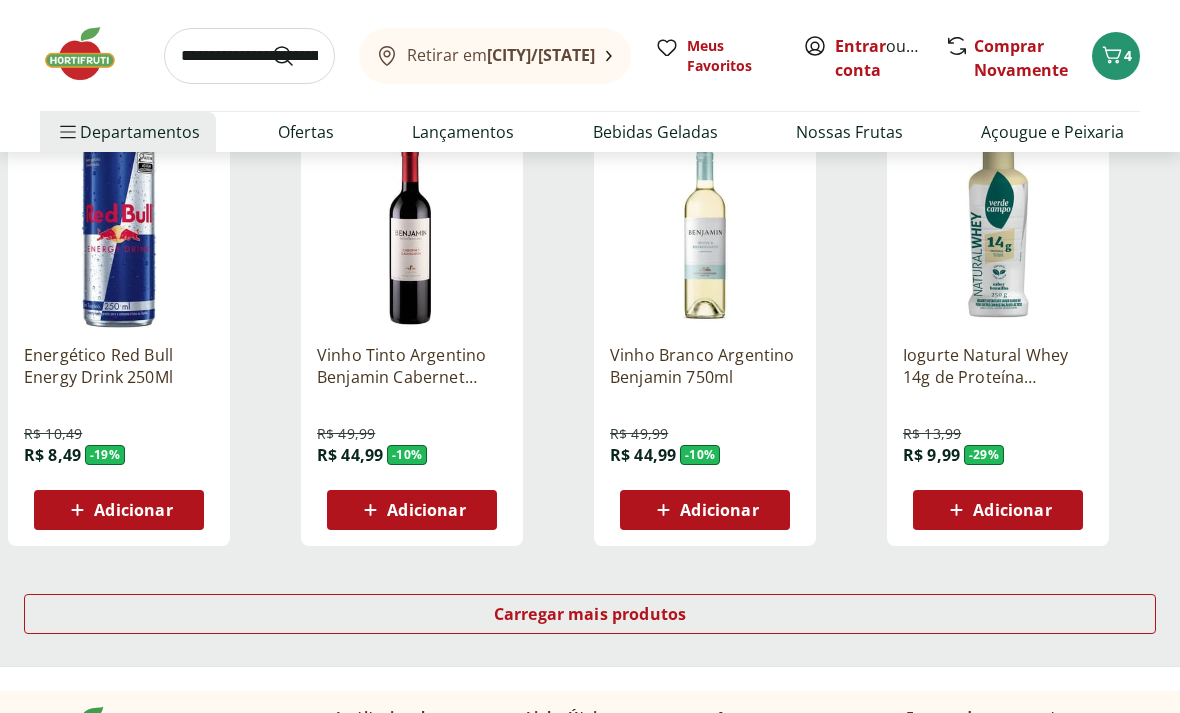 click on "Carregar mais produtos" at bounding box center (590, 614) 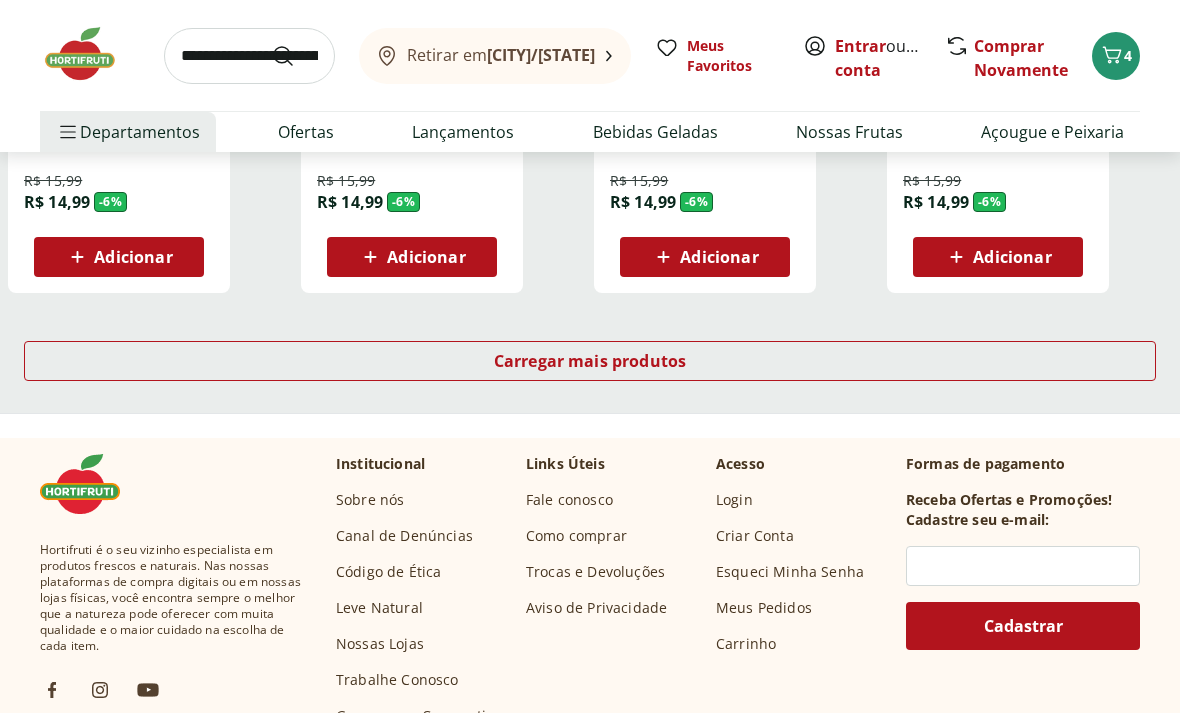 scroll, scrollTop: 3958, scrollLeft: 0, axis: vertical 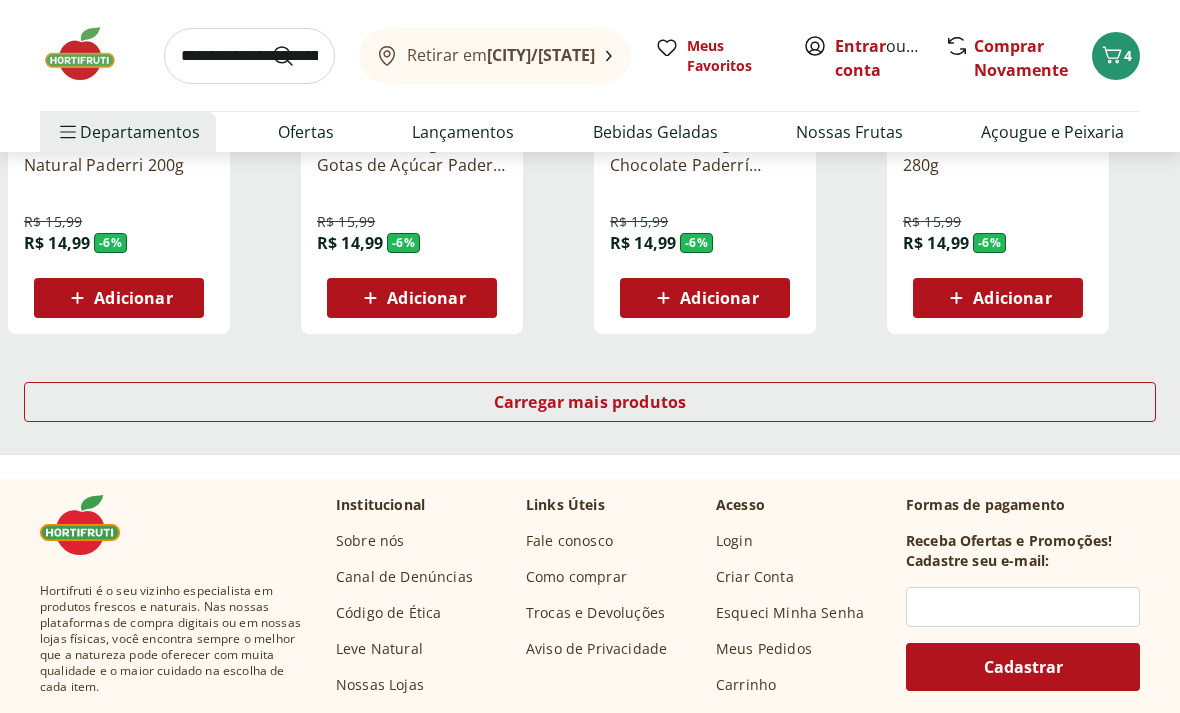 click on "Carregar mais produtos" at bounding box center [590, 402] 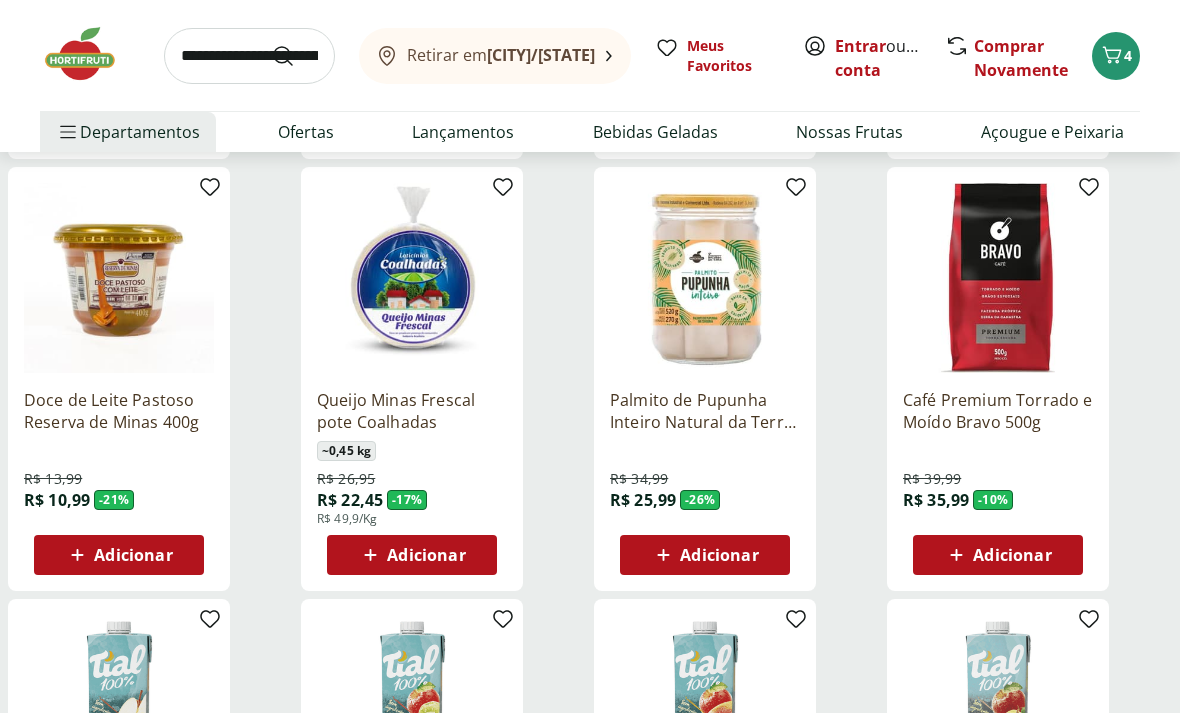 scroll, scrollTop: 4589, scrollLeft: 0, axis: vertical 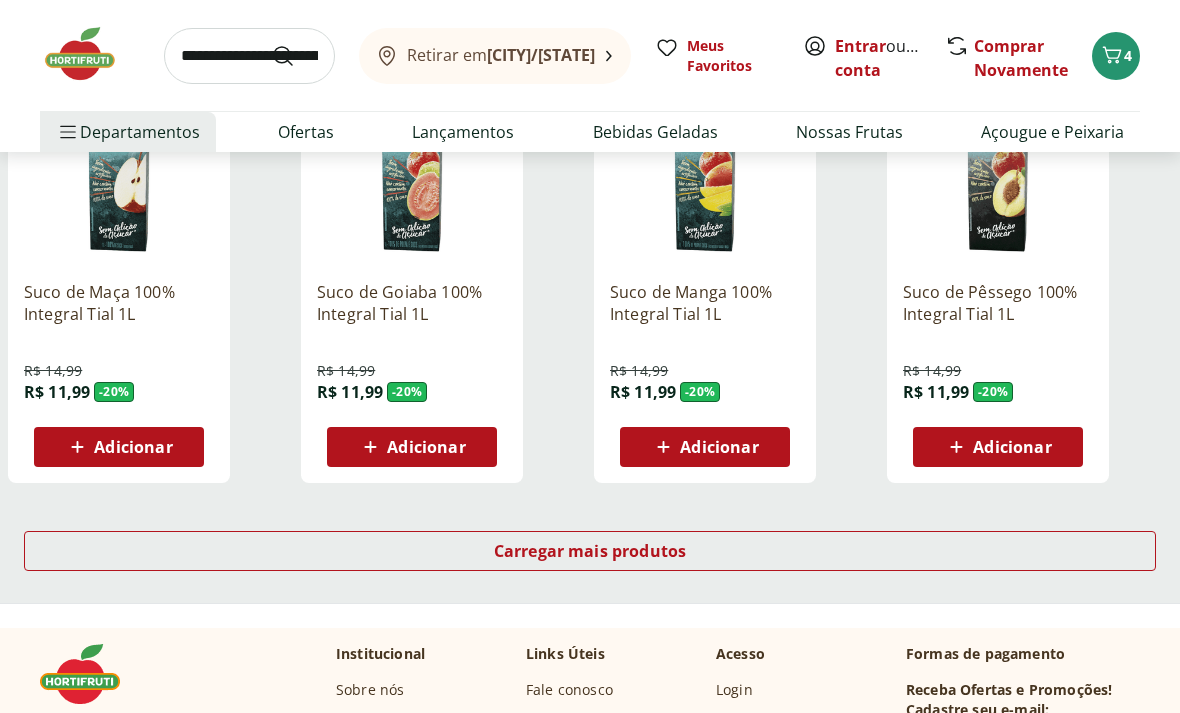 click on "Carregar mais produtos" at bounding box center (590, 552) 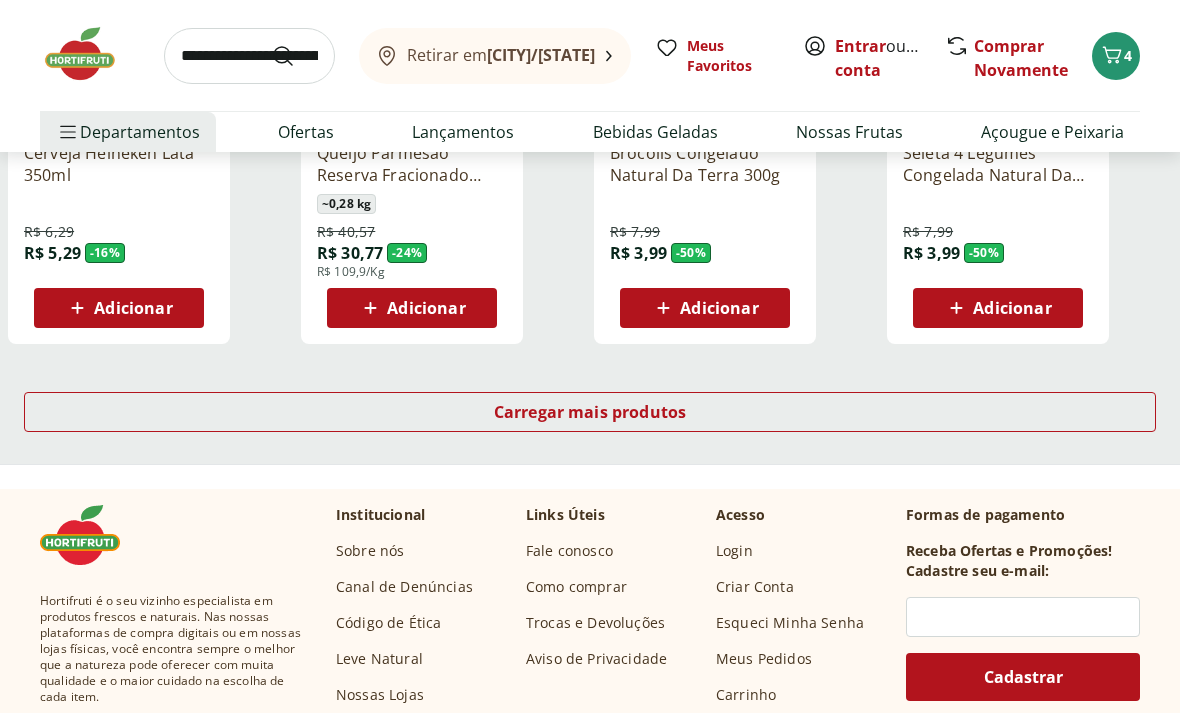 scroll, scrollTop: 6558, scrollLeft: 0, axis: vertical 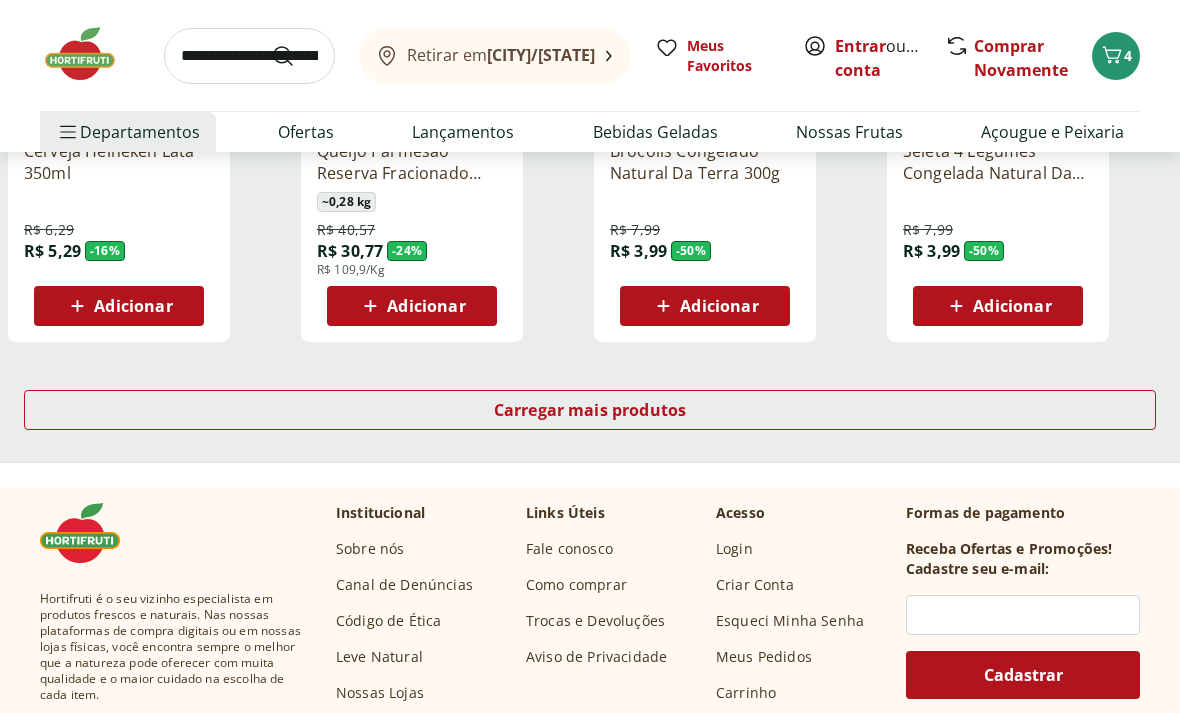 click on "Carregar mais produtos" at bounding box center (590, 410) 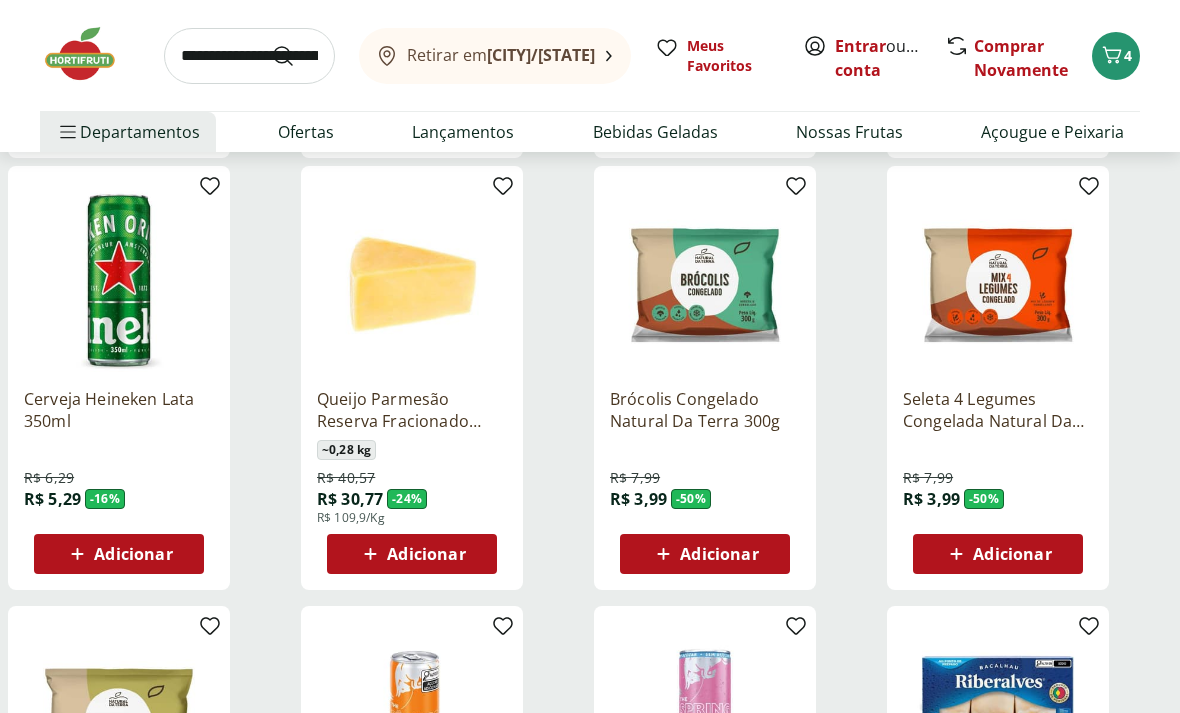 scroll, scrollTop: 6312, scrollLeft: 0, axis: vertical 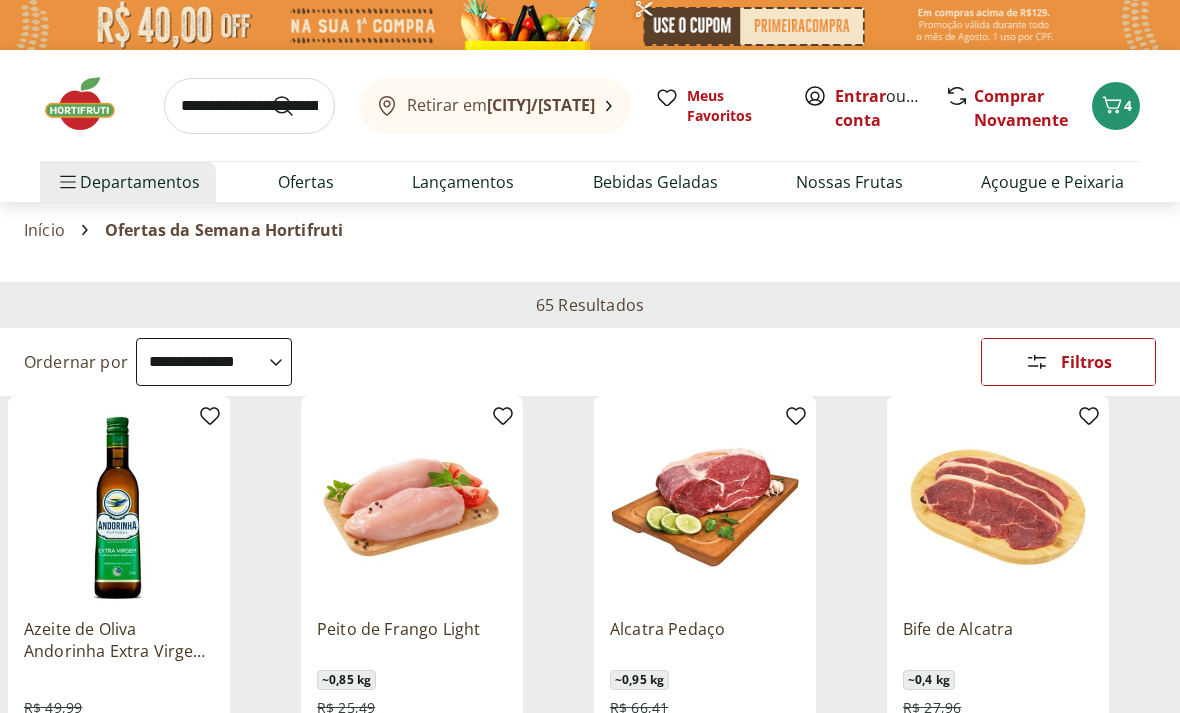 click 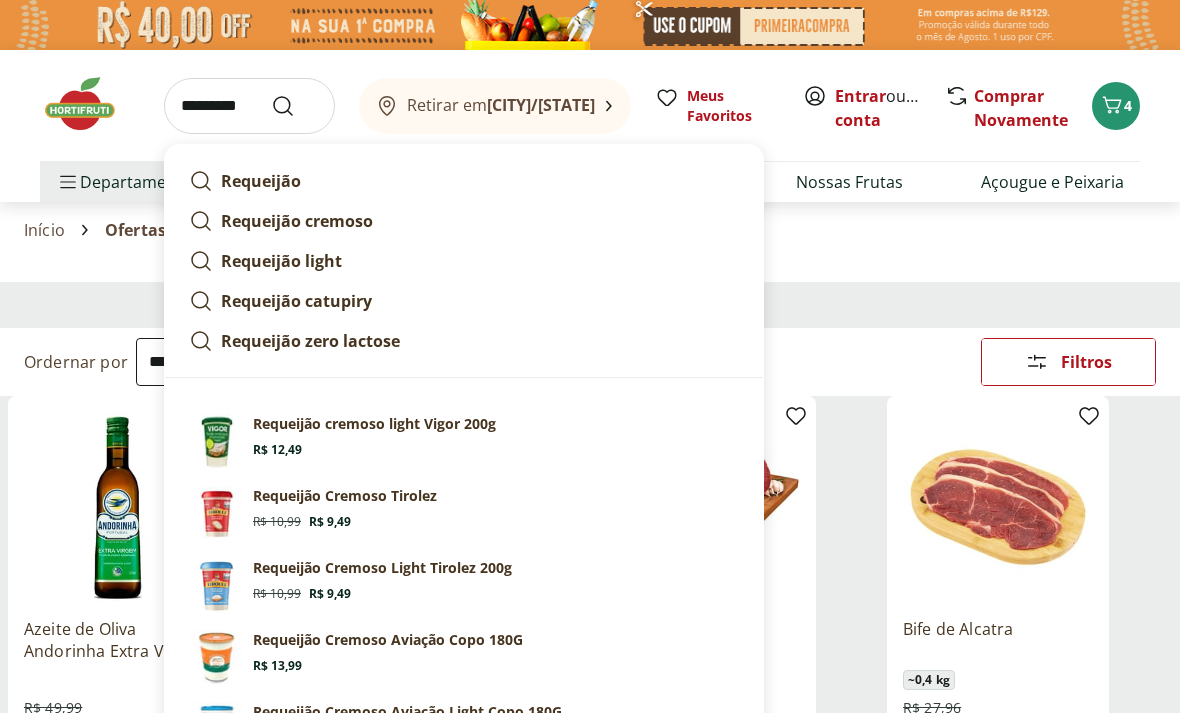 type on "*********" 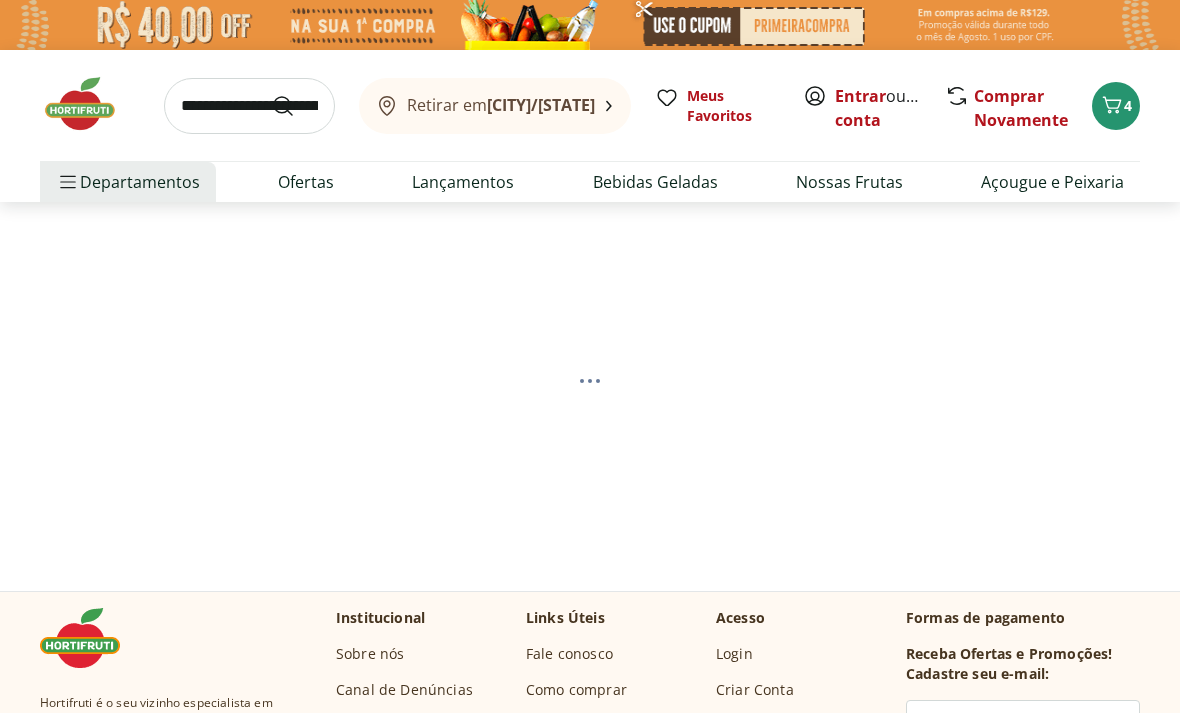 select on "**********" 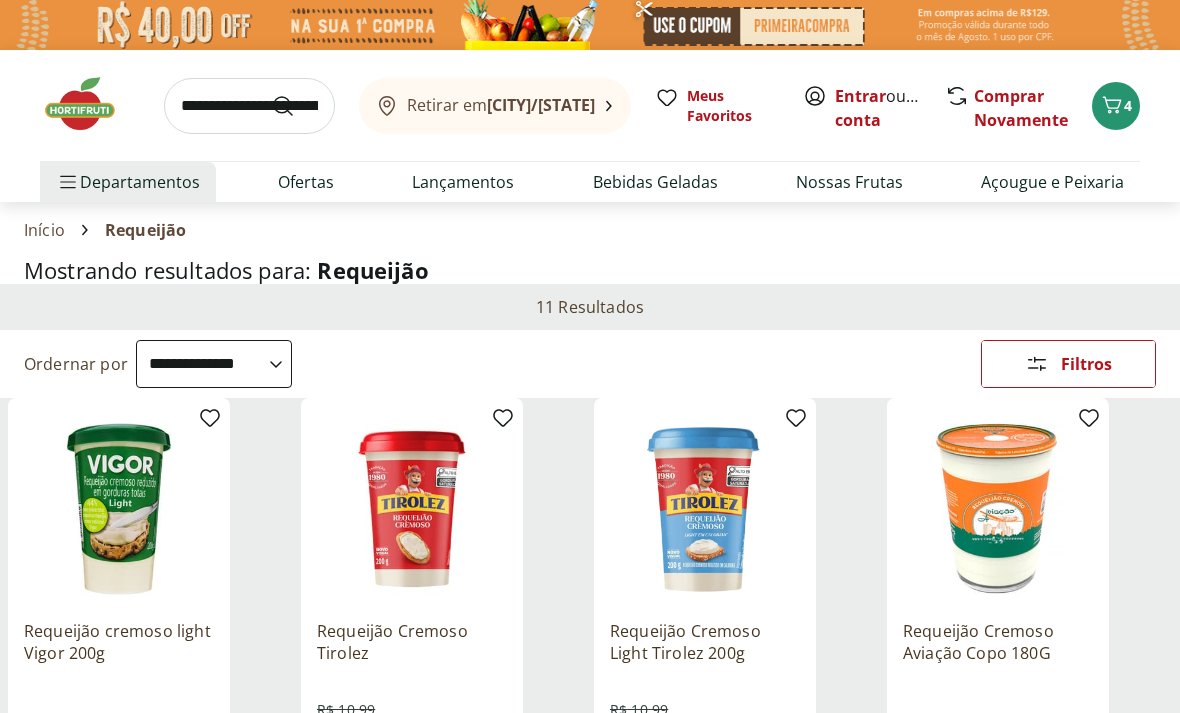 type on "*" 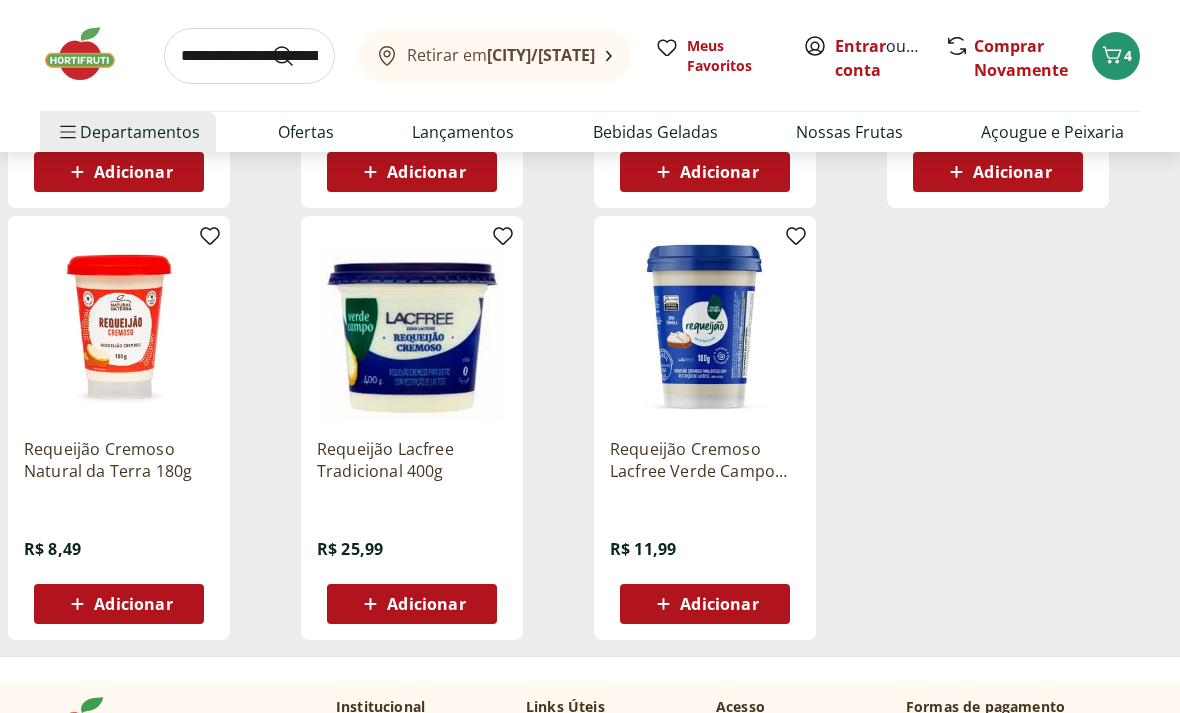 scroll, scrollTop: 1047, scrollLeft: 0, axis: vertical 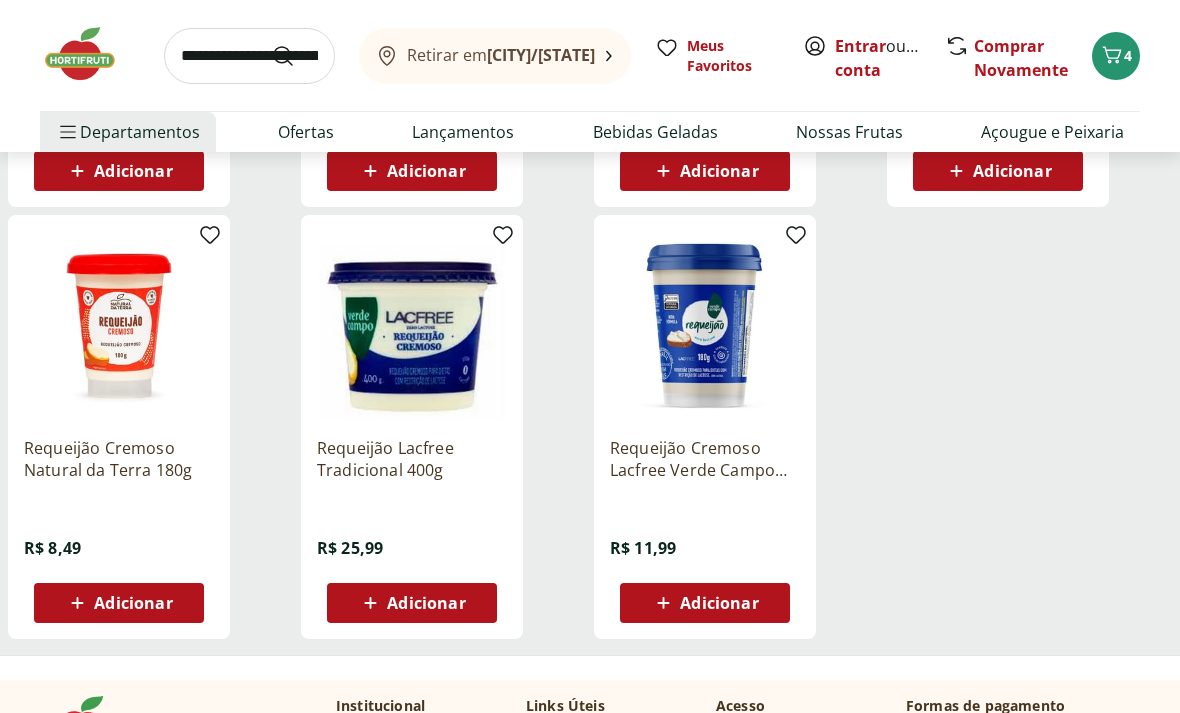 click on "Adicionar" at bounding box center (133, 603) 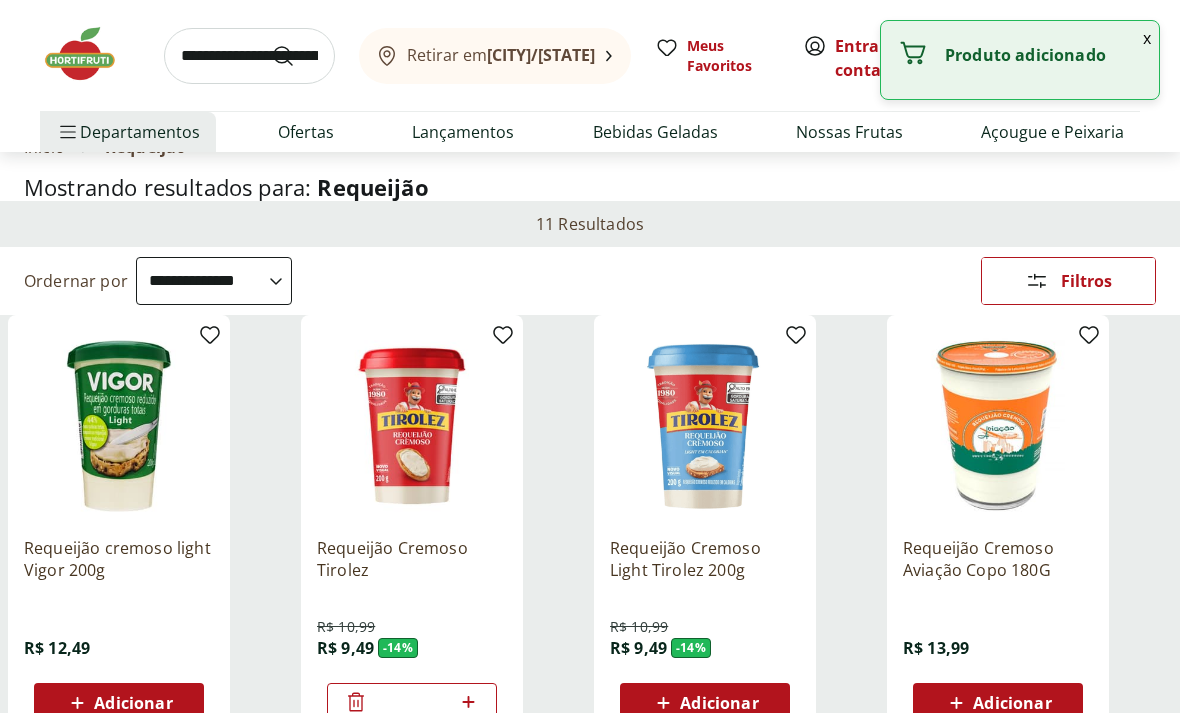 scroll, scrollTop: 0, scrollLeft: 0, axis: both 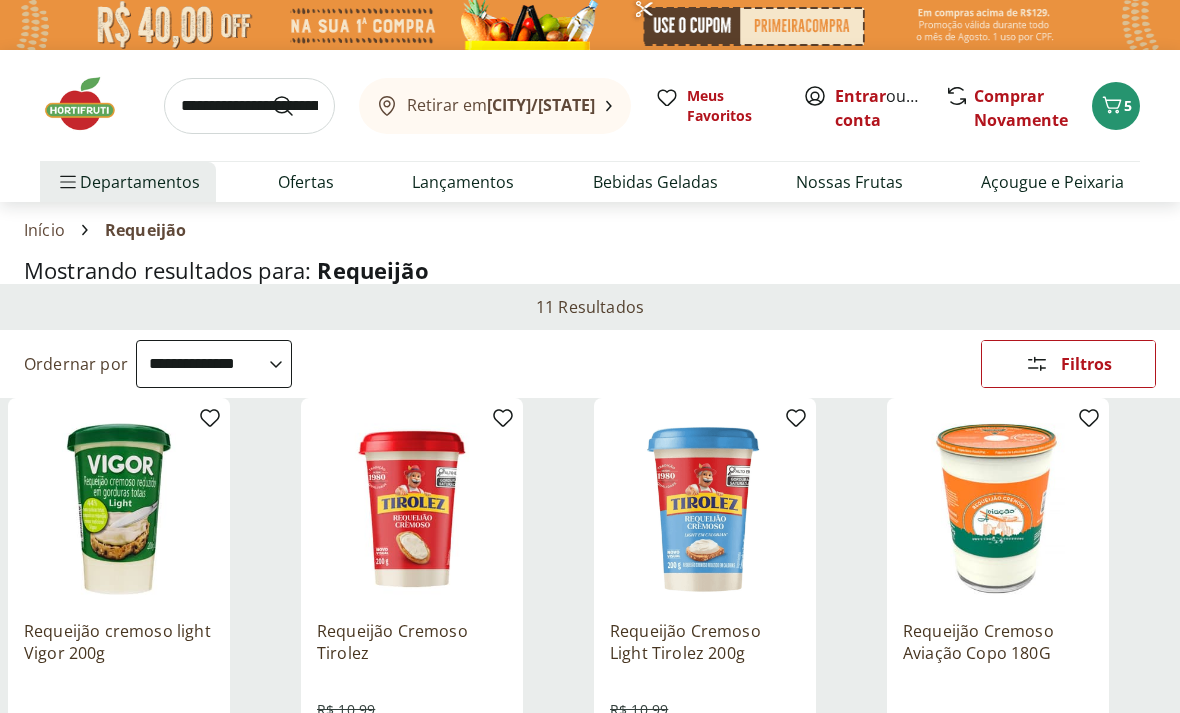 click at bounding box center (249, 106) 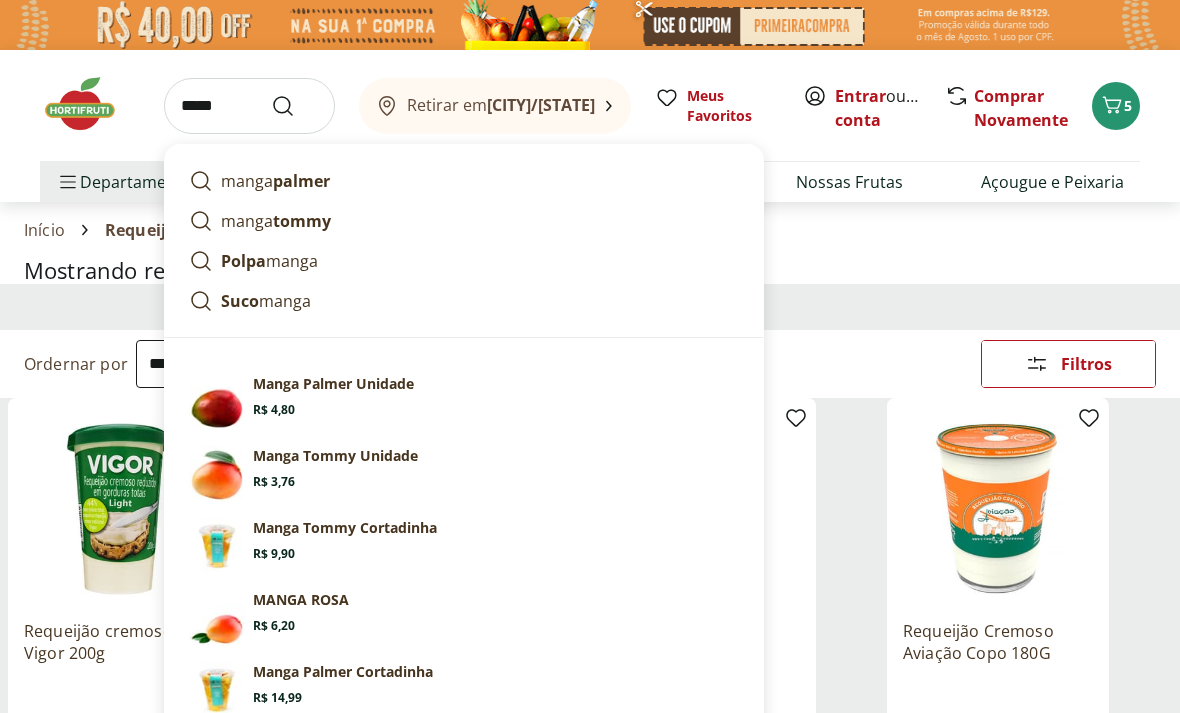 type on "*****" 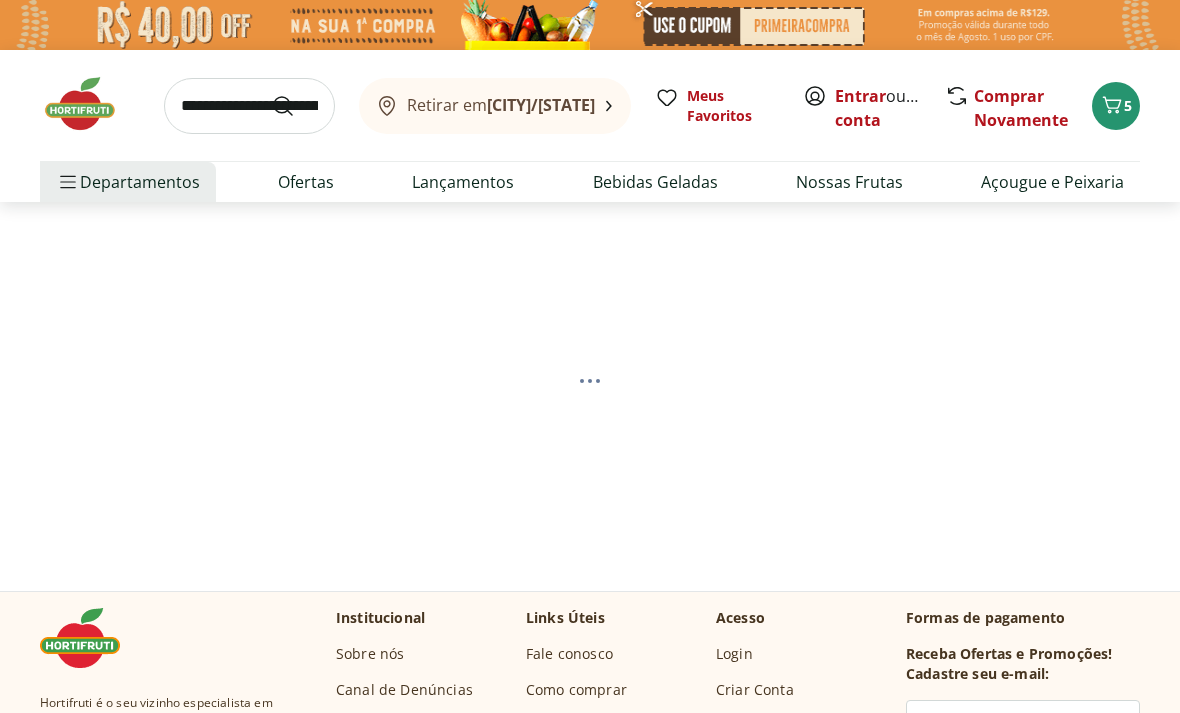 select on "**********" 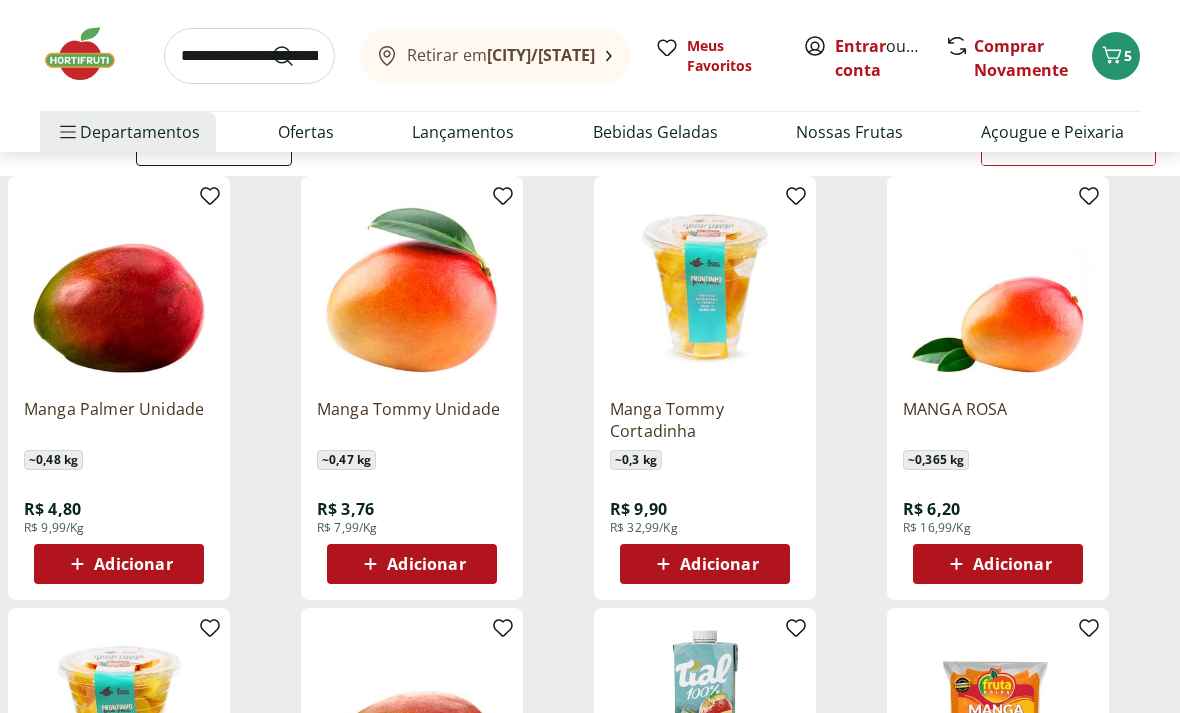scroll, scrollTop: 0, scrollLeft: 0, axis: both 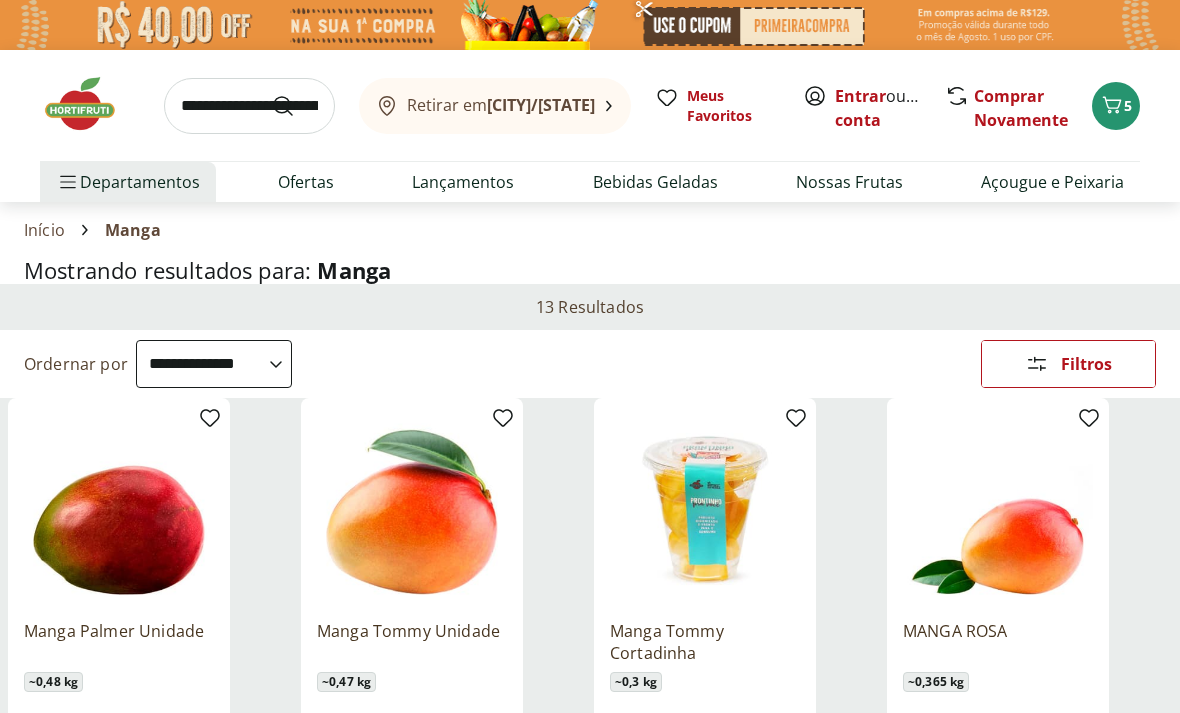 click at bounding box center [249, 106] 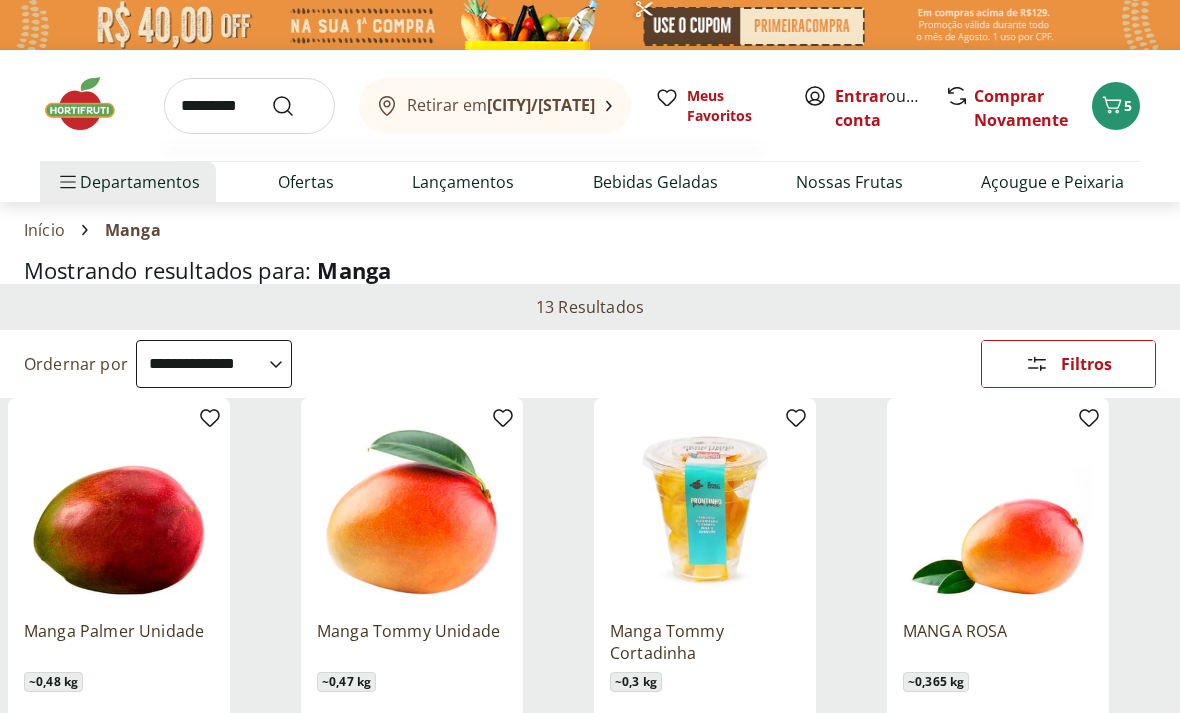 type on "********" 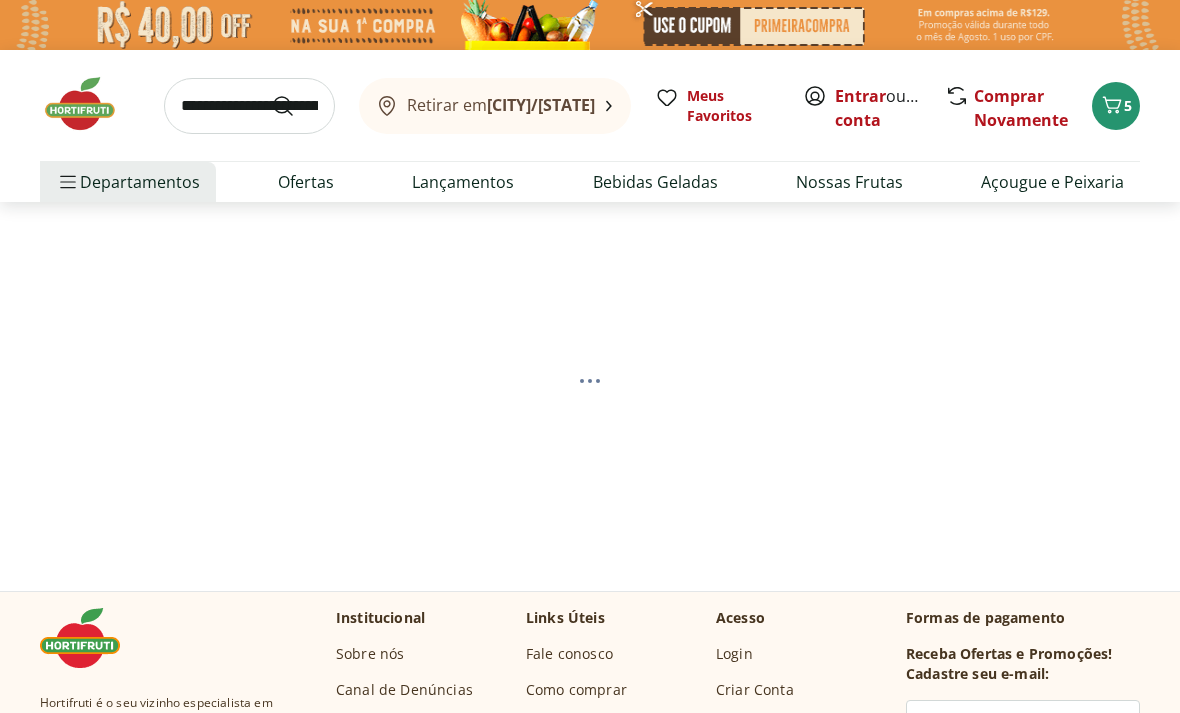 select on "**********" 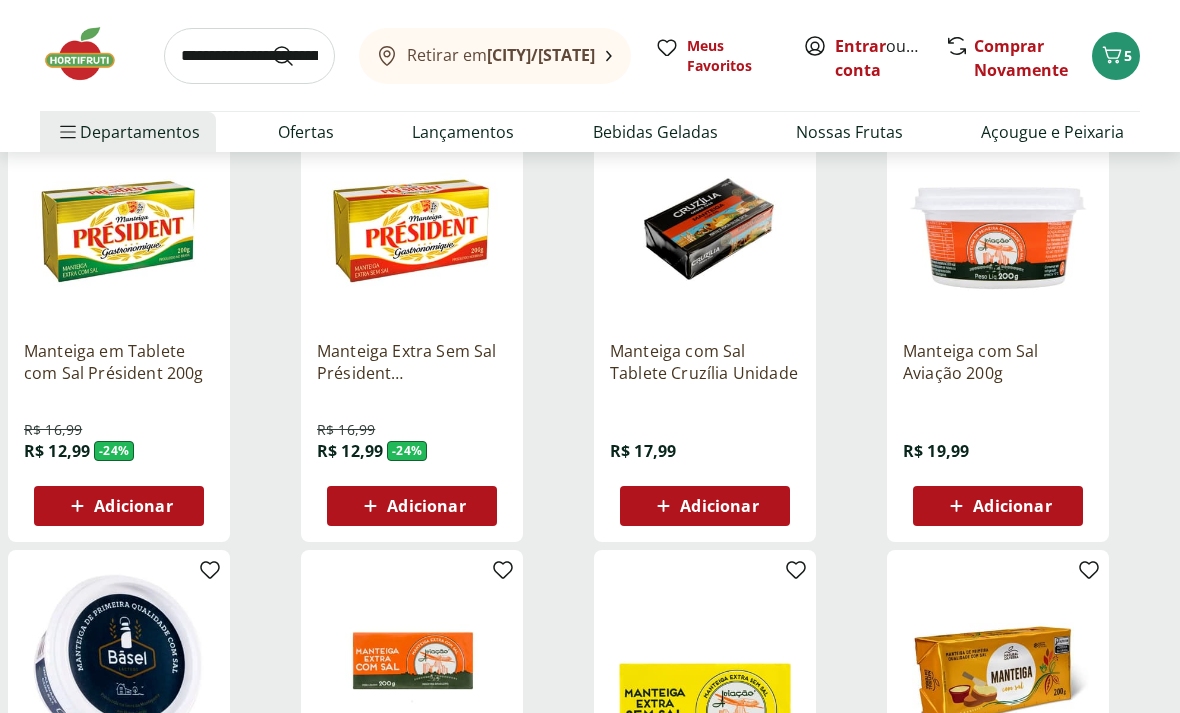scroll, scrollTop: 282, scrollLeft: 0, axis: vertical 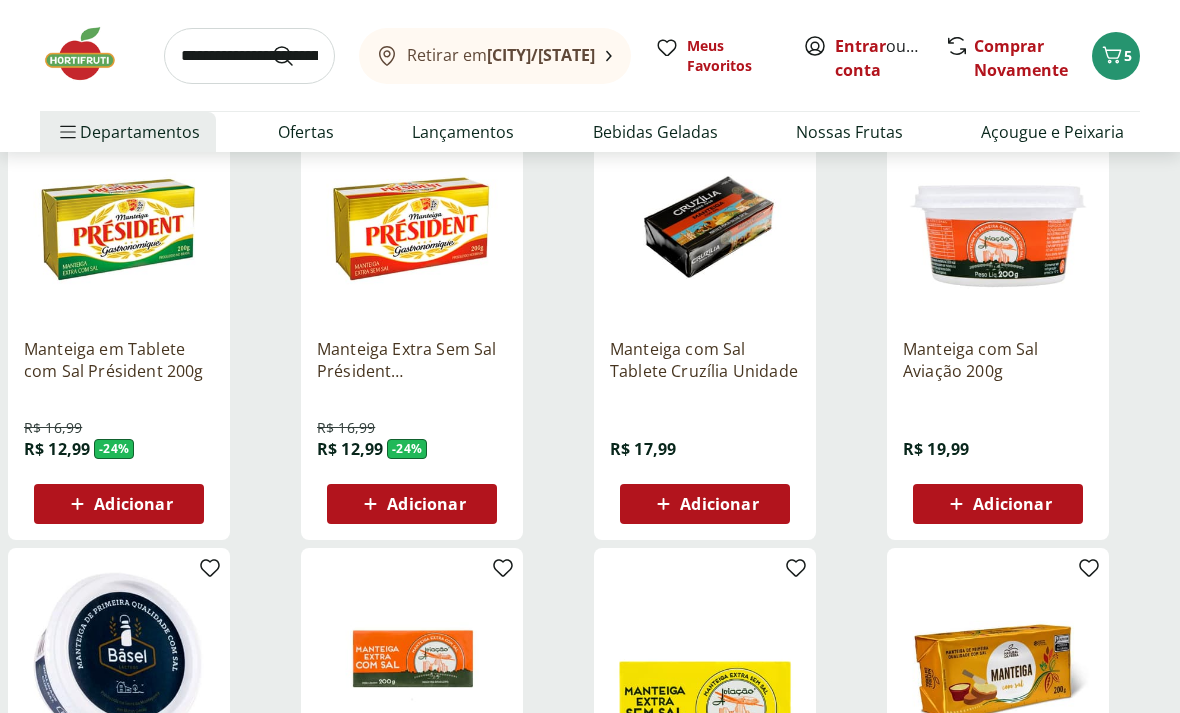 click on "Adicionar" at bounding box center (133, 504) 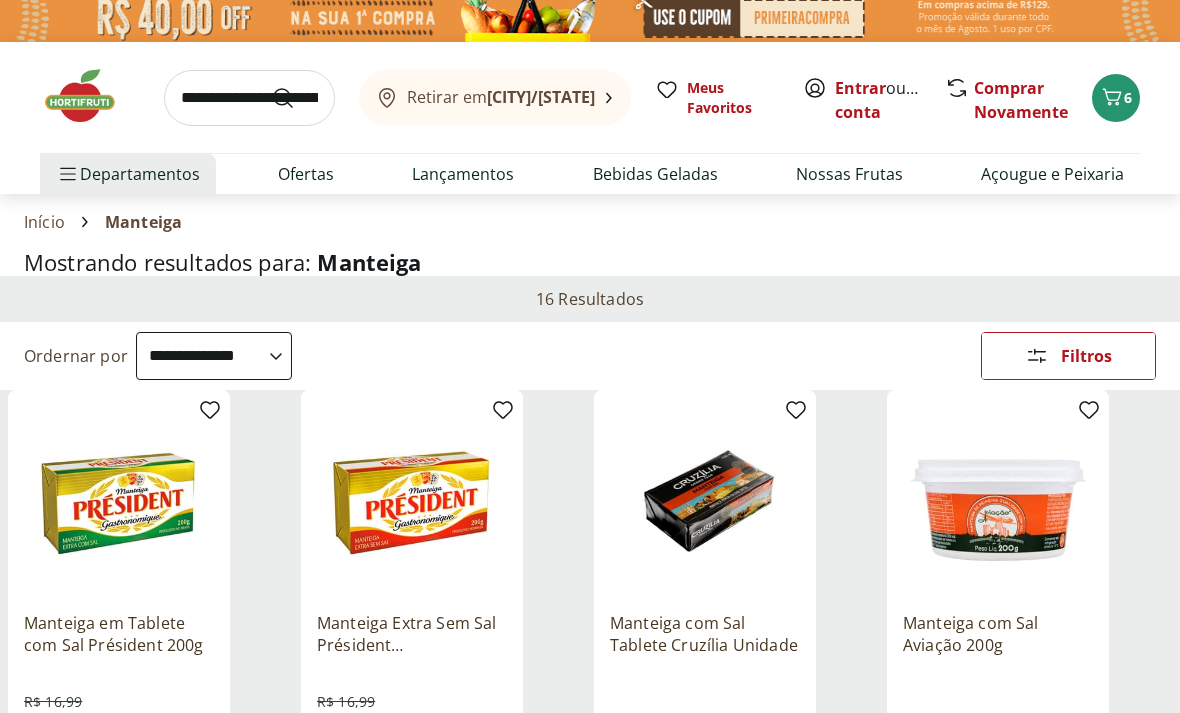 scroll, scrollTop: 0, scrollLeft: 0, axis: both 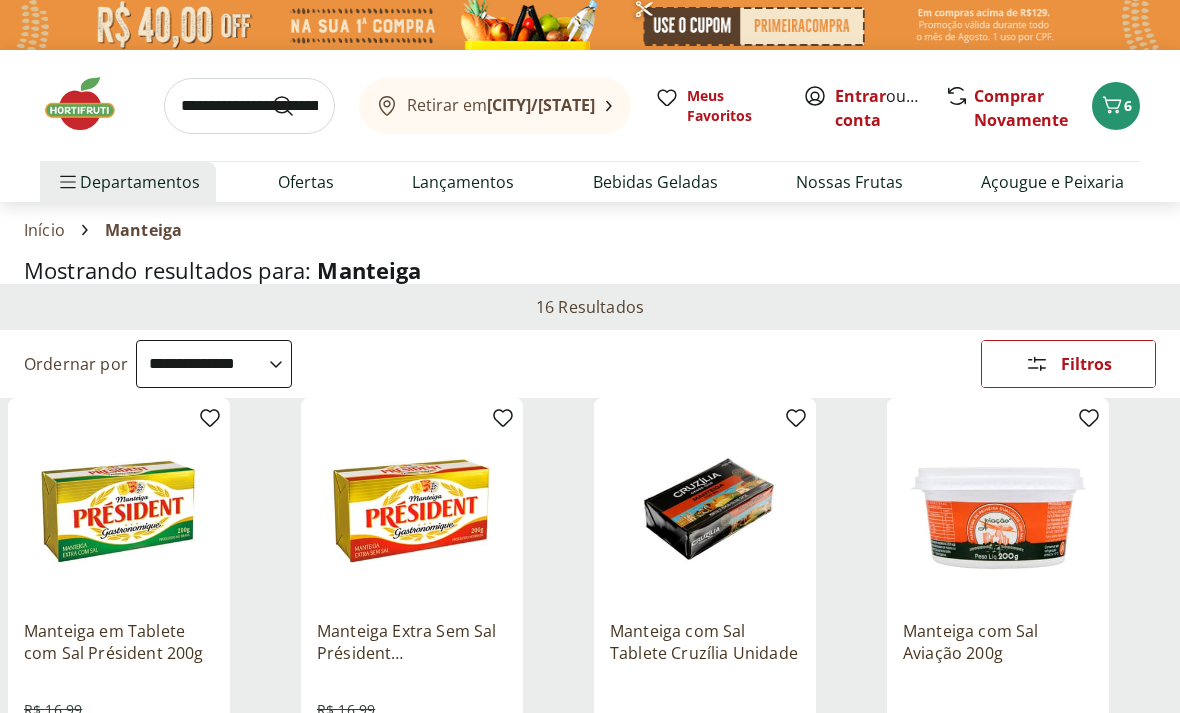 click at bounding box center [249, 106] 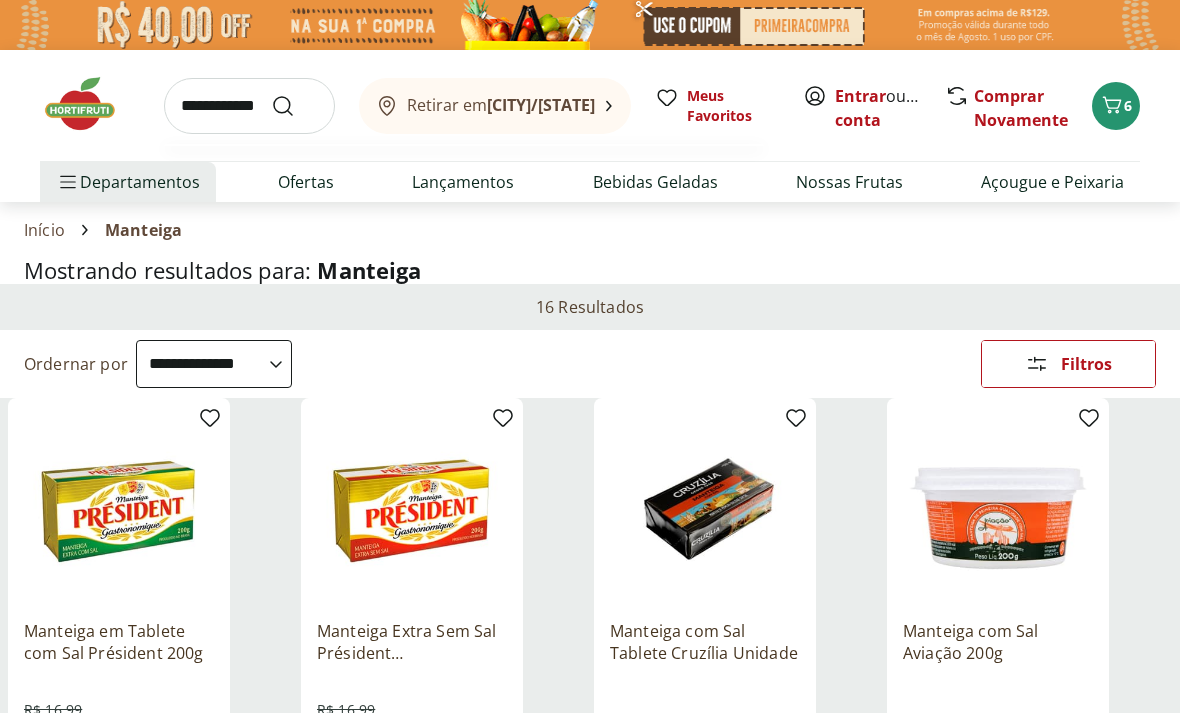 type on "**********" 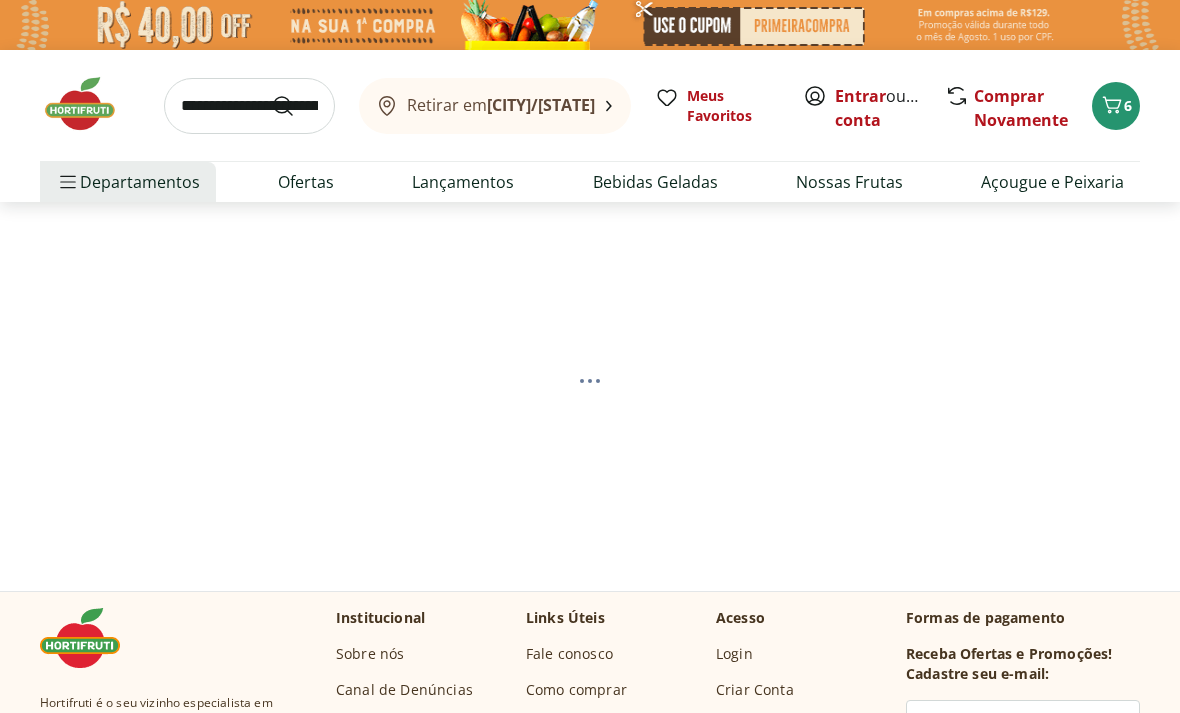 select on "**********" 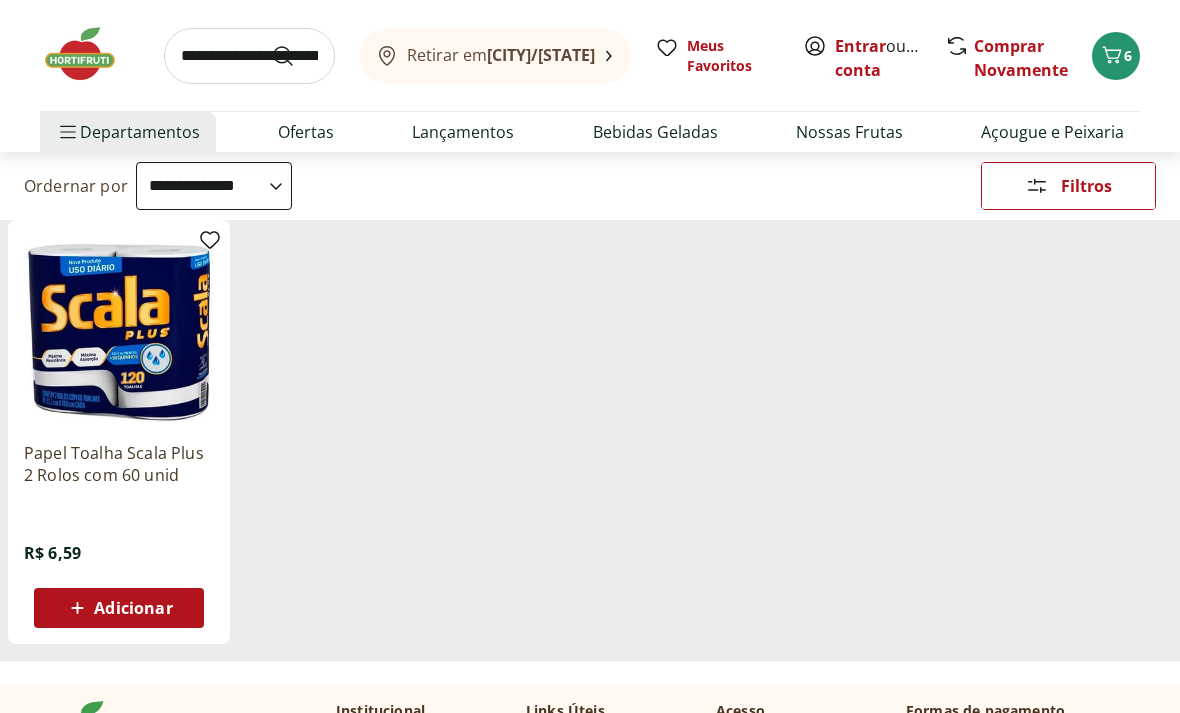 scroll, scrollTop: 299, scrollLeft: 0, axis: vertical 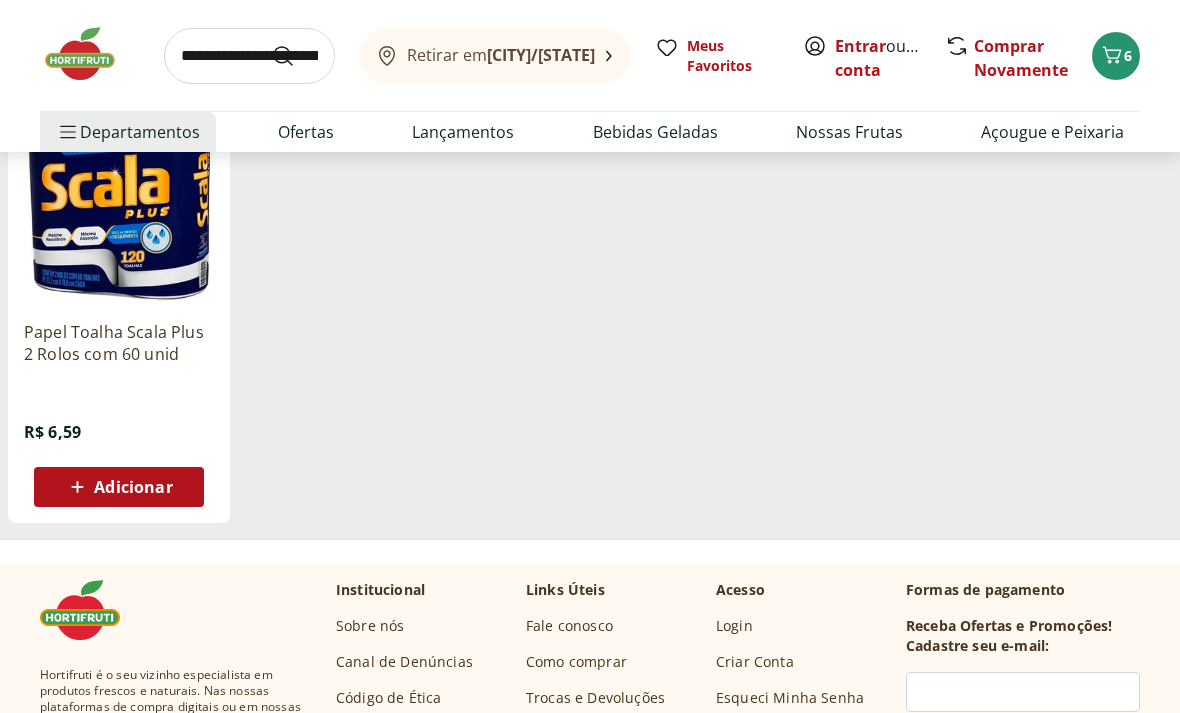 click on "Adicionar" at bounding box center (118, 487) 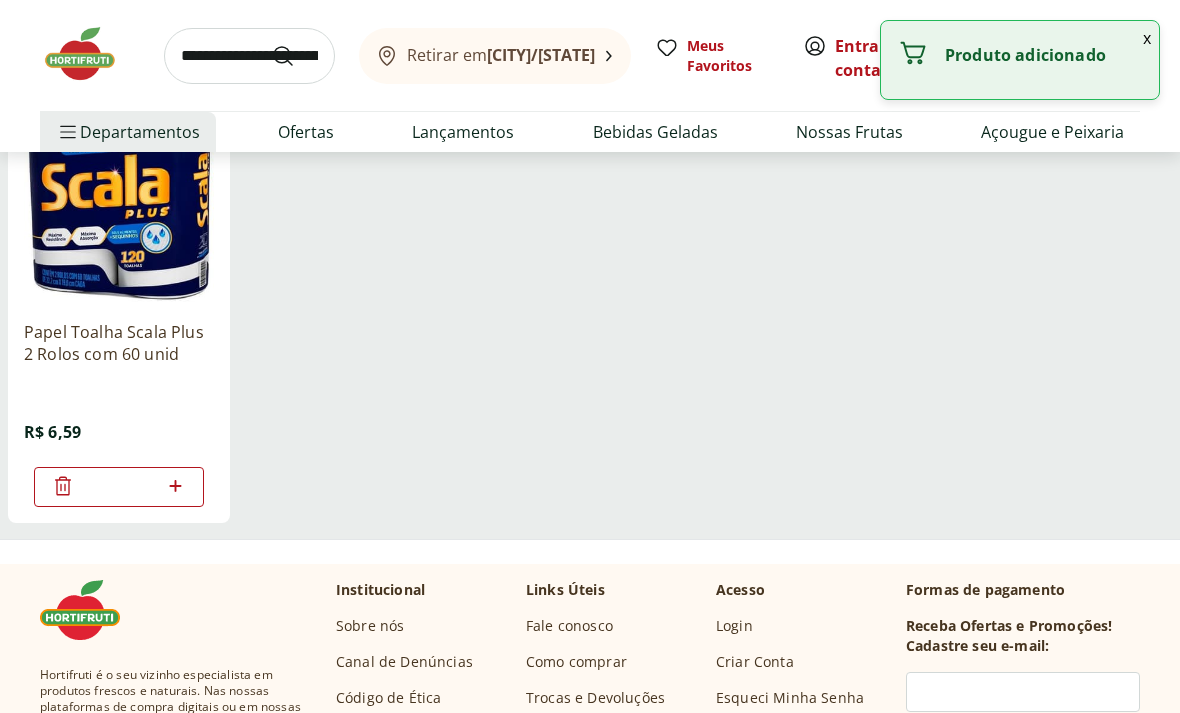 click on "*" at bounding box center (119, 487) 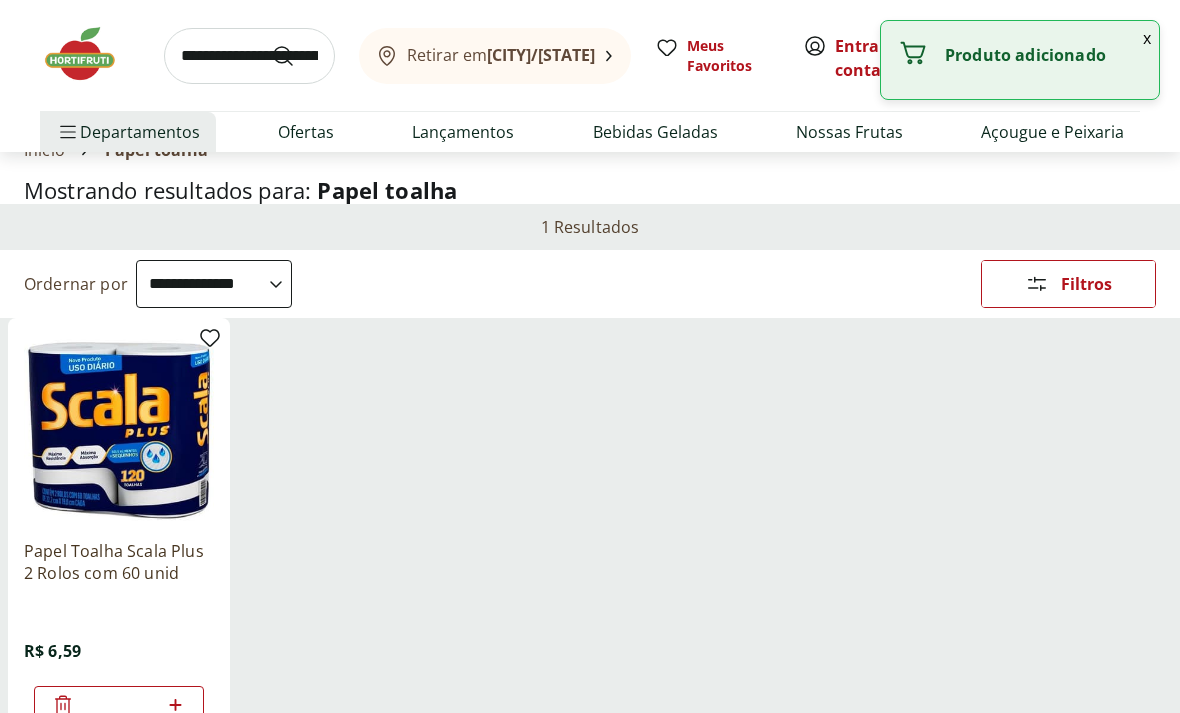 scroll, scrollTop: 0, scrollLeft: 0, axis: both 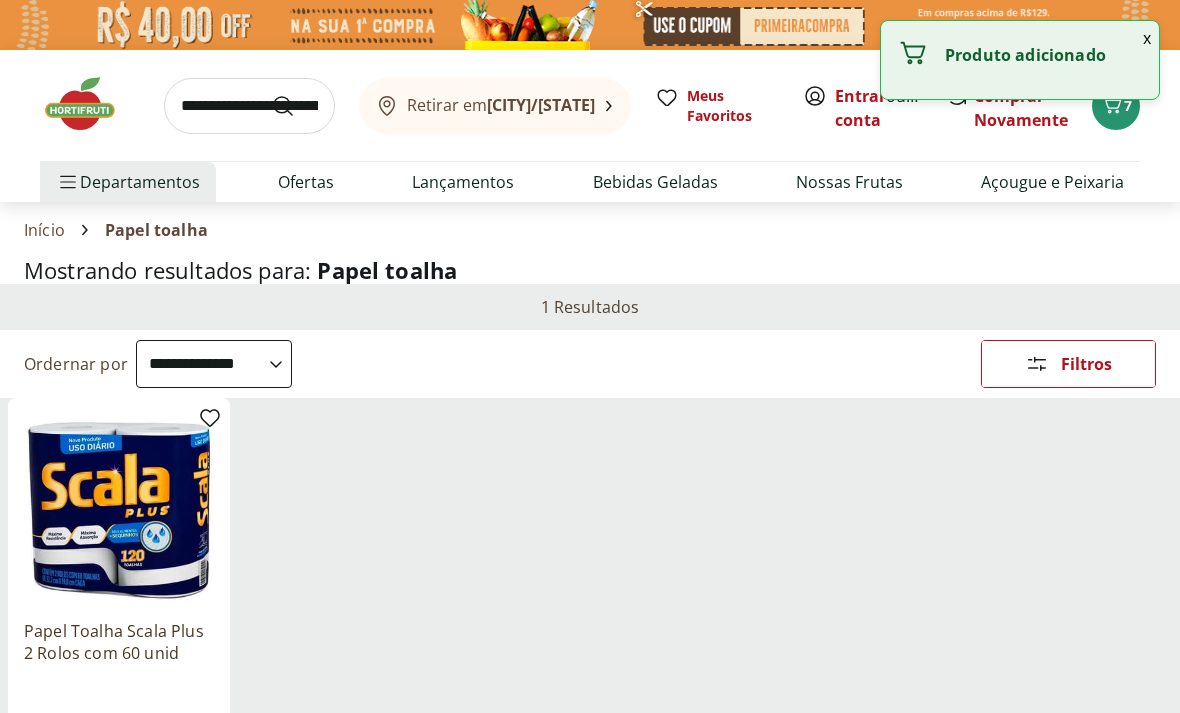 click 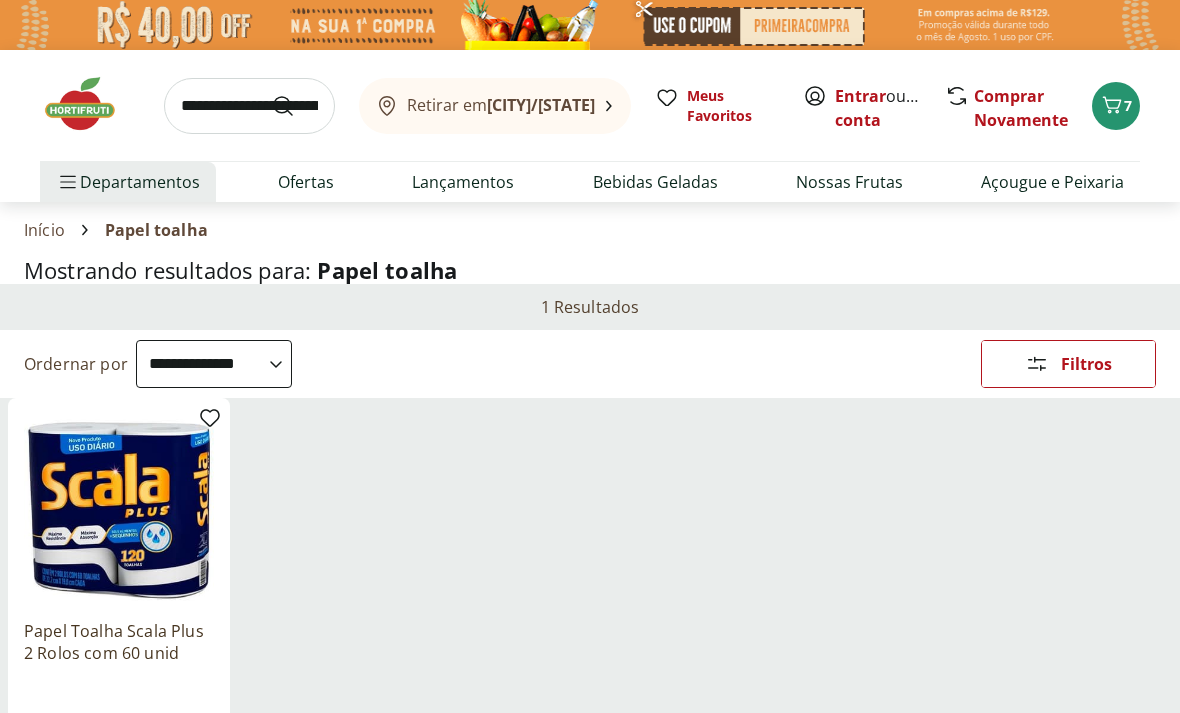 click 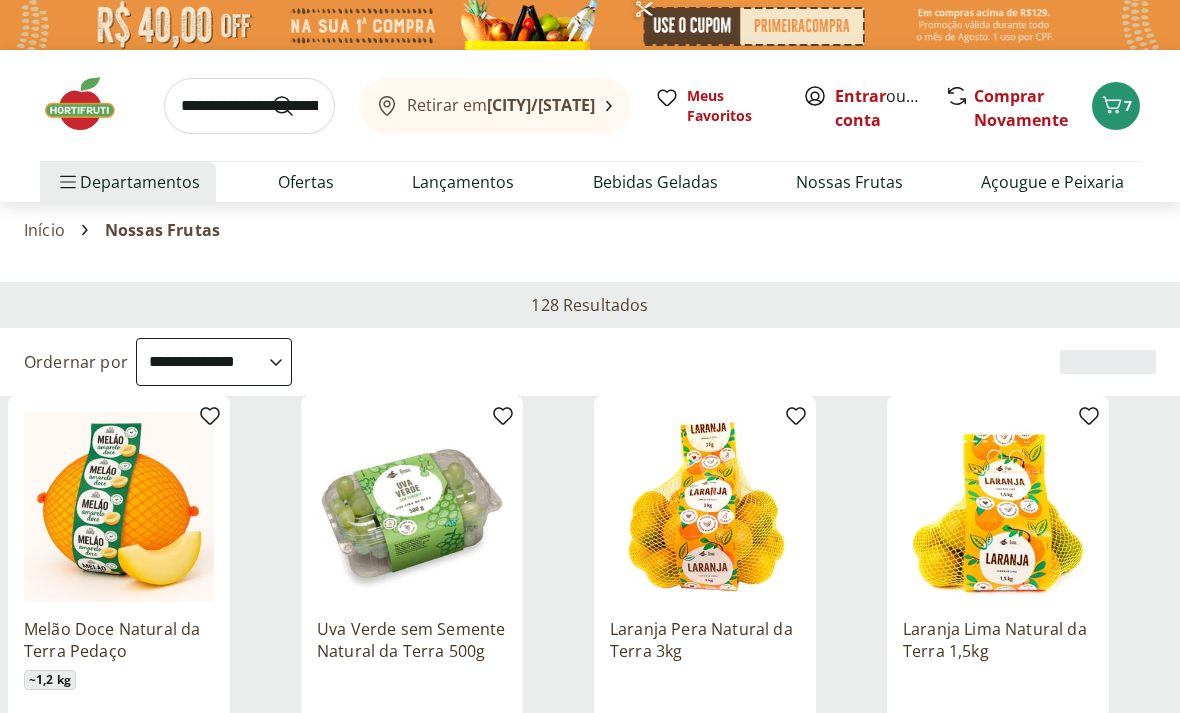 click on "**********" at bounding box center (214, 362) 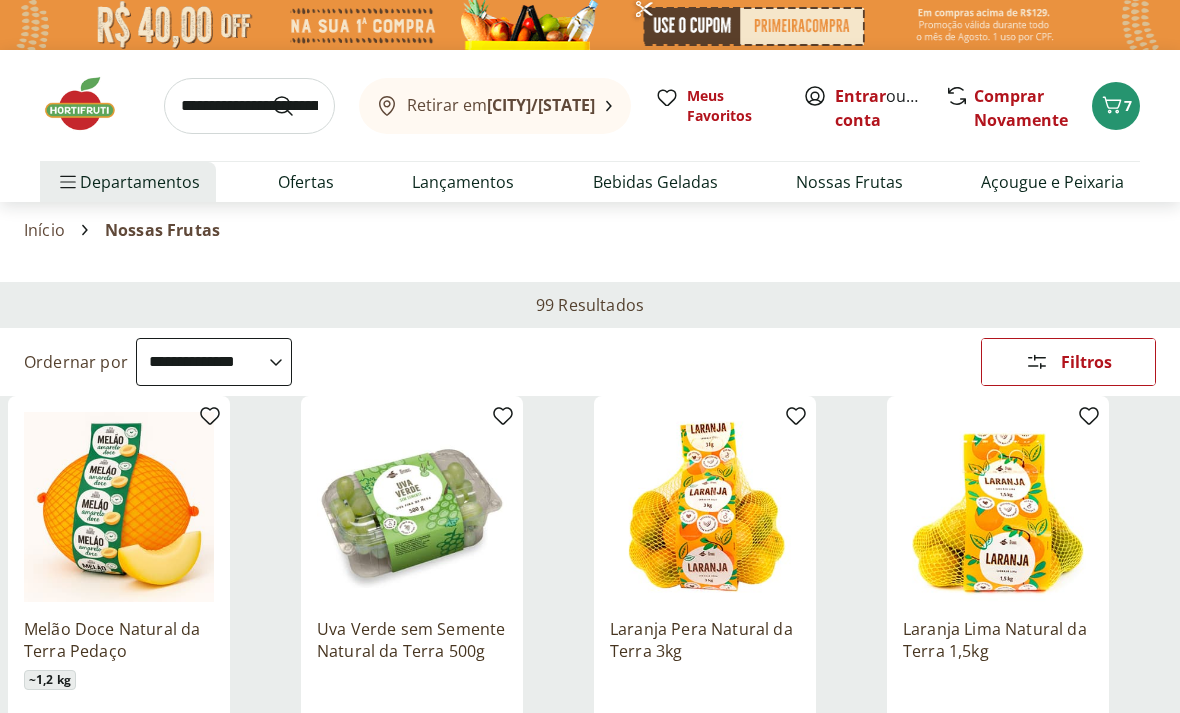 select on "**********" 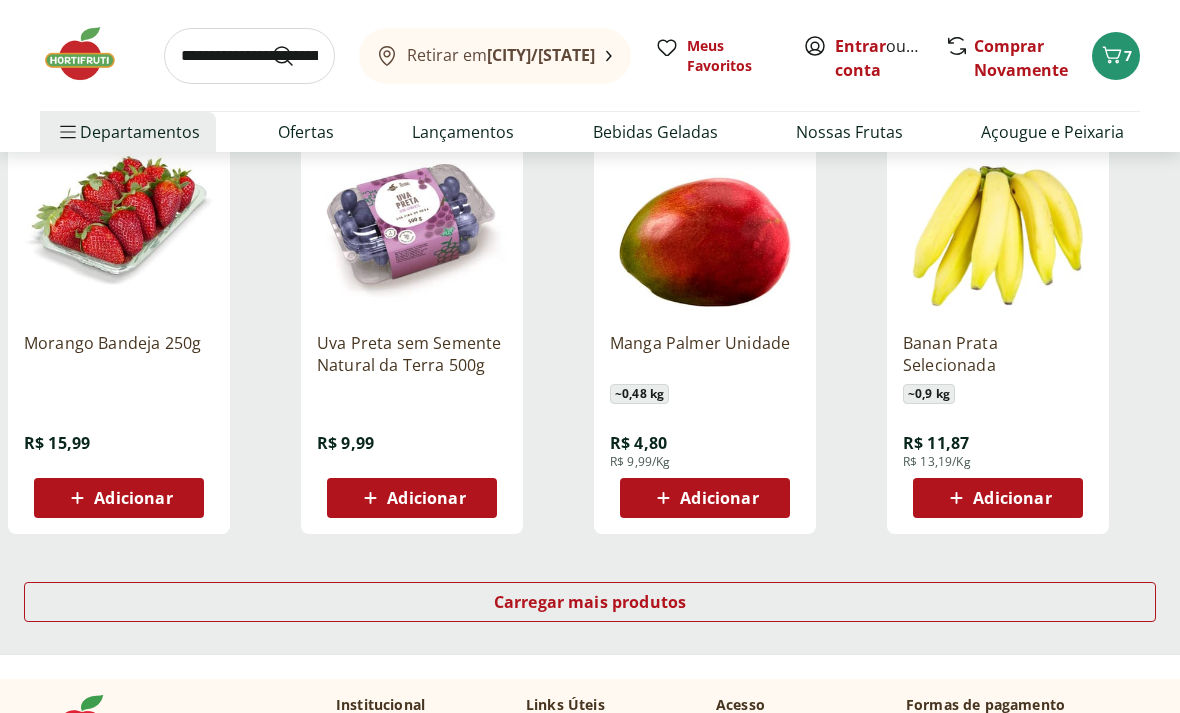 scroll, scrollTop: 1140, scrollLeft: 0, axis: vertical 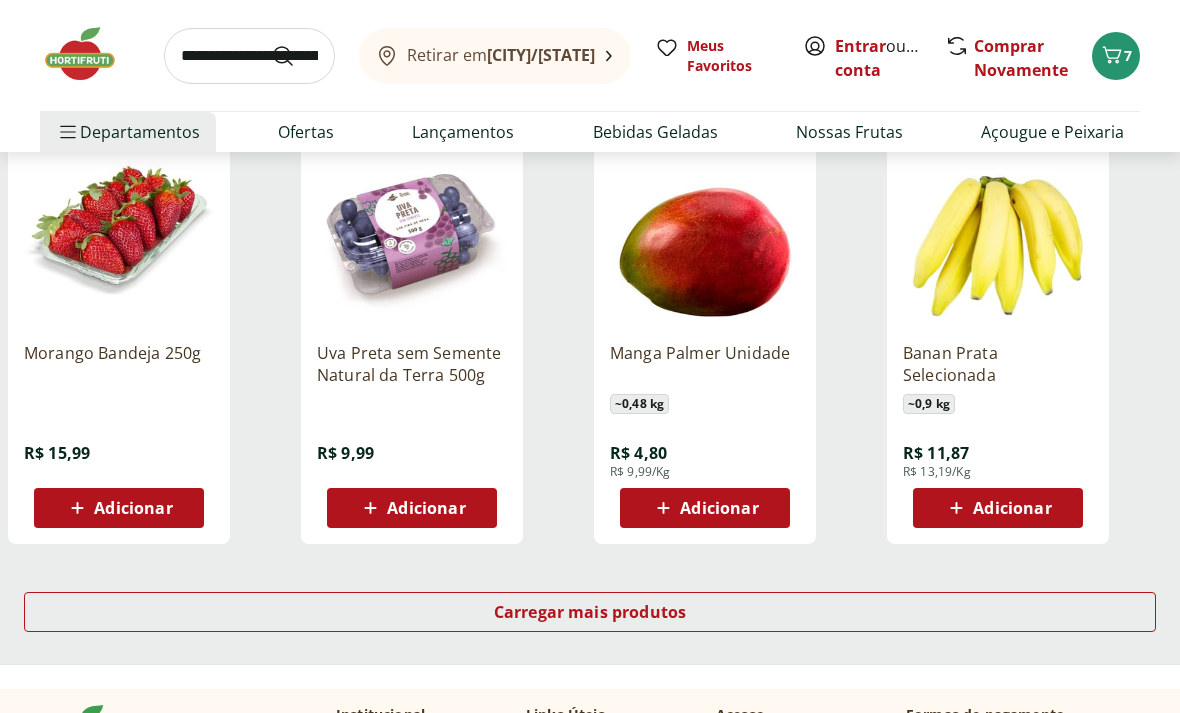 click on "Carregar mais produtos" at bounding box center (590, 612) 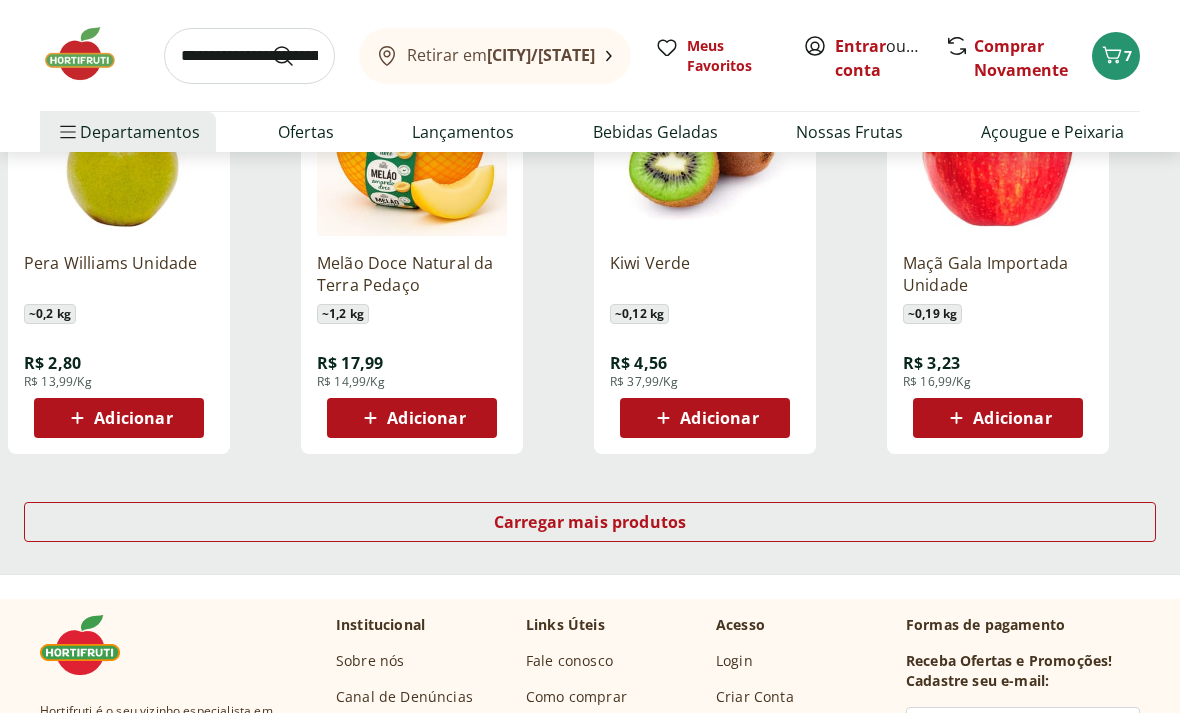 scroll, scrollTop: 2531, scrollLeft: 0, axis: vertical 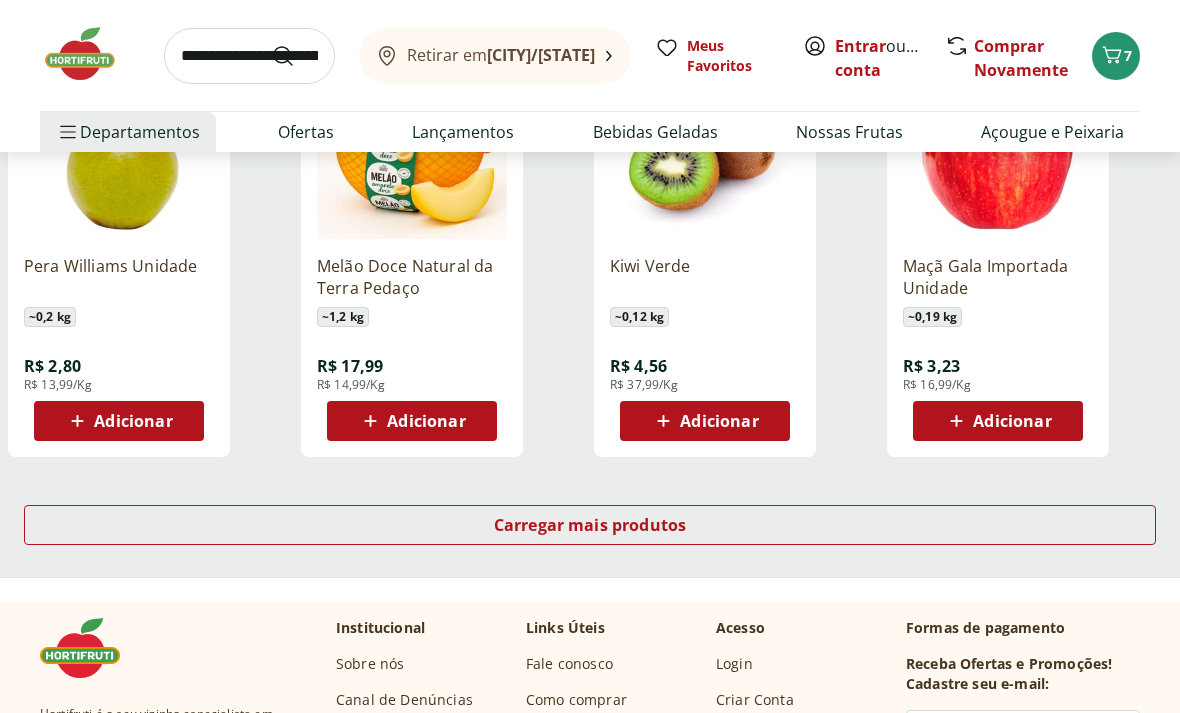 click on "Carregar mais produtos" at bounding box center [590, 525] 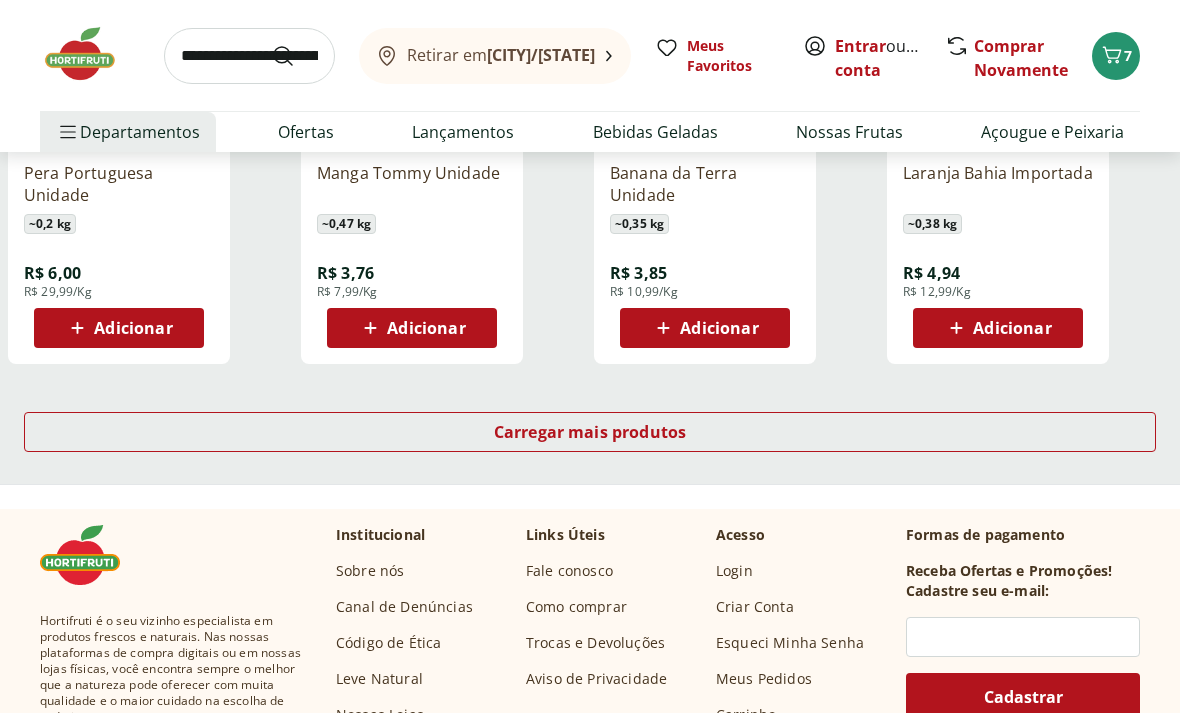 scroll, scrollTop: 3925, scrollLeft: 0, axis: vertical 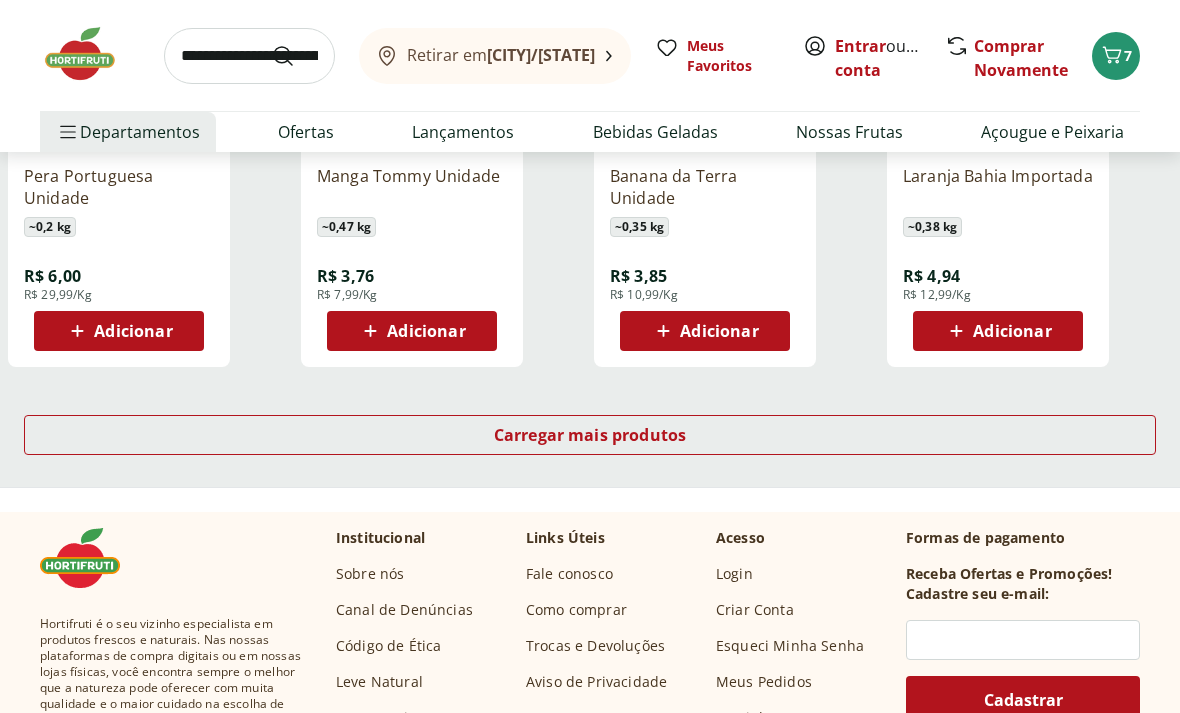 click on "Carregar mais produtos" at bounding box center [590, 435] 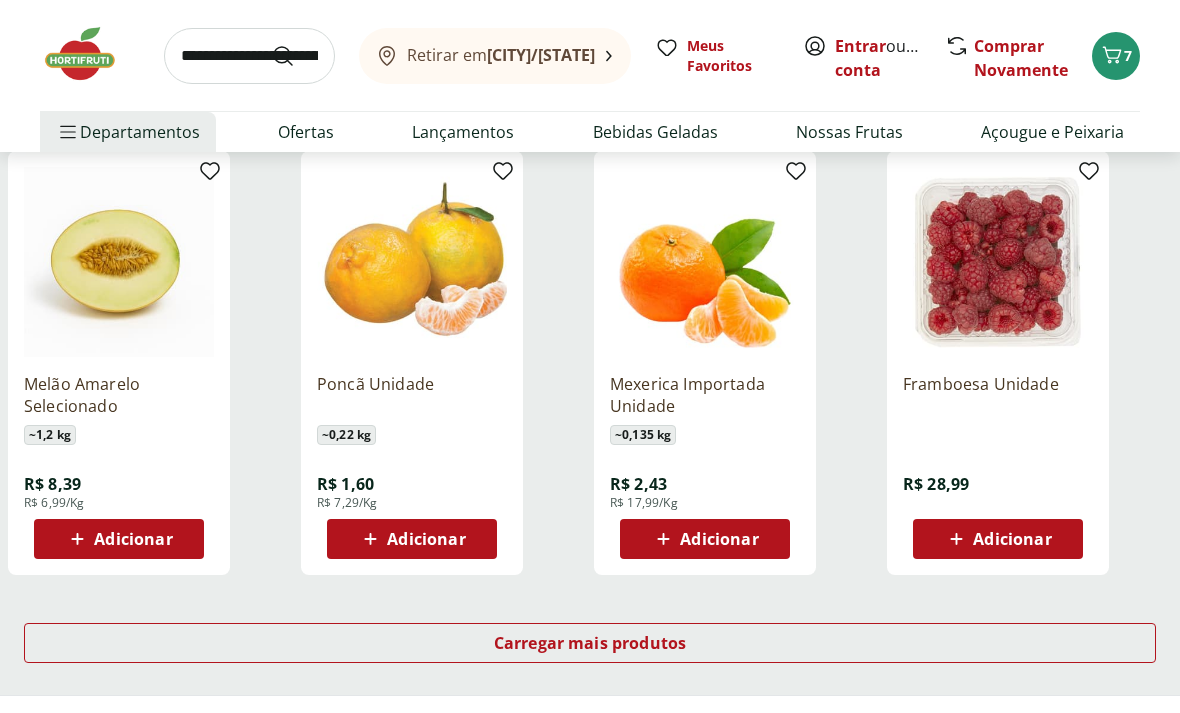 scroll, scrollTop: 5022, scrollLeft: 0, axis: vertical 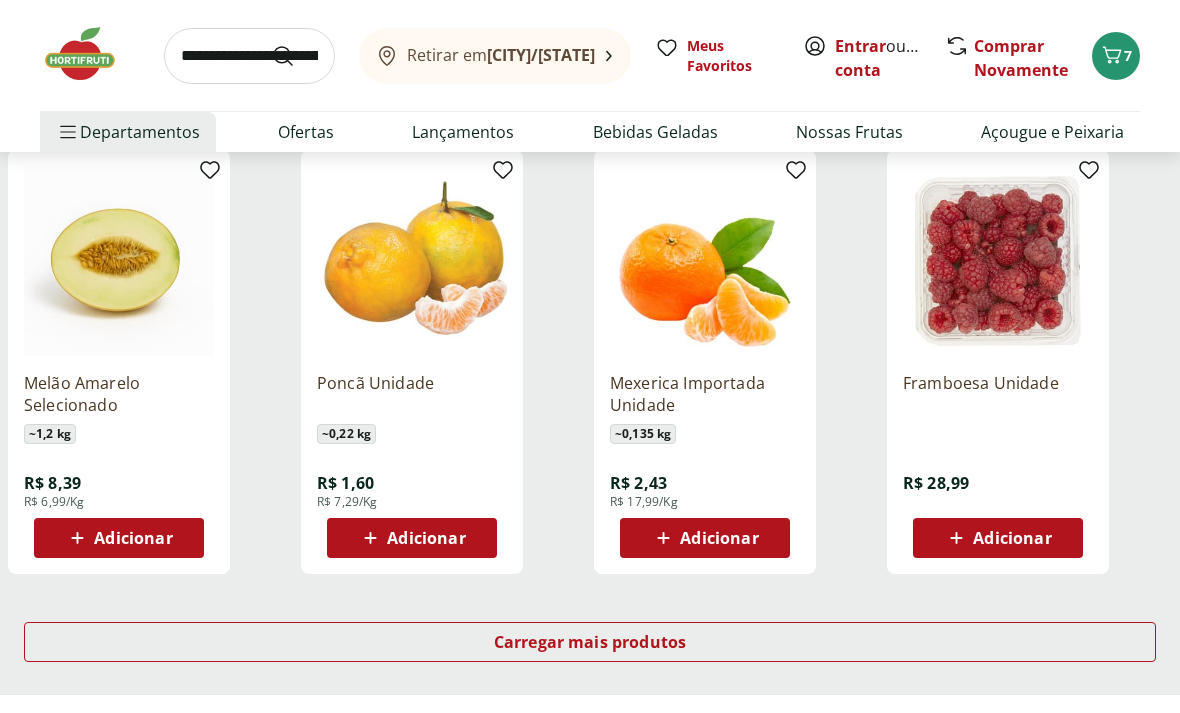 click 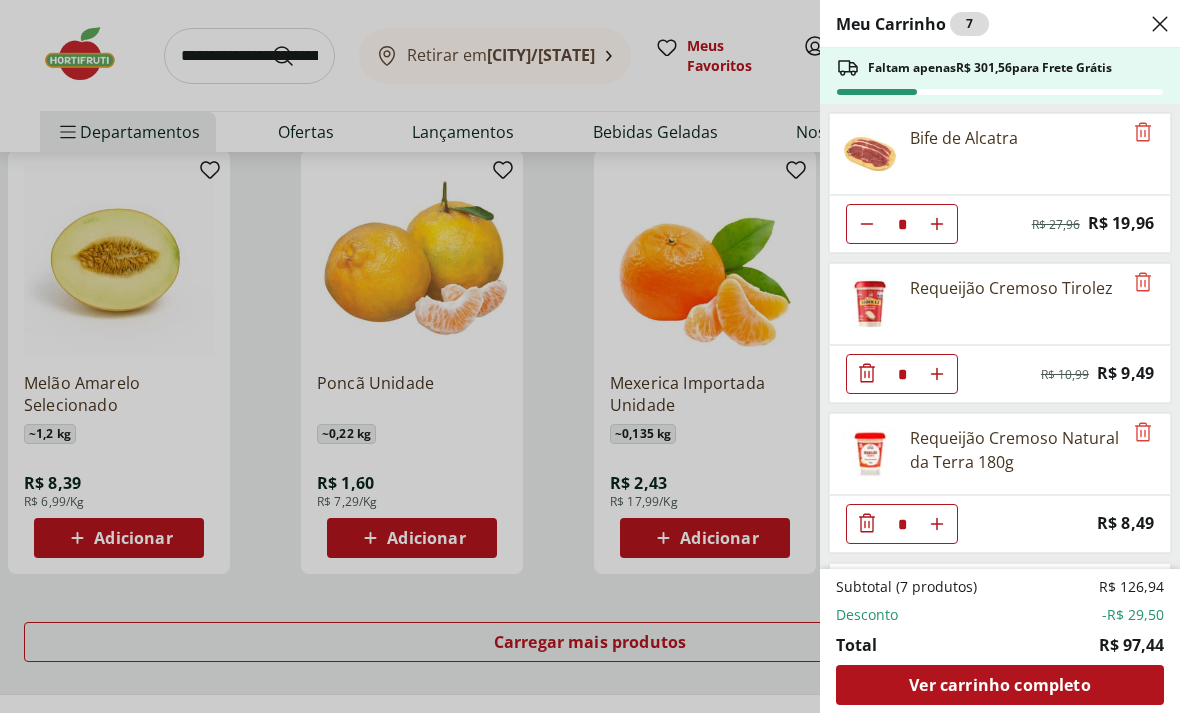 scroll, scrollTop: 0, scrollLeft: 0, axis: both 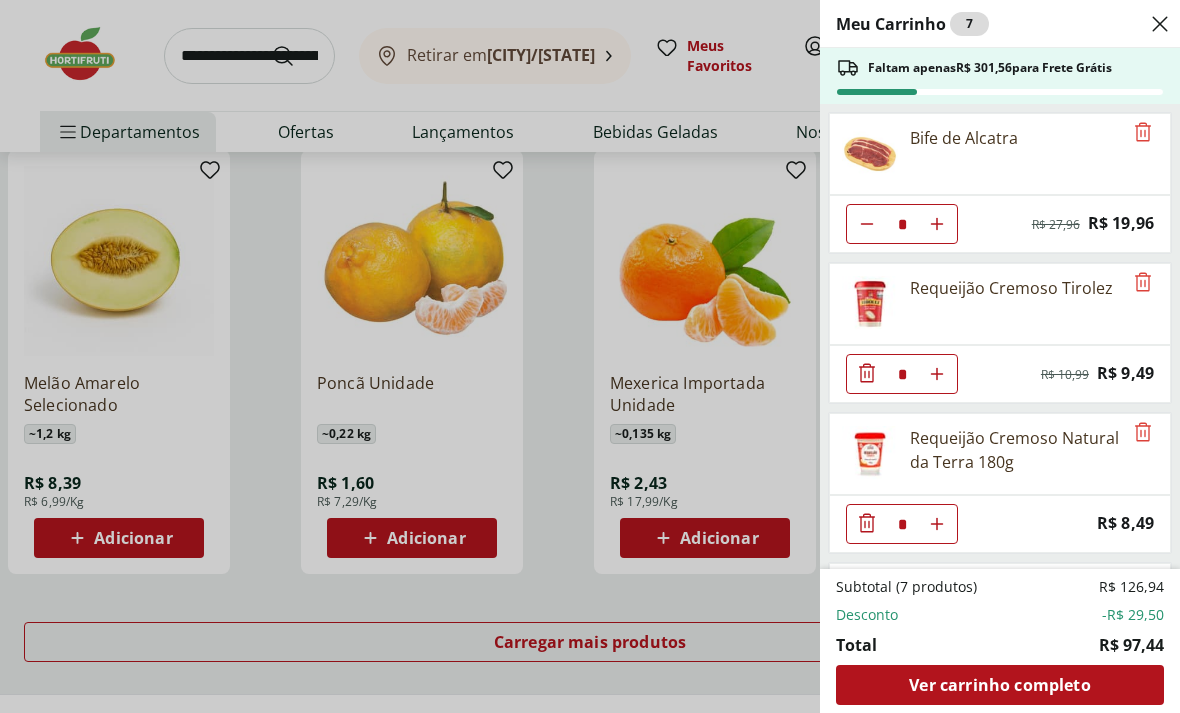 click at bounding box center [937, 224] 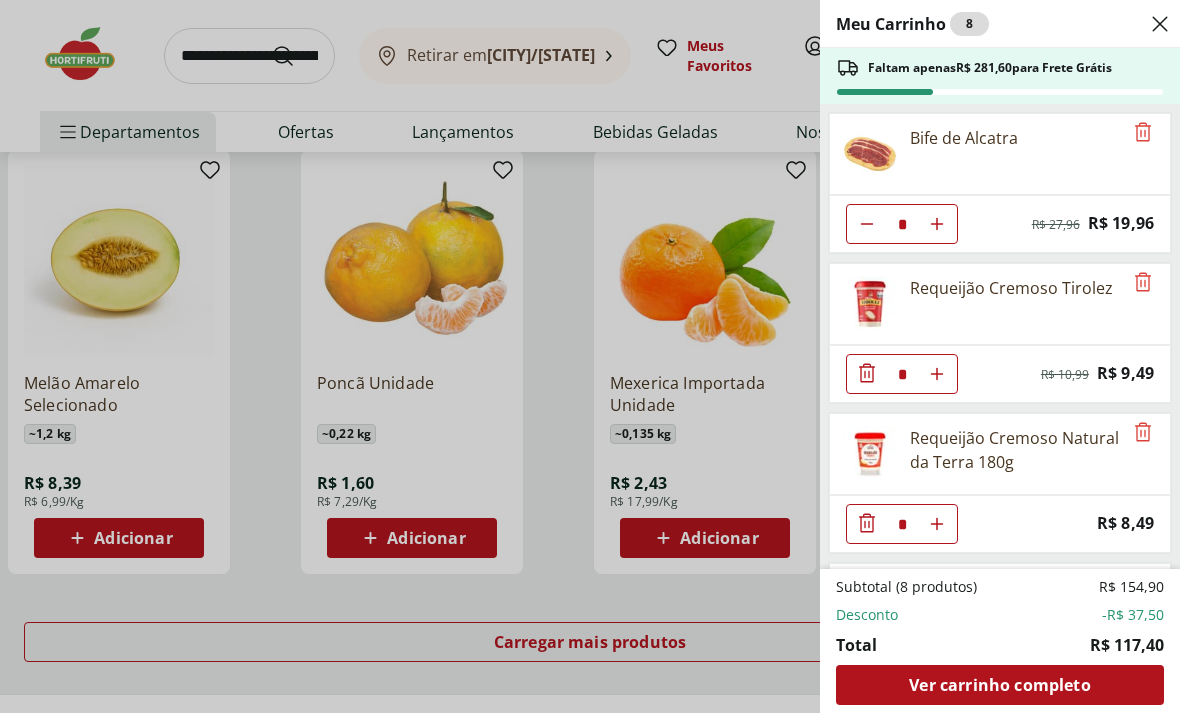click 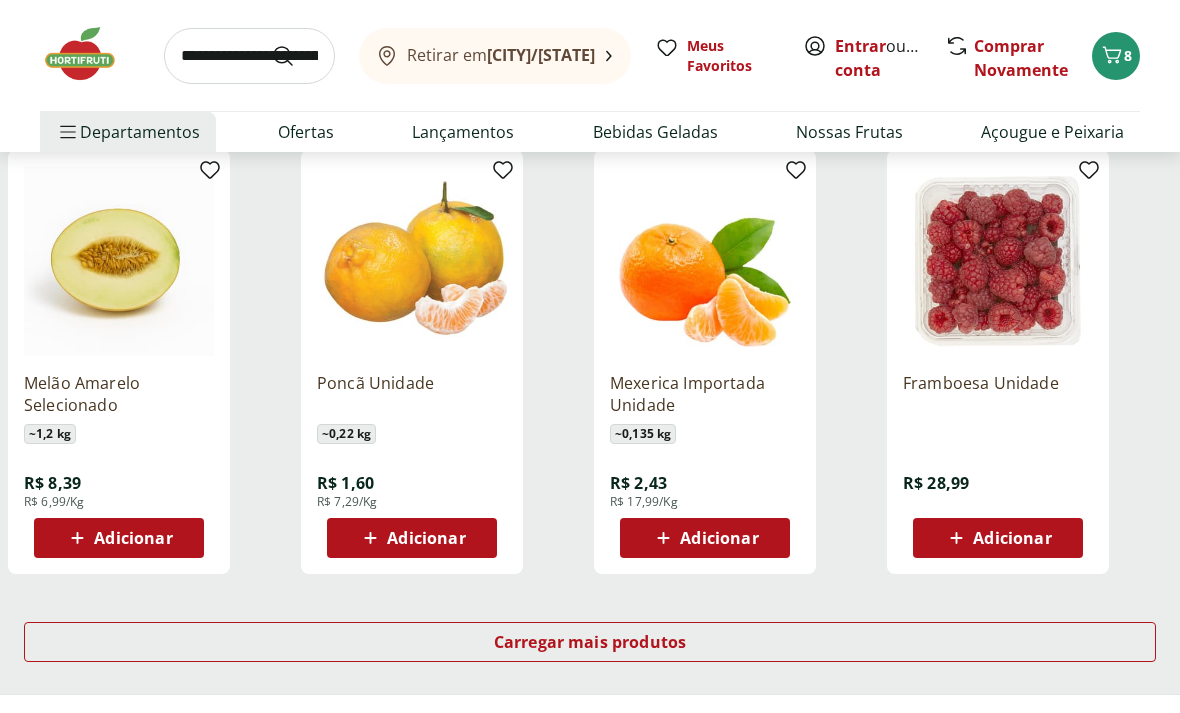 click at bounding box center (249, 56) 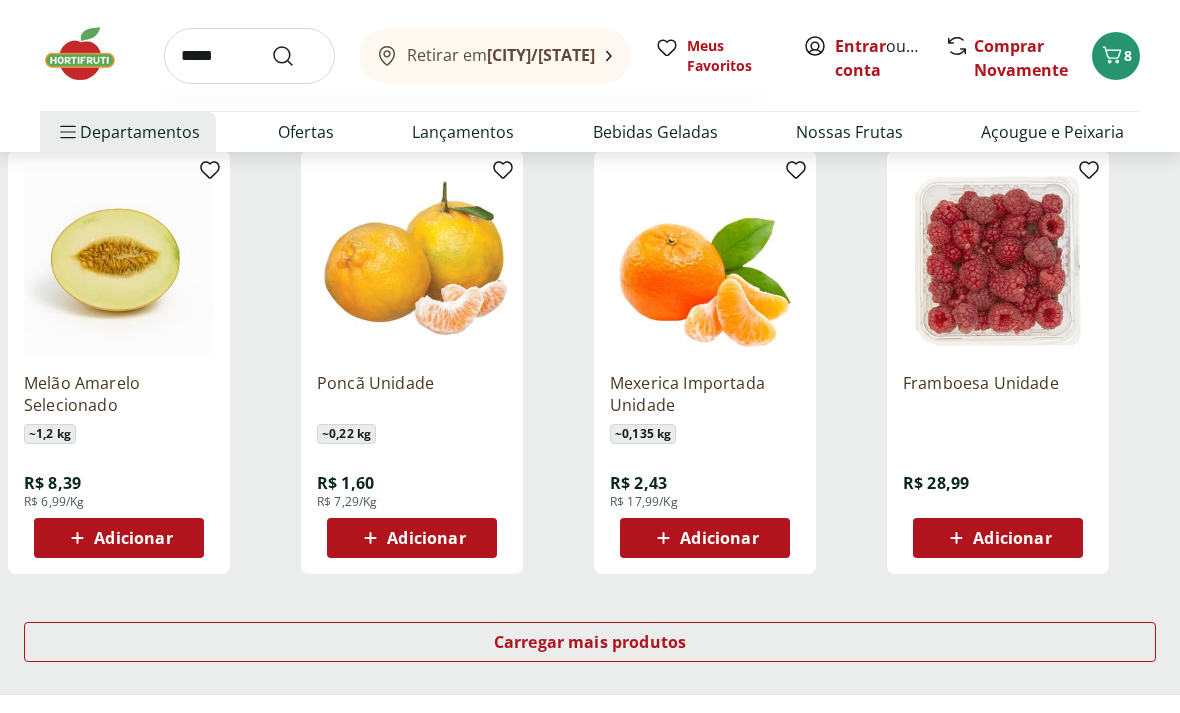 type on "******" 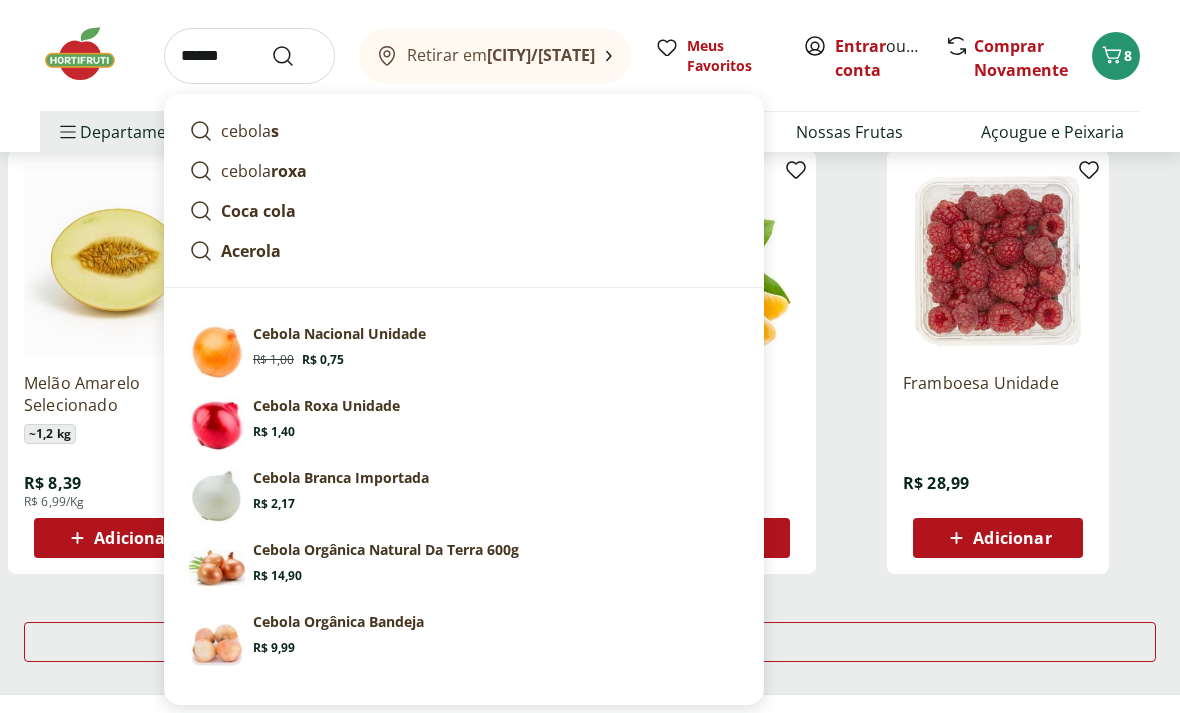 click at bounding box center (295, 56) 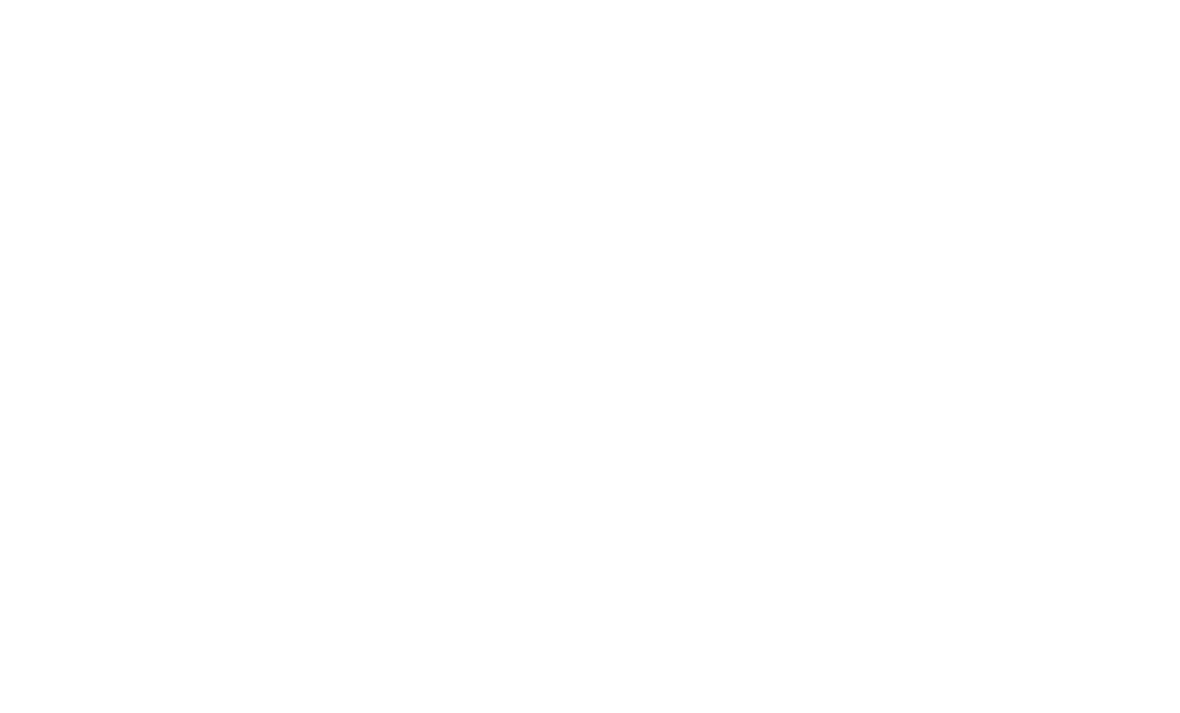 scroll, scrollTop: 0, scrollLeft: 0, axis: both 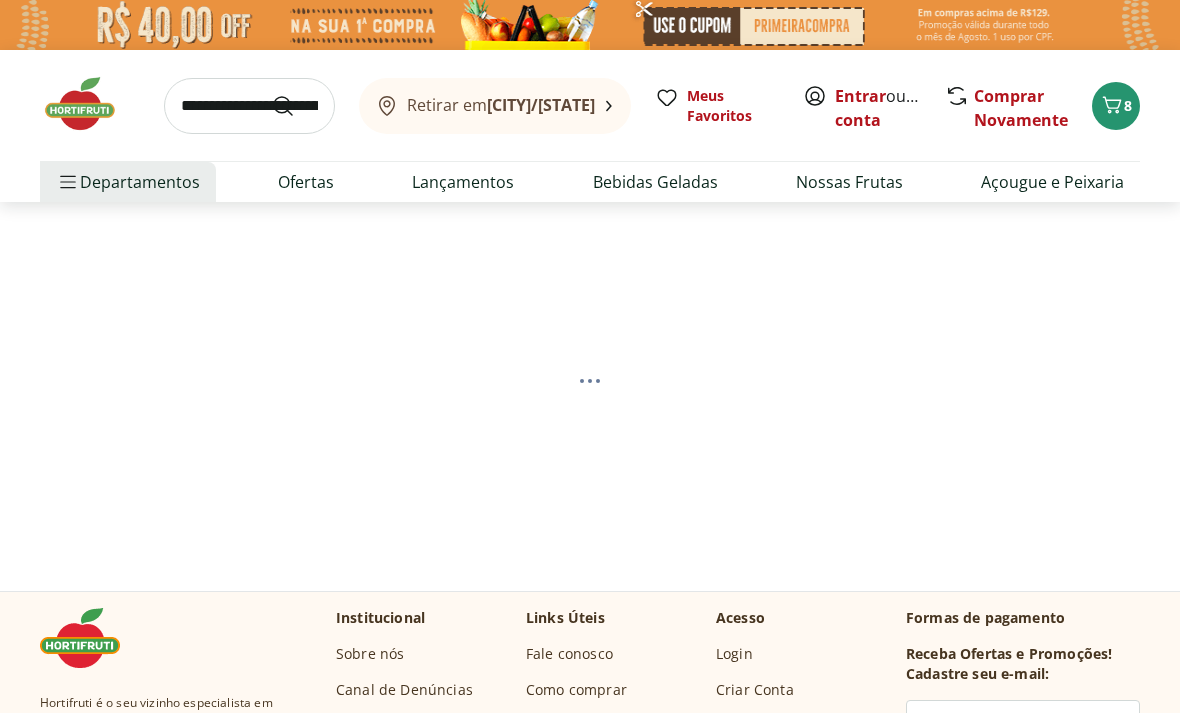select on "**********" 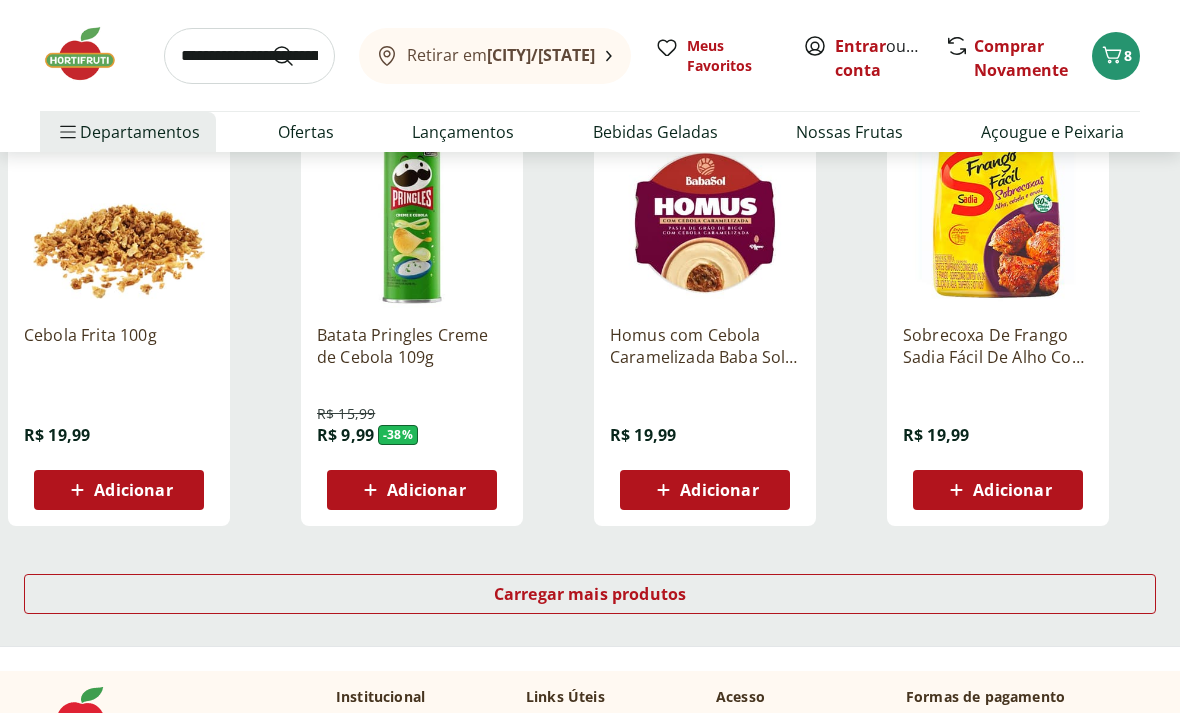 scroll, scrollTop: 1162, scrollLeft: 0, axis: vertical 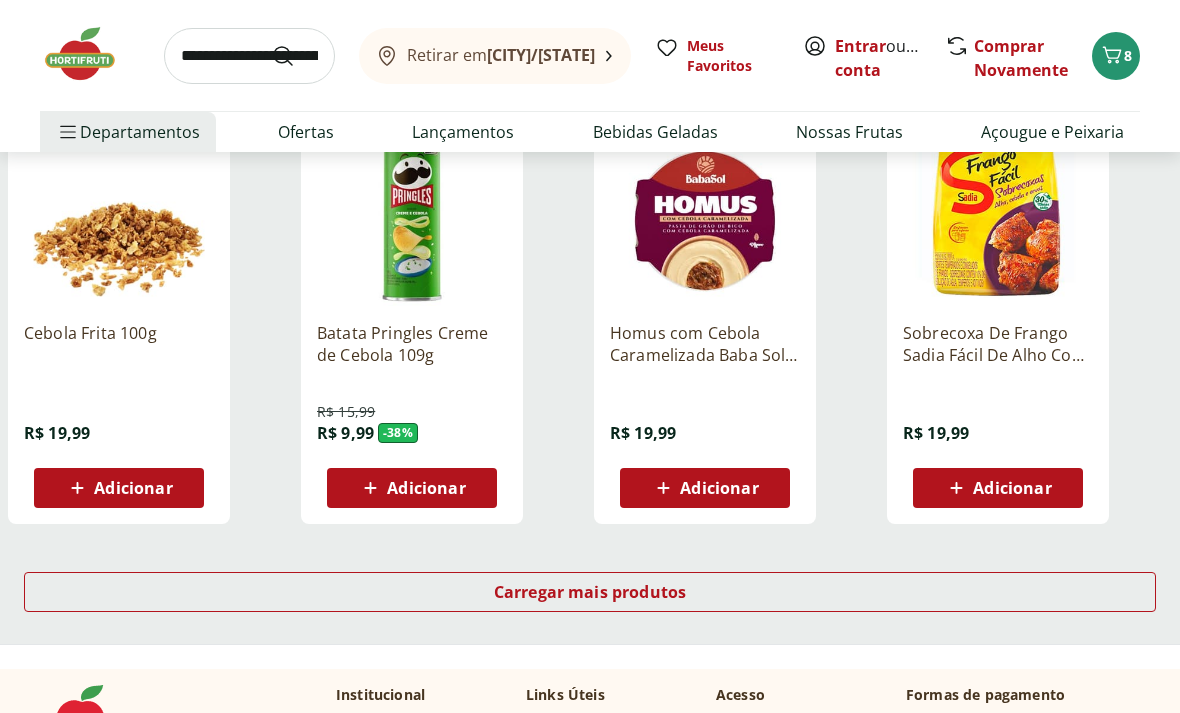 click on "Carregar mais produtos" at bounding box center [590, 592] 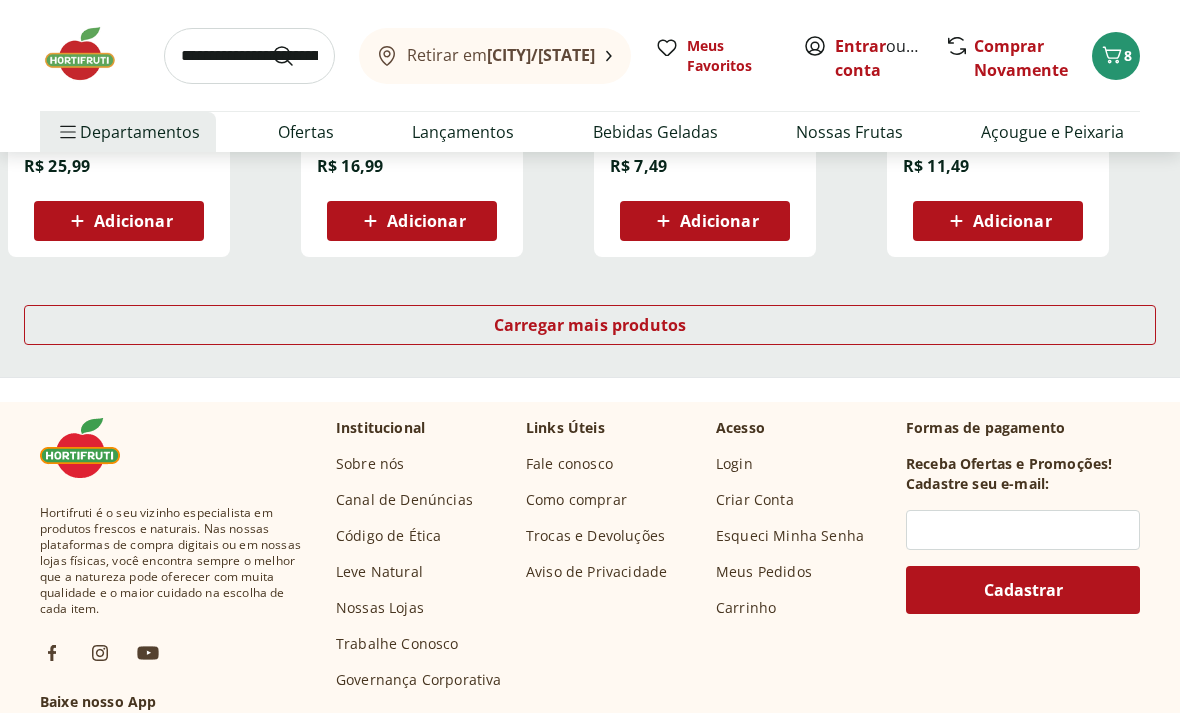 click on "Carregar mais produtos" at bounding box center [590, 326] 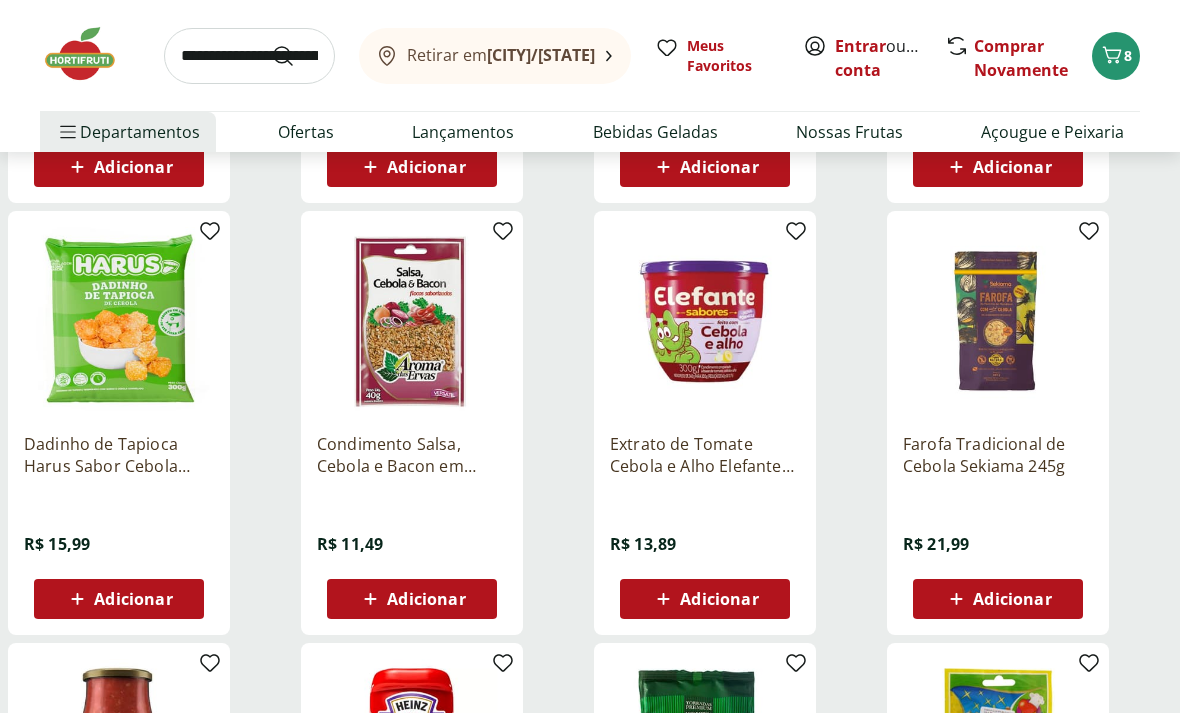 scroll, scrollTop: 1749, scrollLeft: 0, axis: vertical 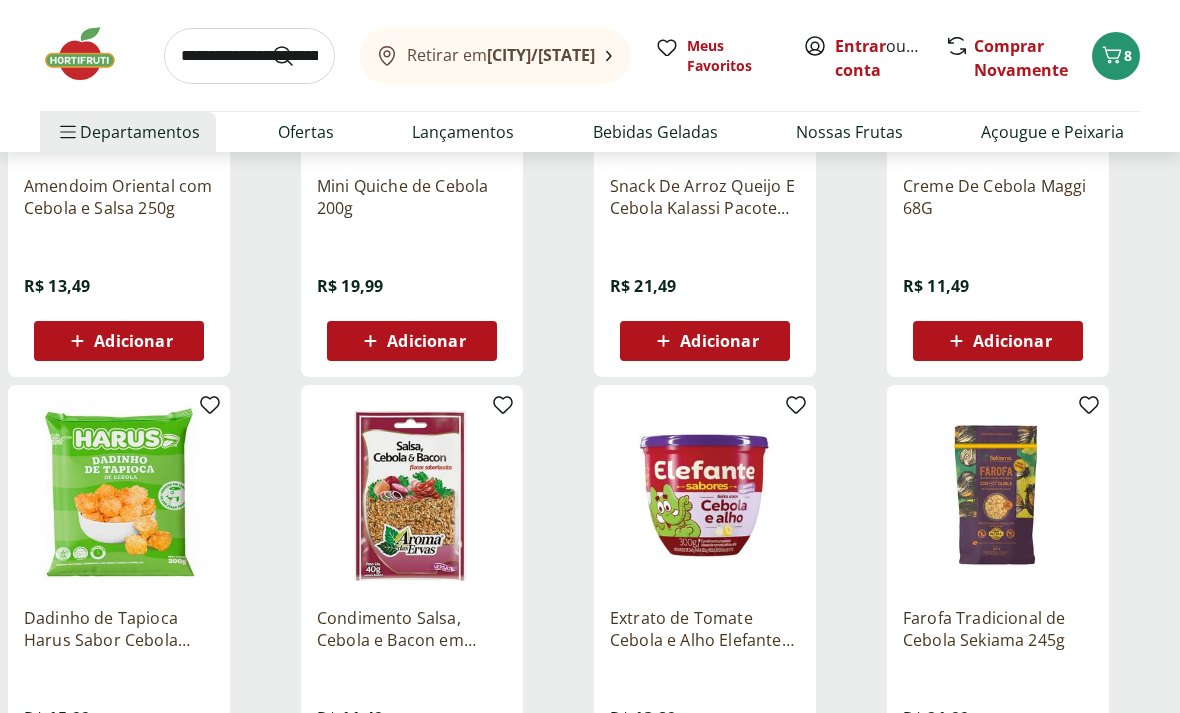 click at bounding box center [249, 56] 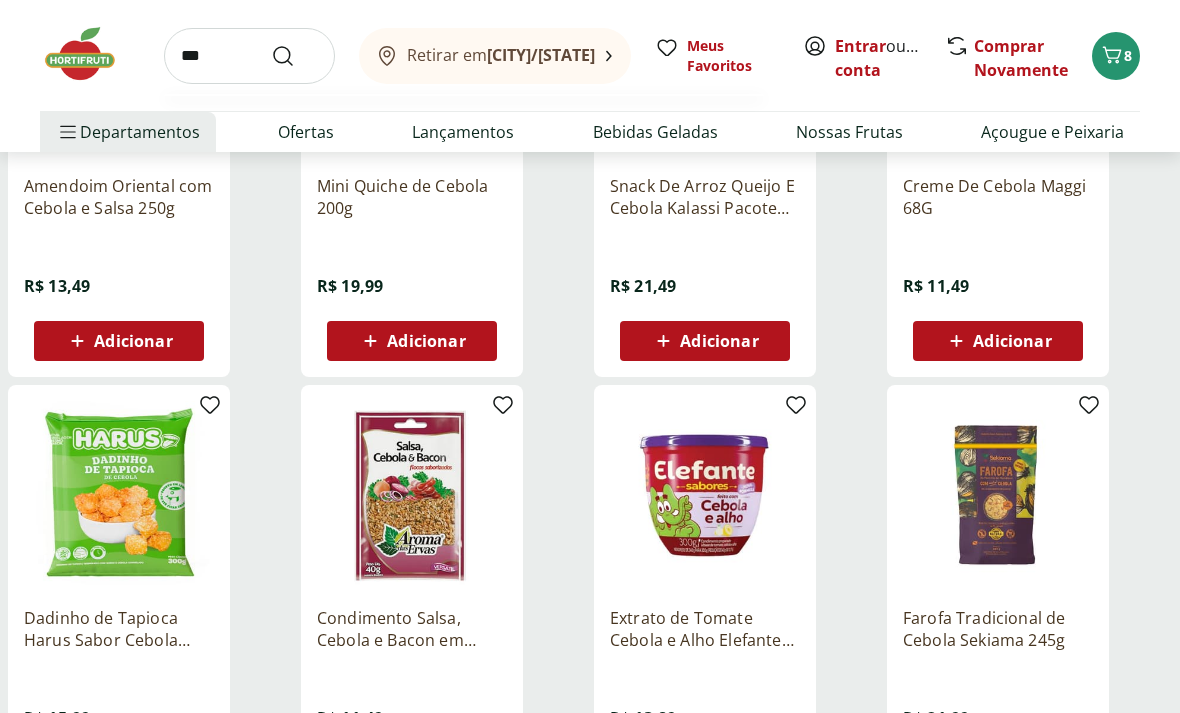 type on "***" 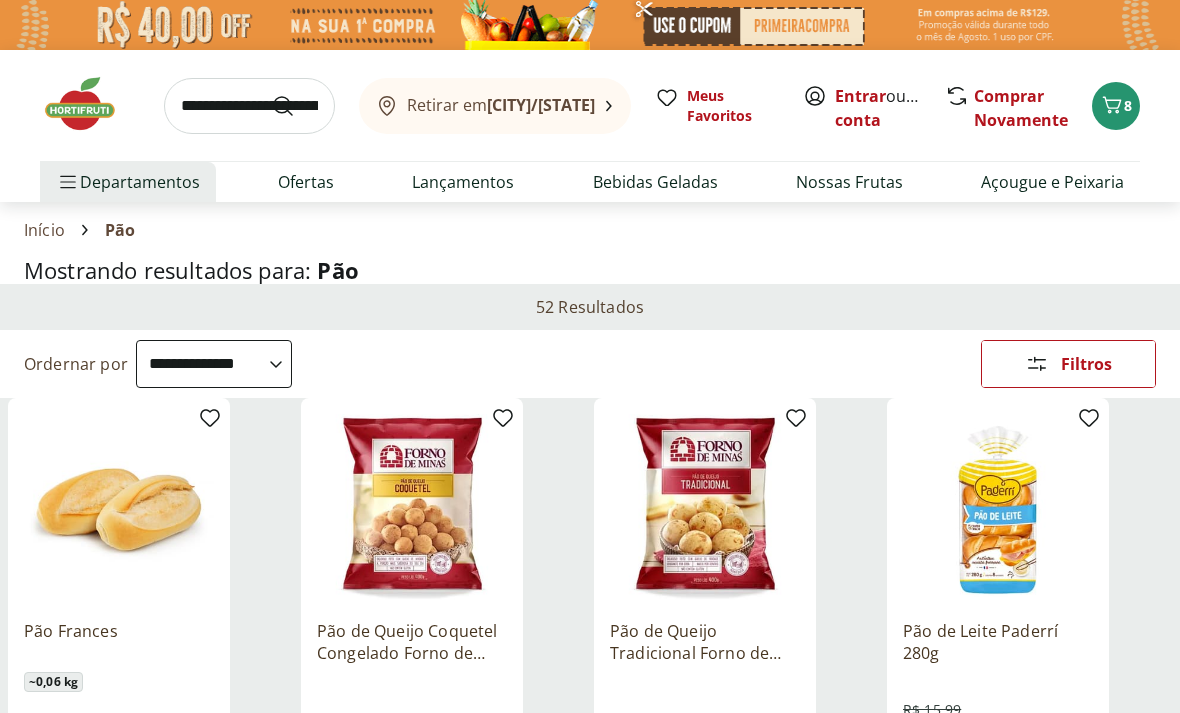 select on "**********" 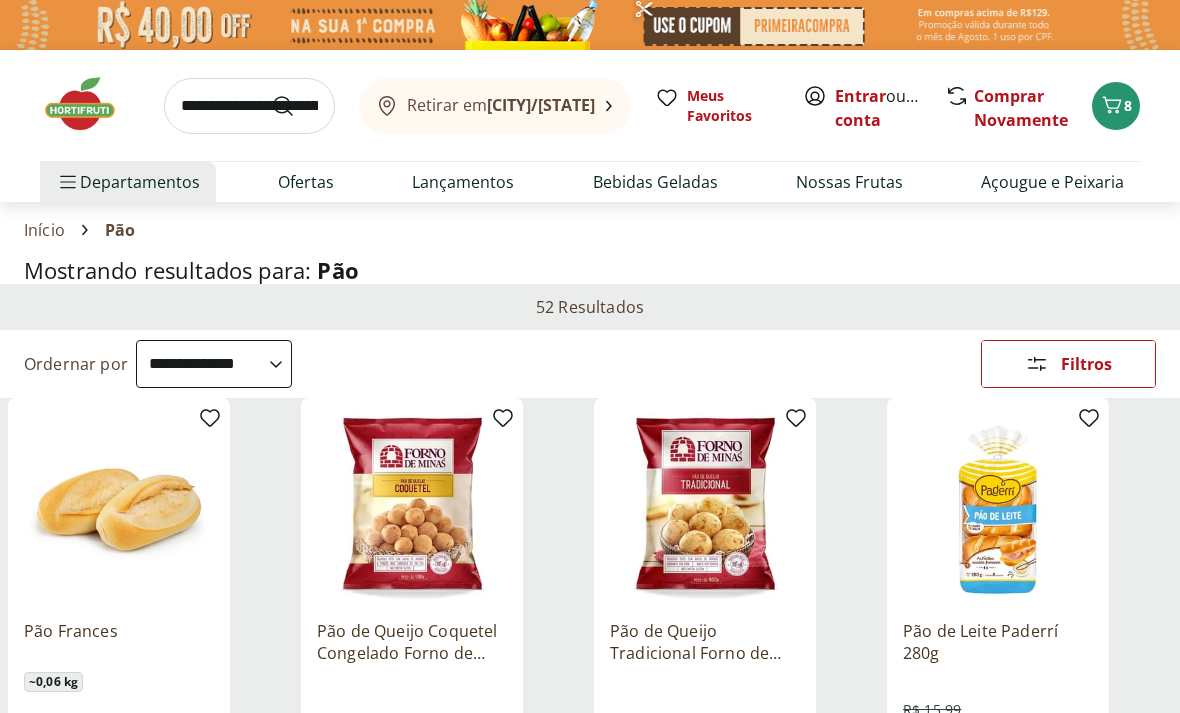 scroll, scrollTop: 585, scrollLeft: 0, axis: vertical 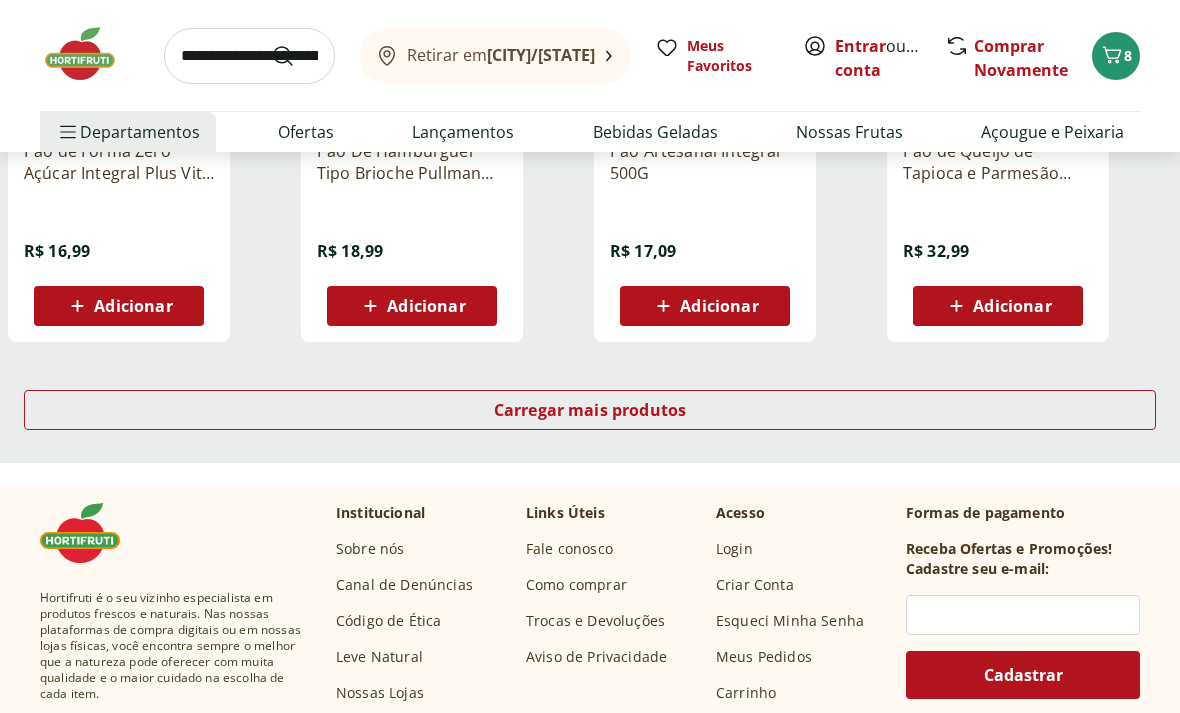 click on "Carregar mais produtos" at bounding box center (590, 411) 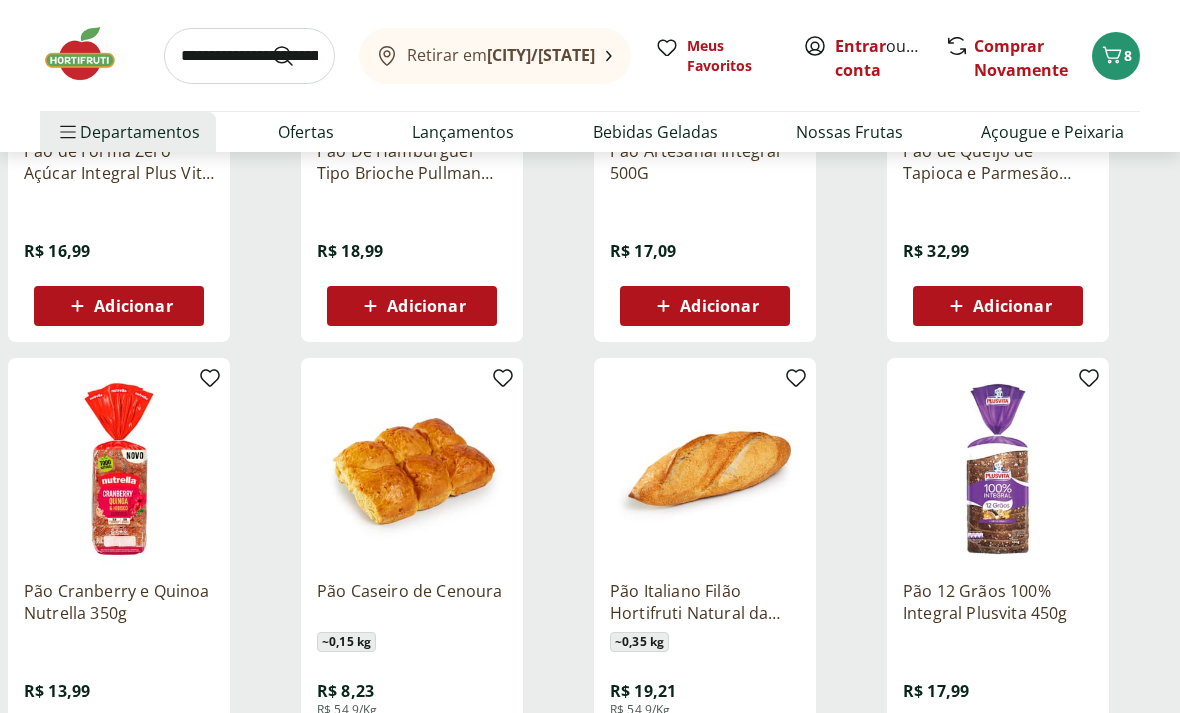 scroll, scrollTop: 3952, scrollLeft: 0, axis: vertical 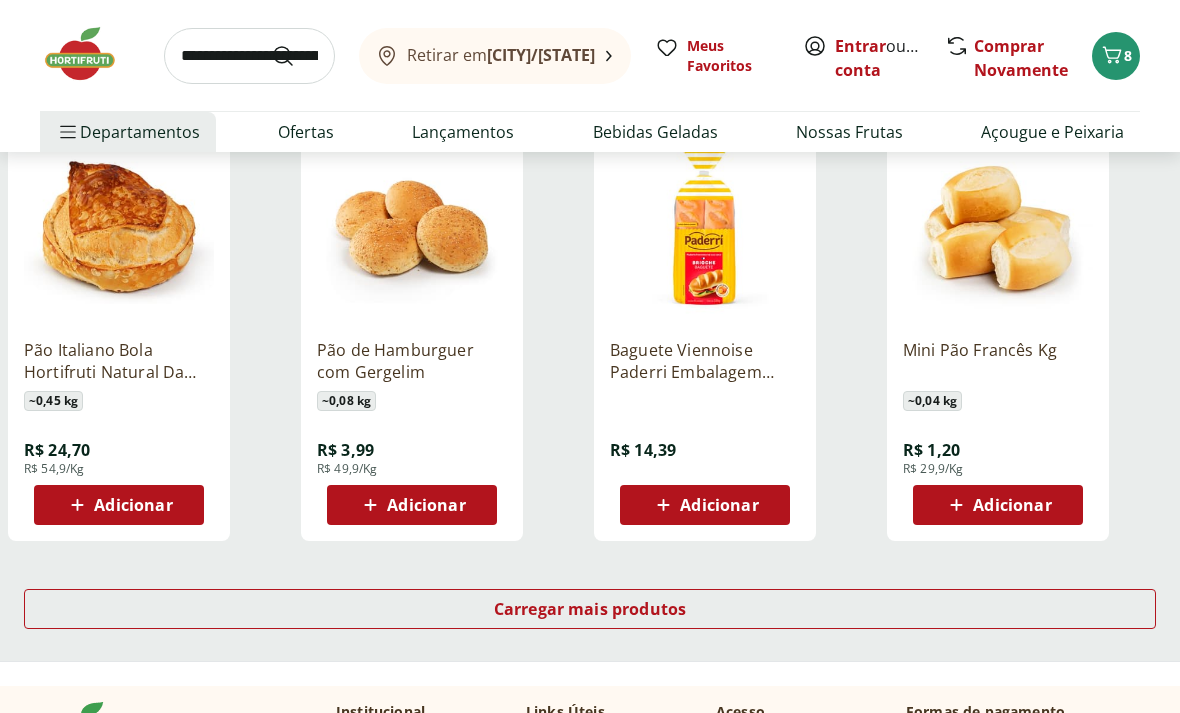 click on "Carregar mais produtos" at bounding box center (590, 609) 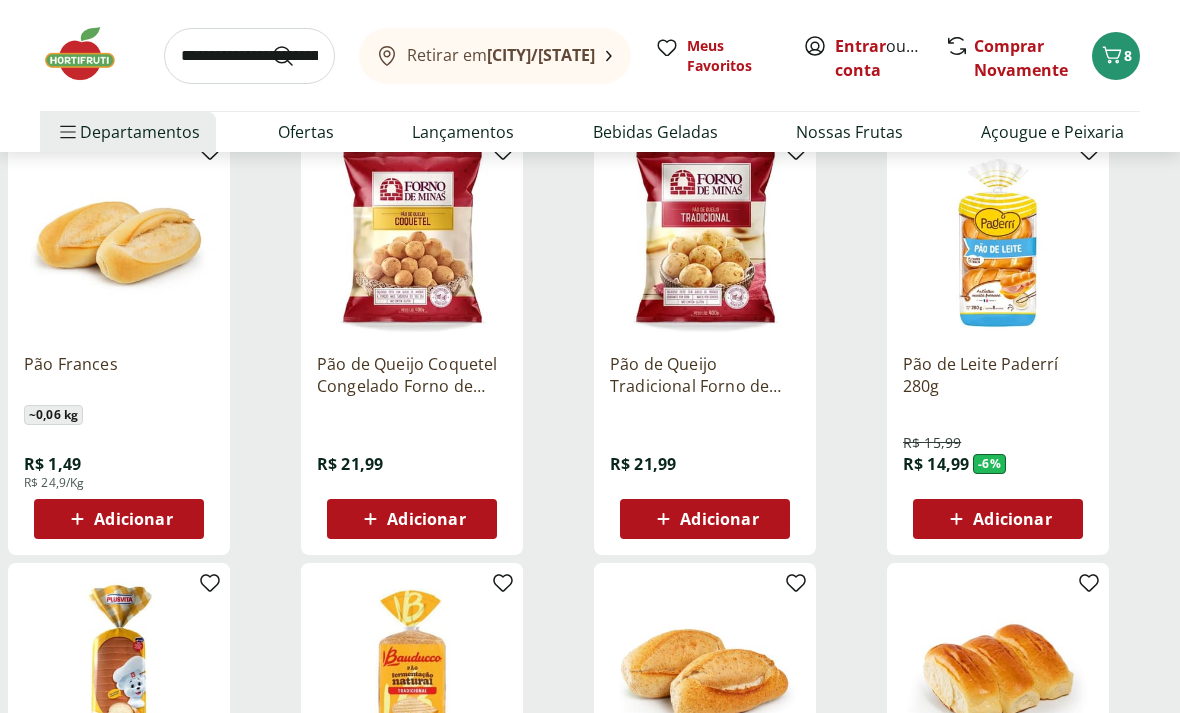 scroll, scrollTop: 0, scrollLeft: 0, axis: both 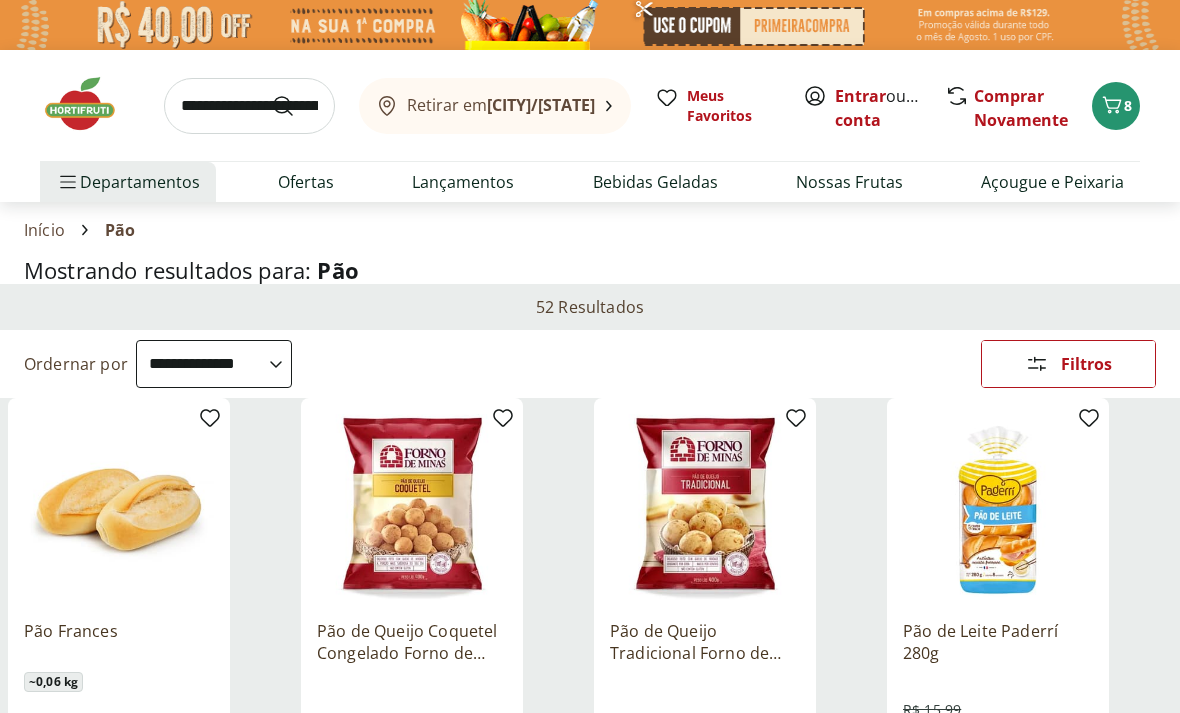click 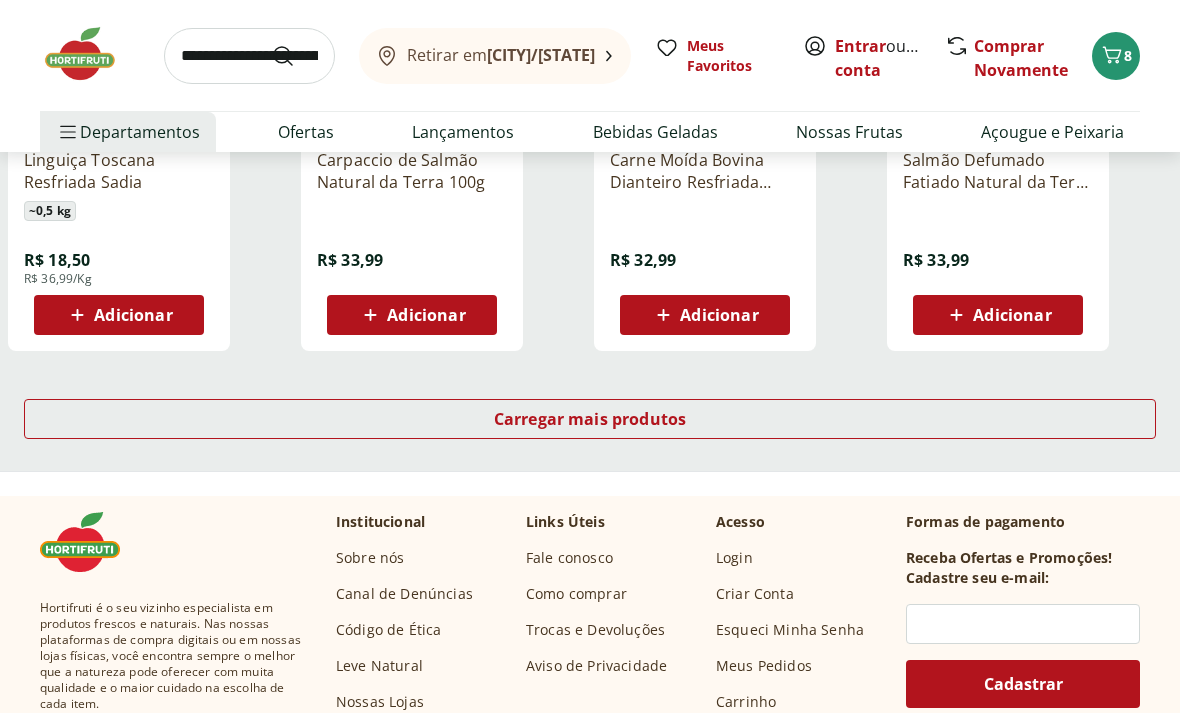 scroll, scrollTop: 1339, scrollLeft: 0, axis: vertical 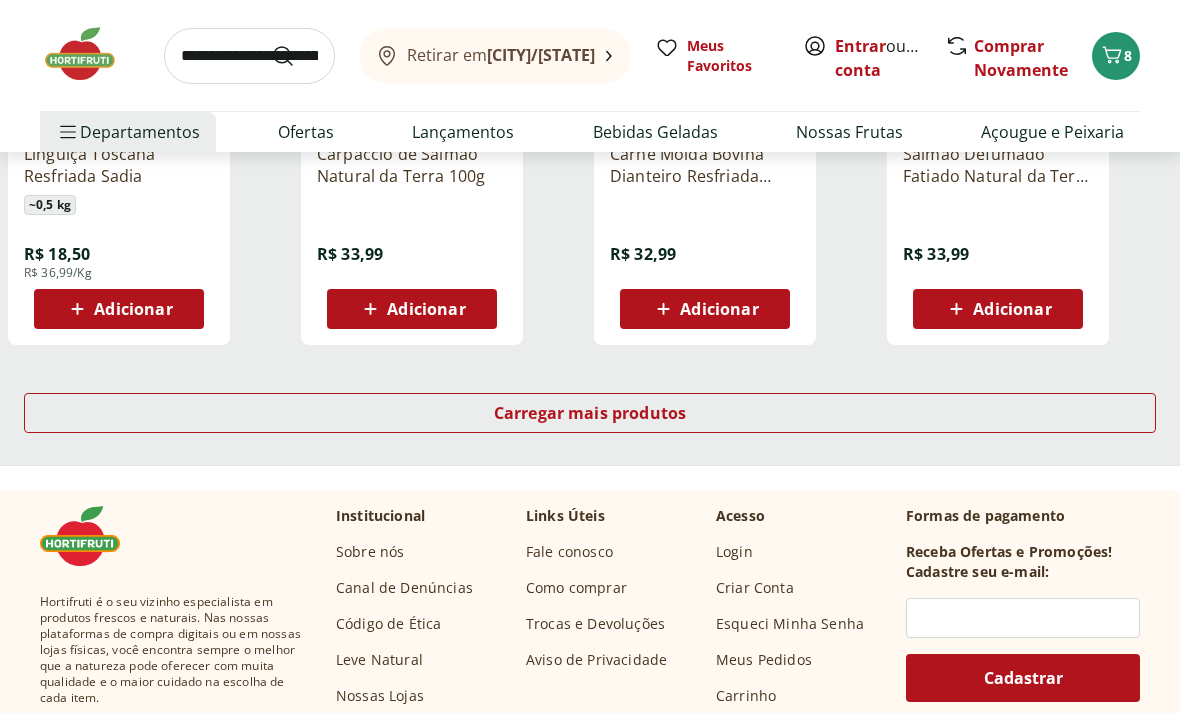 click on "Carregar mais produtos" at bounding box center (590, 413) 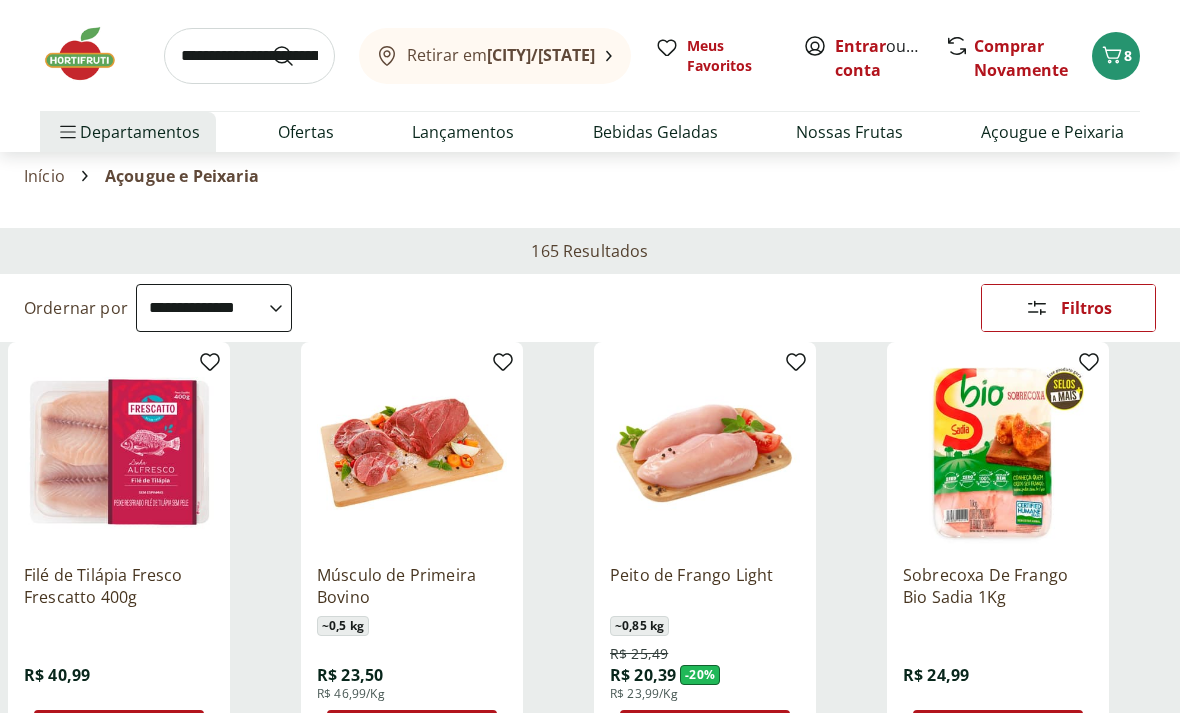 scroll, scrollTop: 0, scrollLeft: 0, axis: both 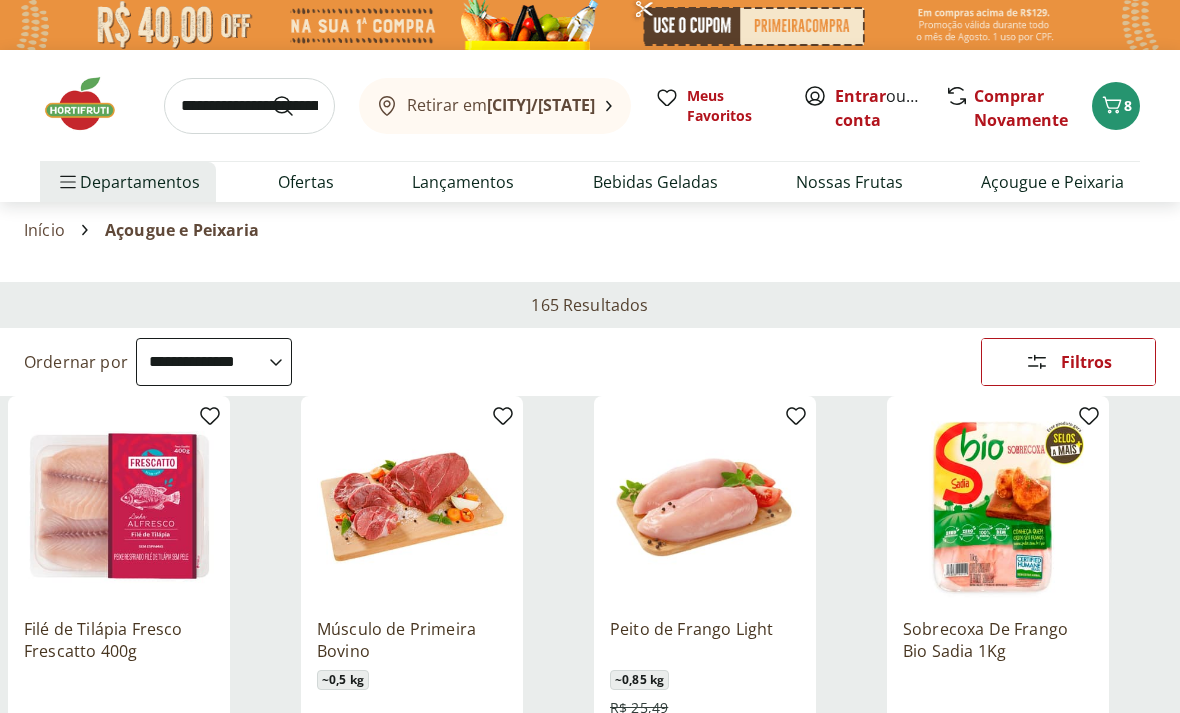click on "**********" at bounding box center (214, 362) 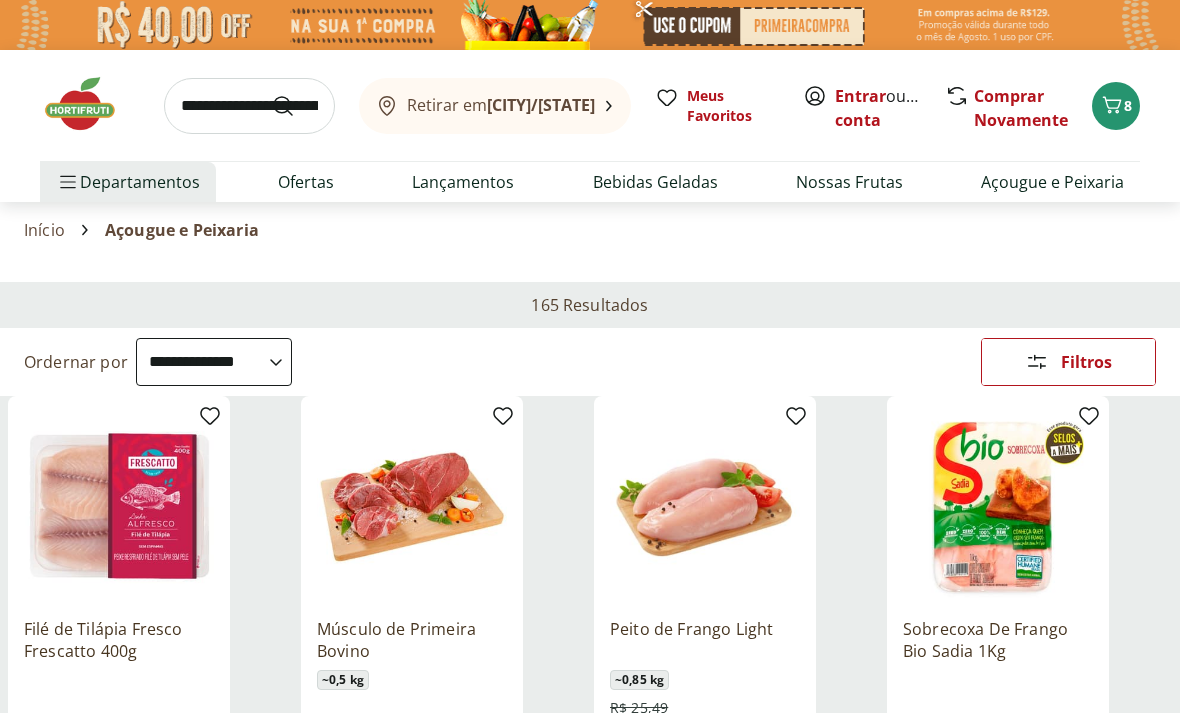 select on "**********" 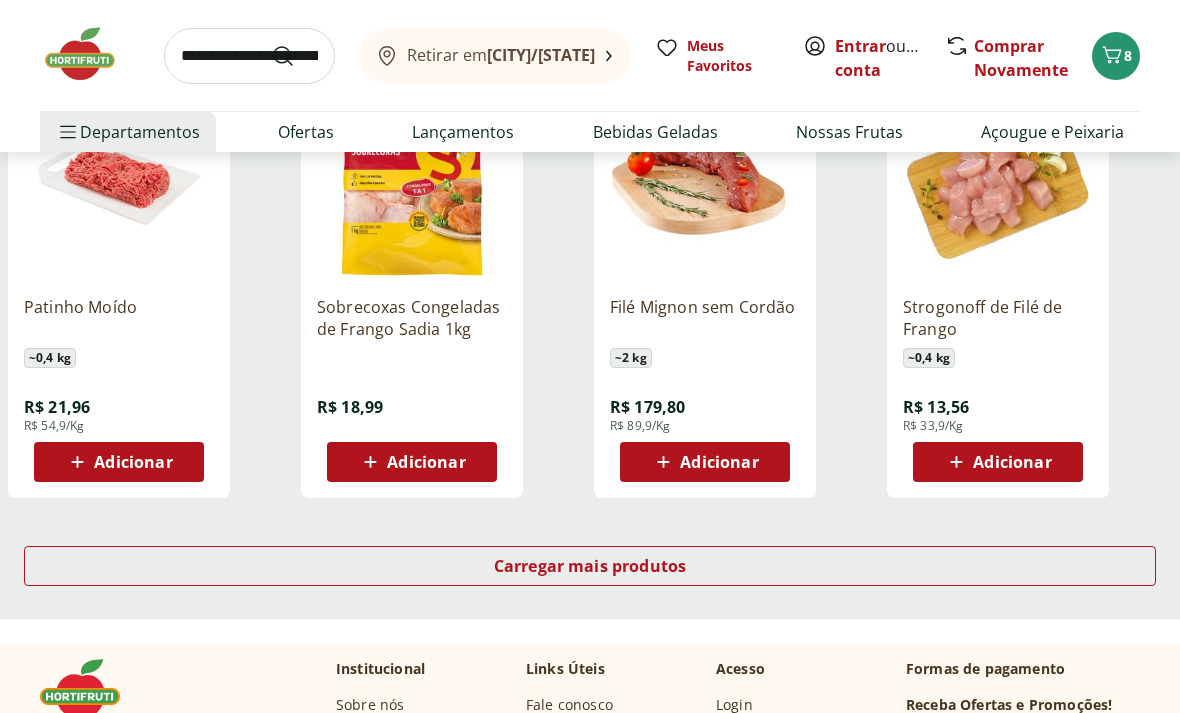 scroll, scrollTop: 2497, scrollLeft: 0, axis: vertical 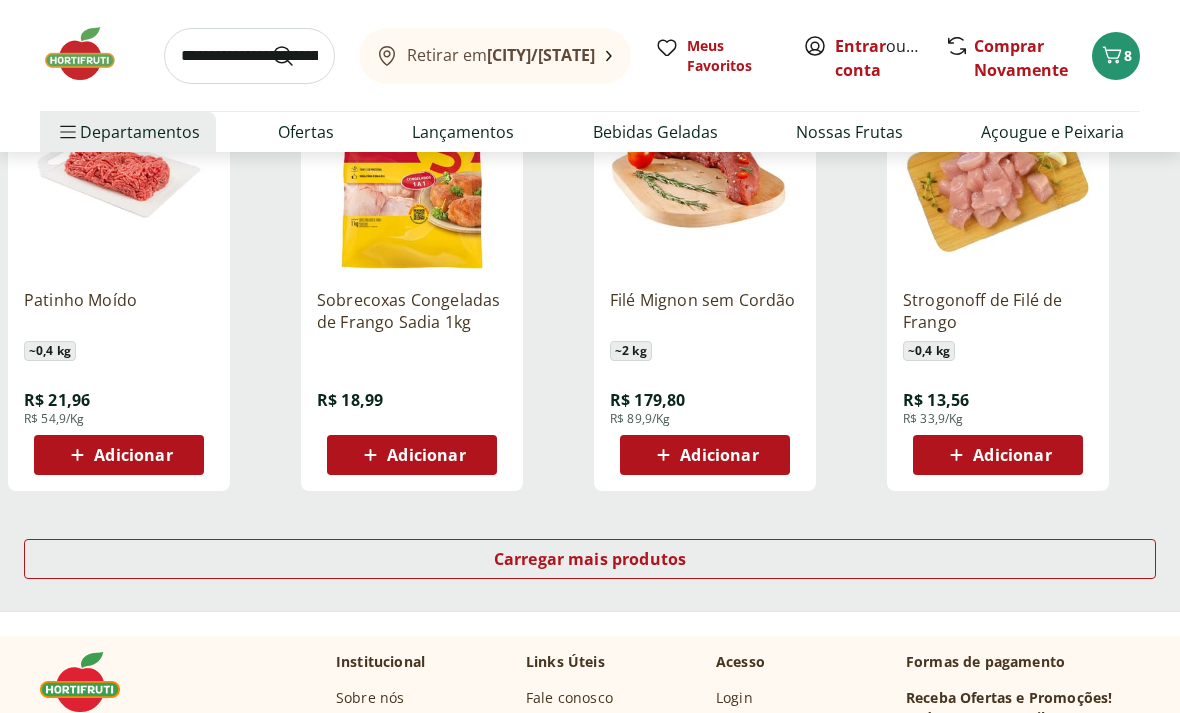 click on "Carregar mais produtos" at bounding box center [590, 559] 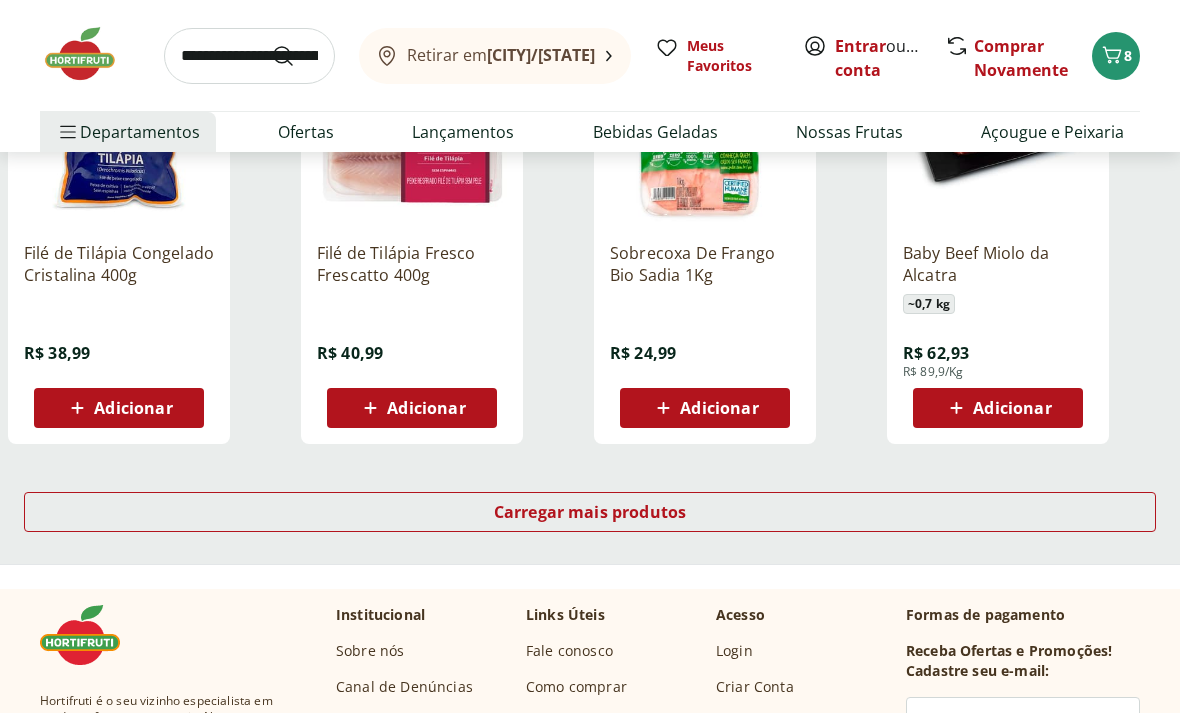 scroll, scrollTop: 3862, scrollLeft: 0, axis: vertical 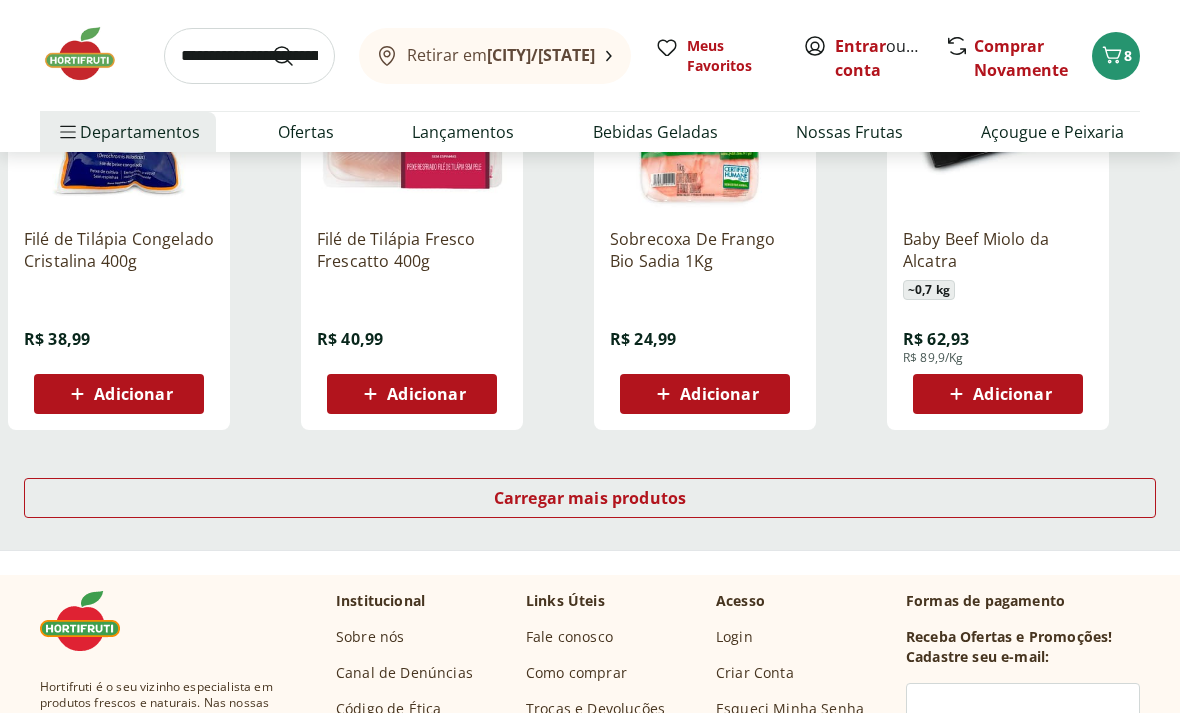click on "Carregar mais produtos" at bounding box center (590, 498) 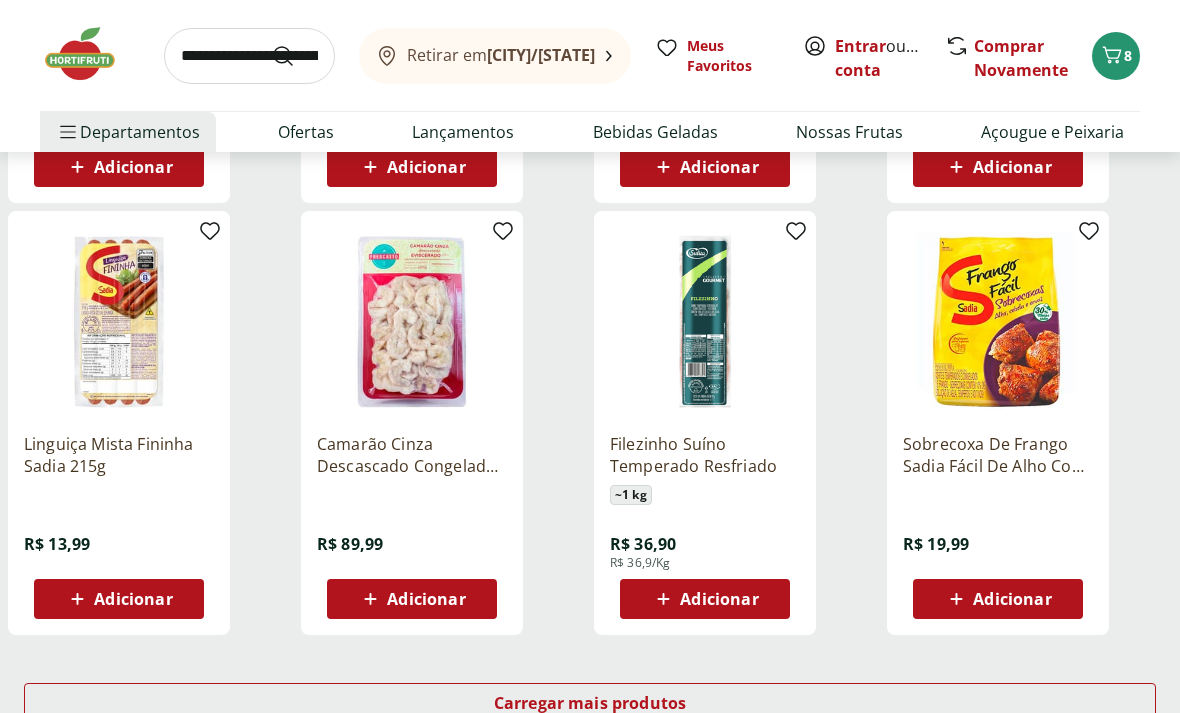 scroll, scrollTop: 4961, scrollLeft: 0, axis: vertical 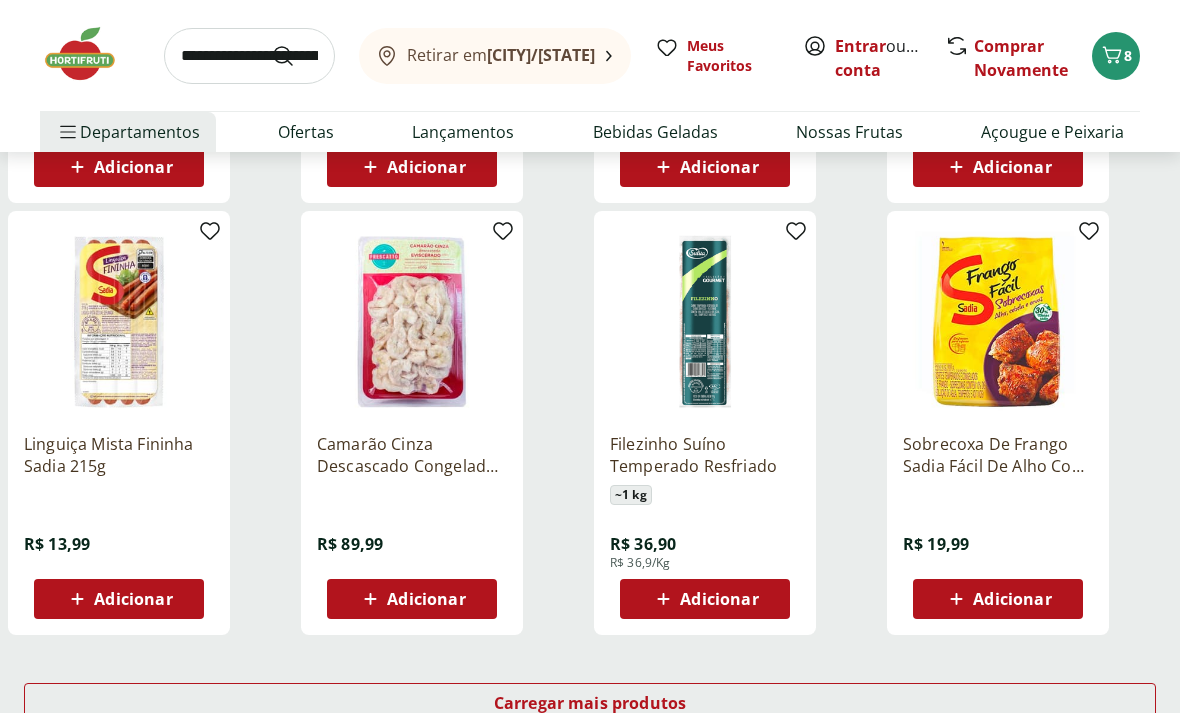 click on "Carregar mais produtos" at bounding box center (590, 703) 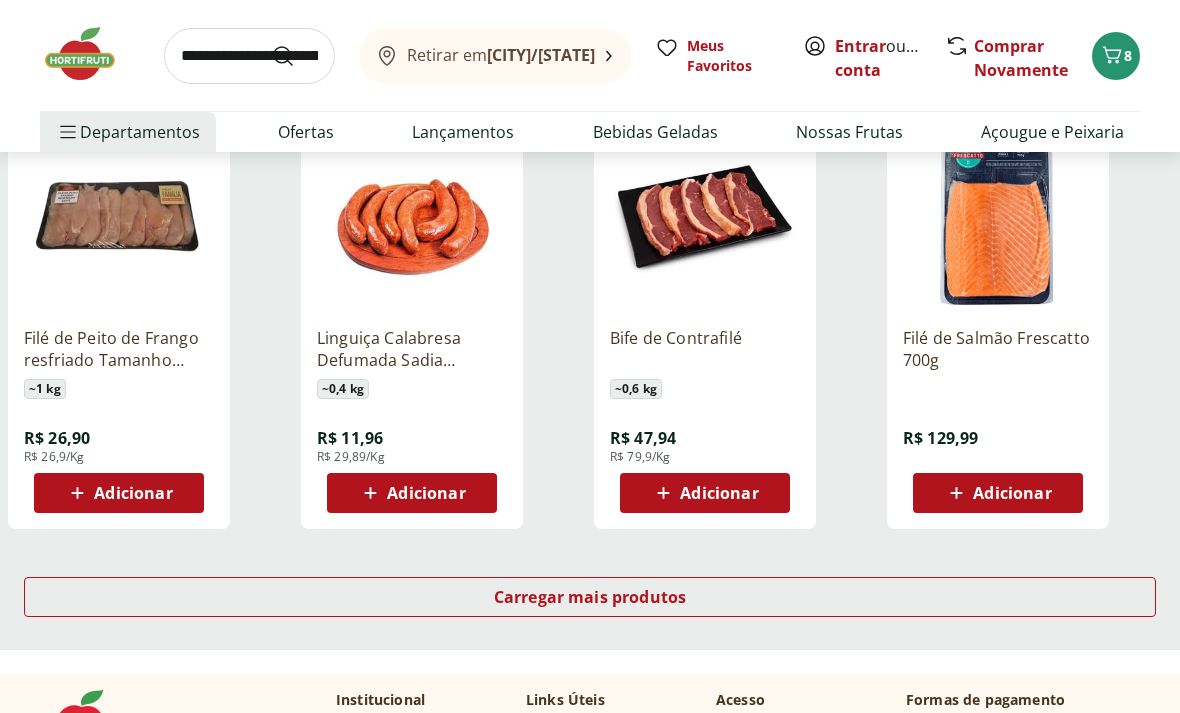 scroll, scrollTop: 6371, scrollLeft: 0, axis: vertical 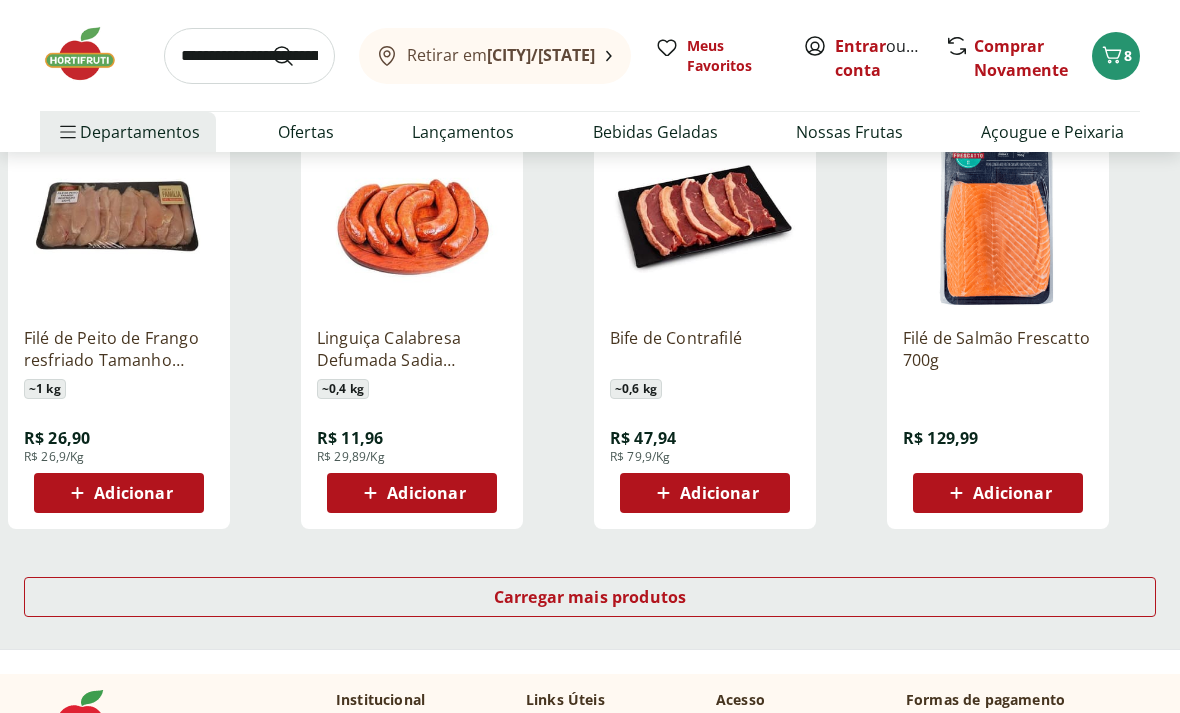 click on "Carregar mais produtos" at bounding box center (590, 597) 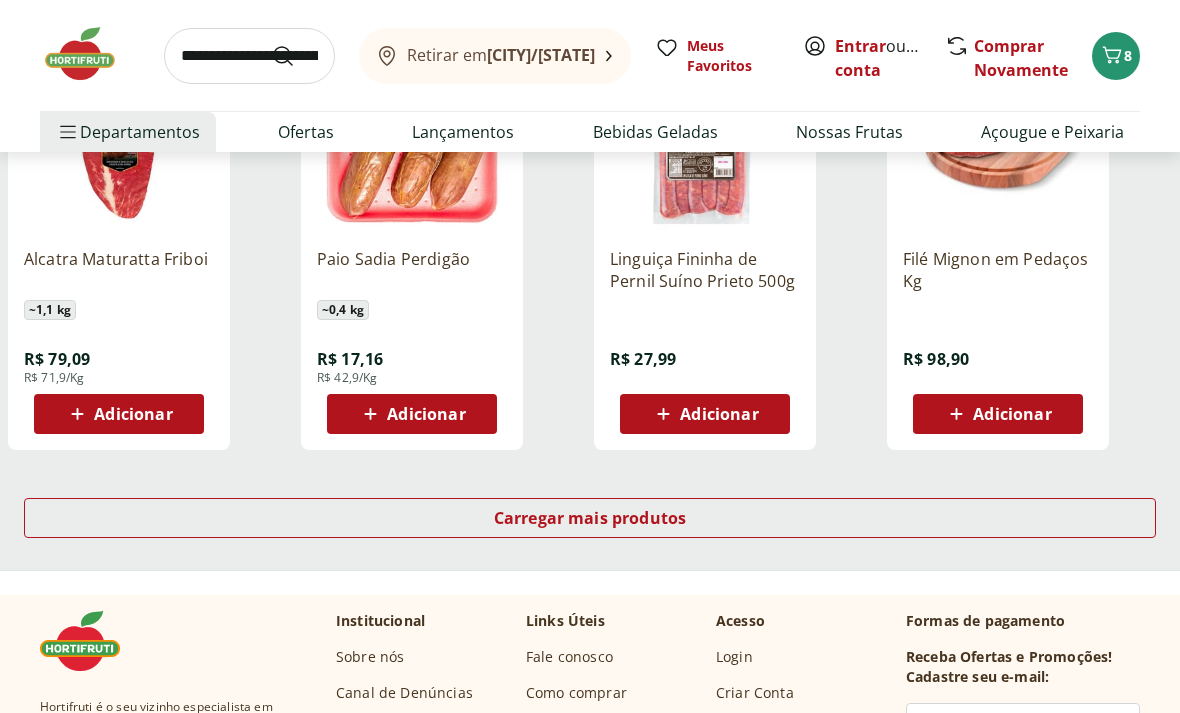 scroll, scrollTop: 7754, scrollLeft: 0, axis: vertical 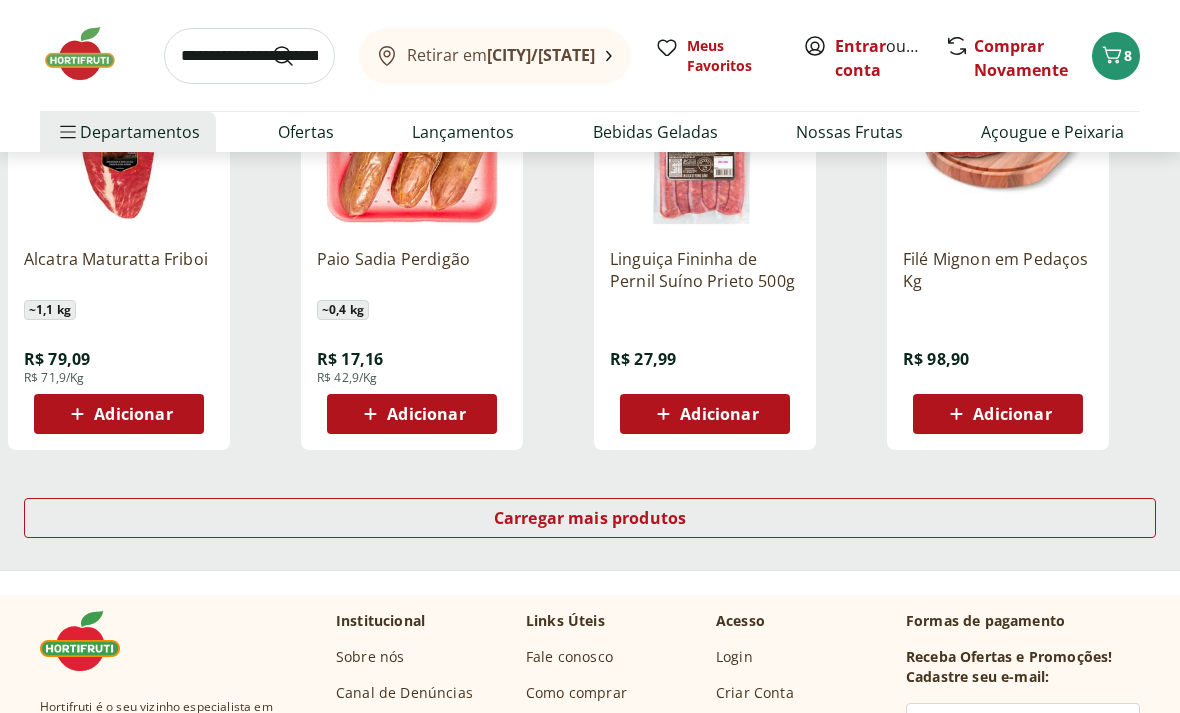 click 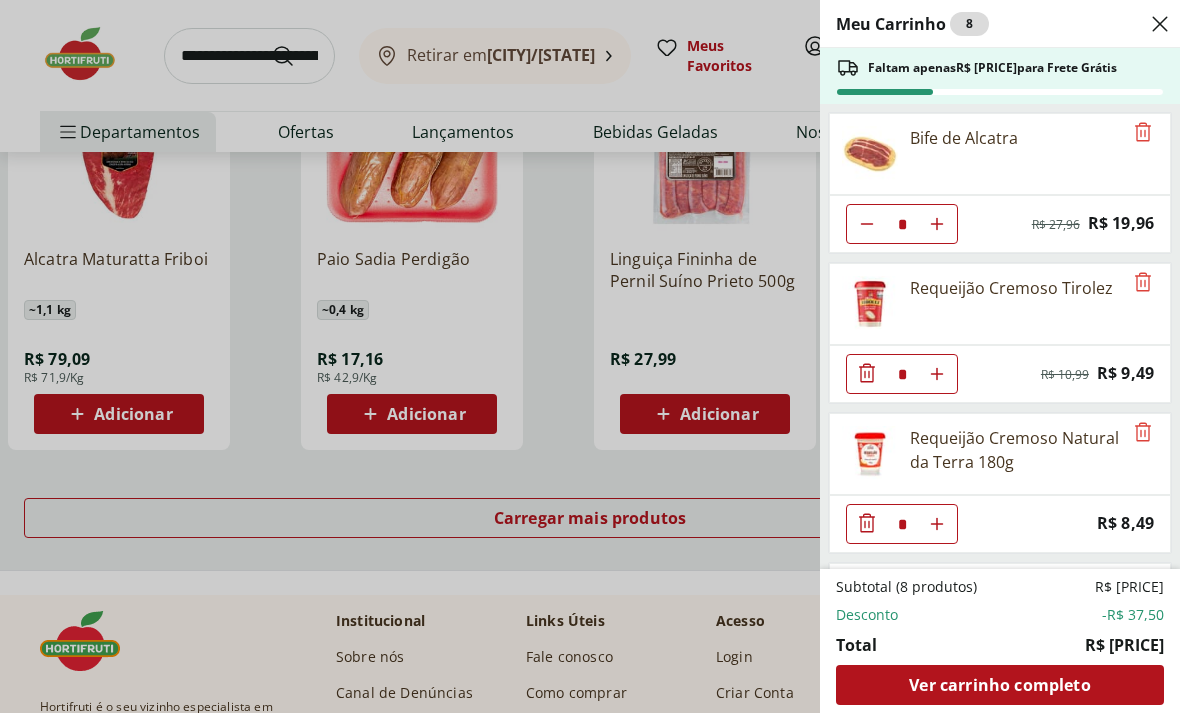 click 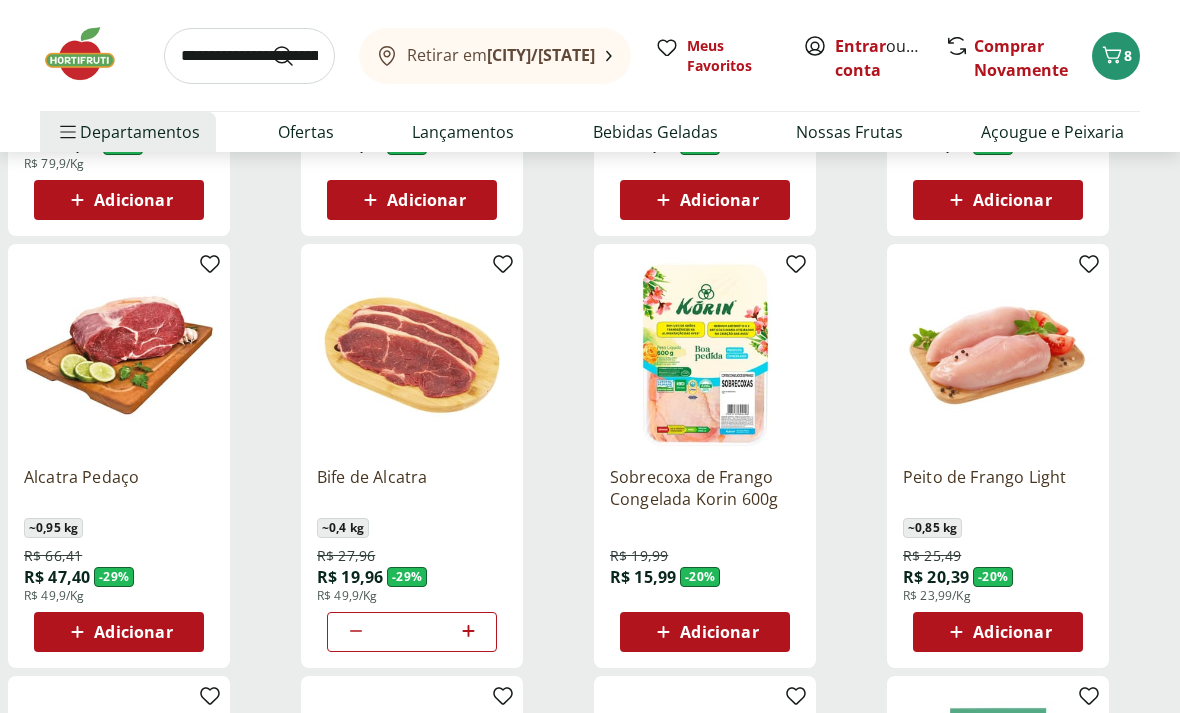 scroll, scrollTop: 568, scrollLeft: 0, axis: vertical 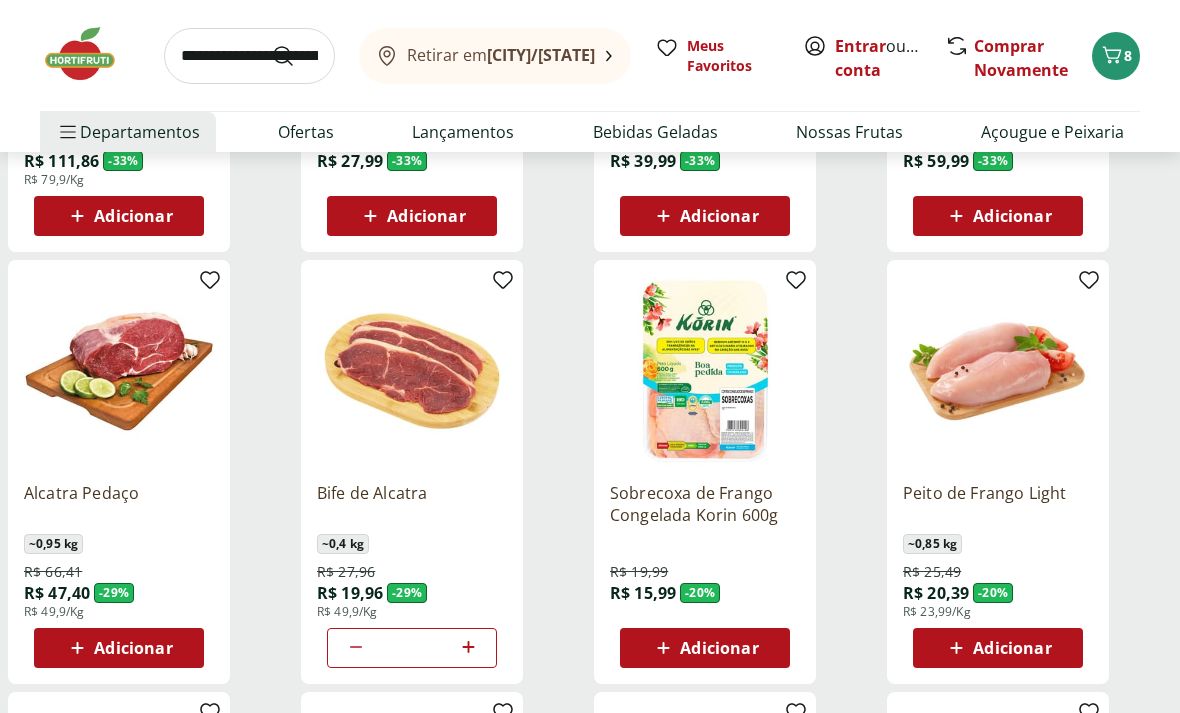 click 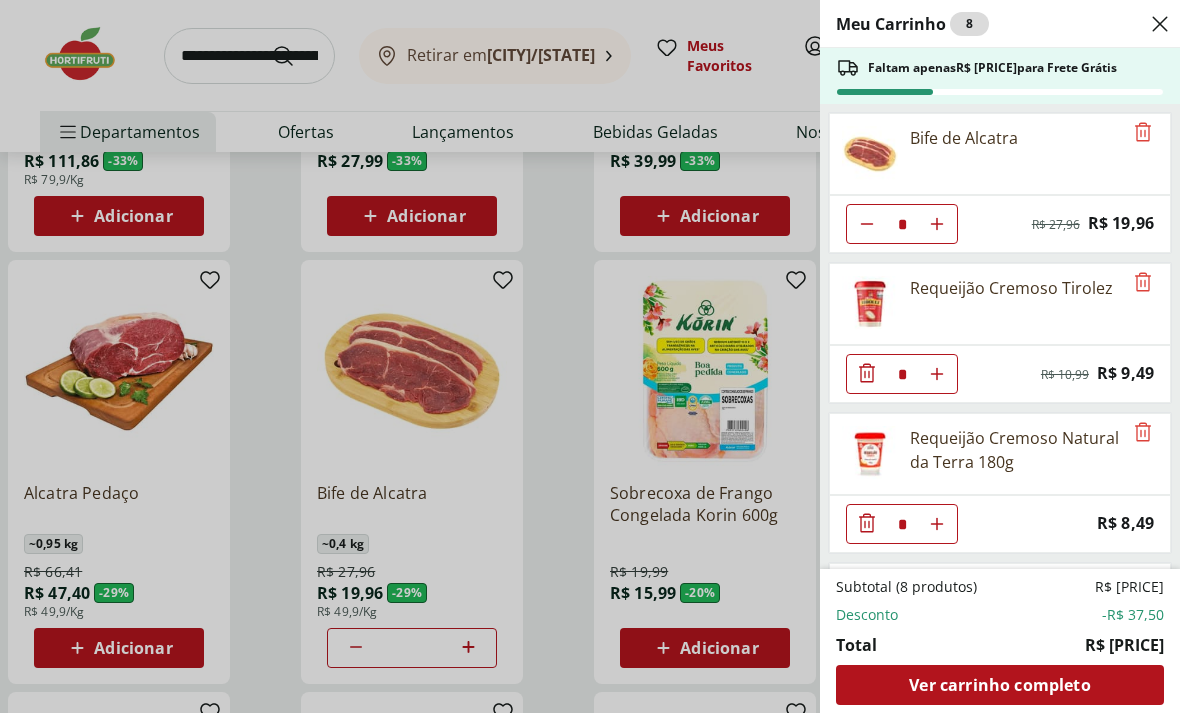 click 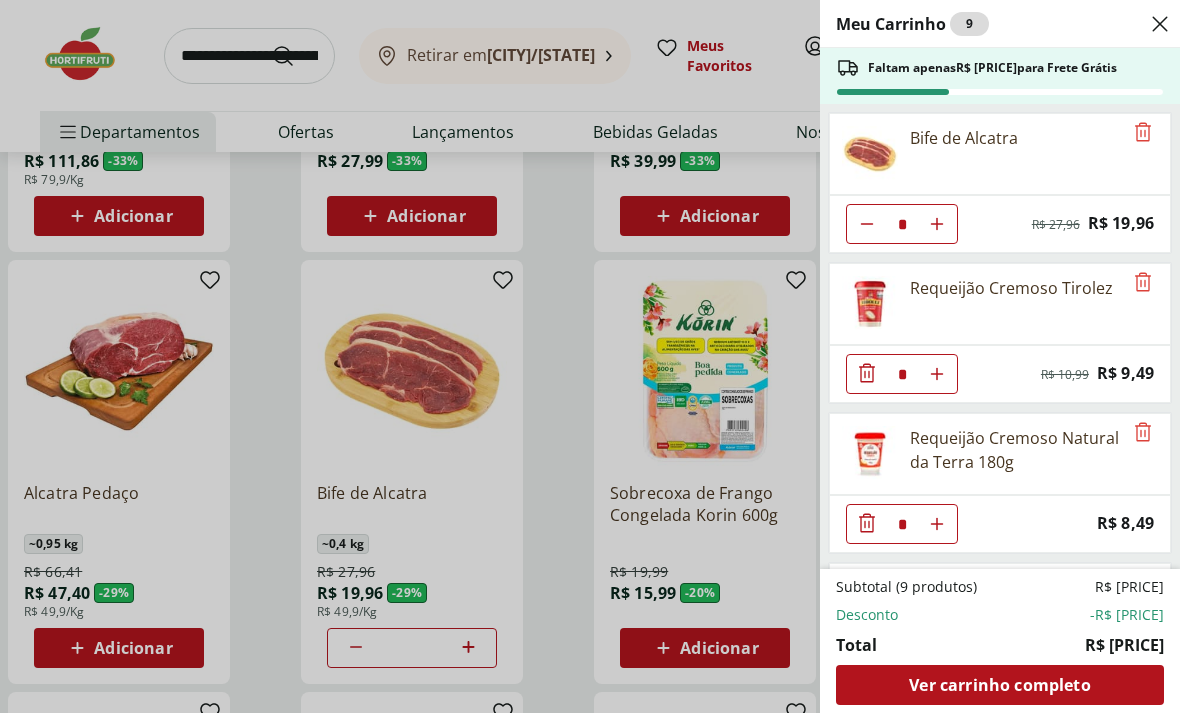 scroll, scrollTop: 0, scrollLeft: 0, axis: both 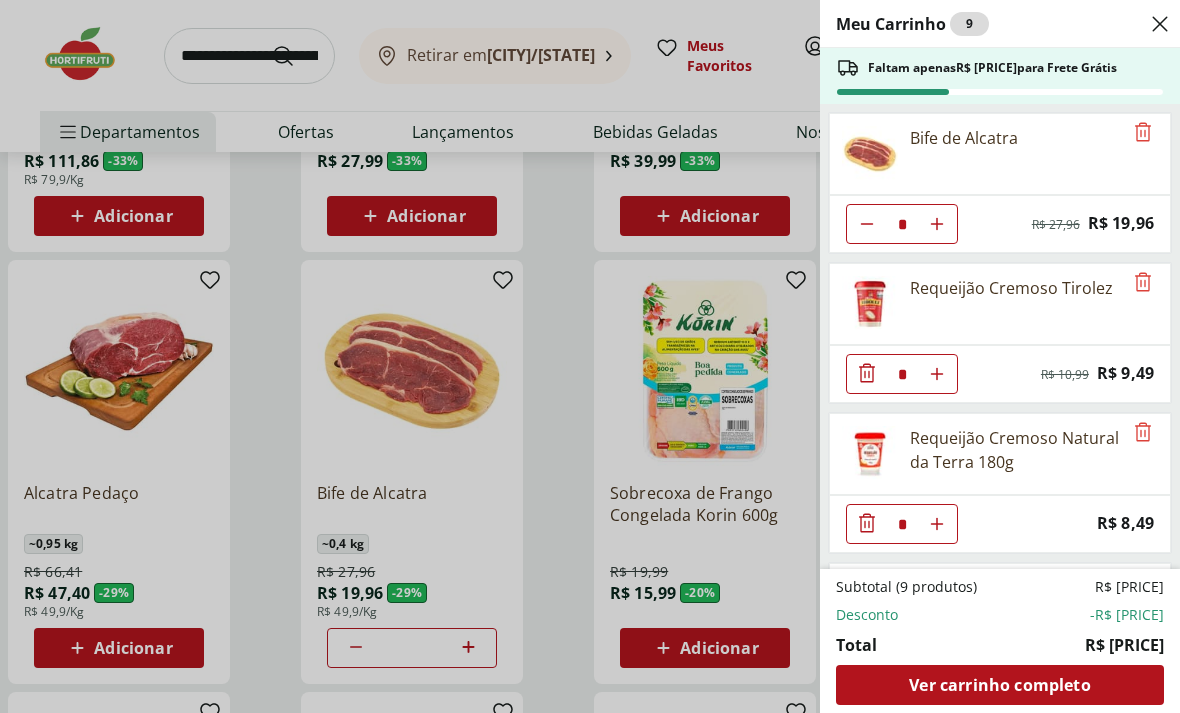 click 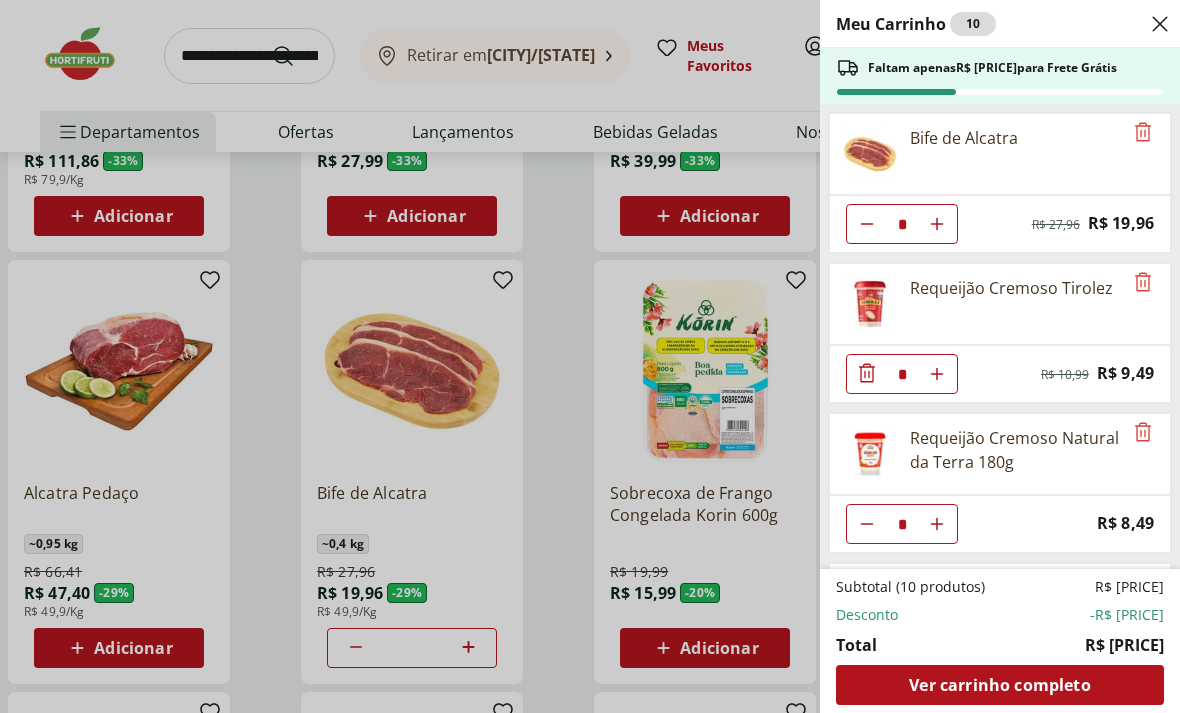 click 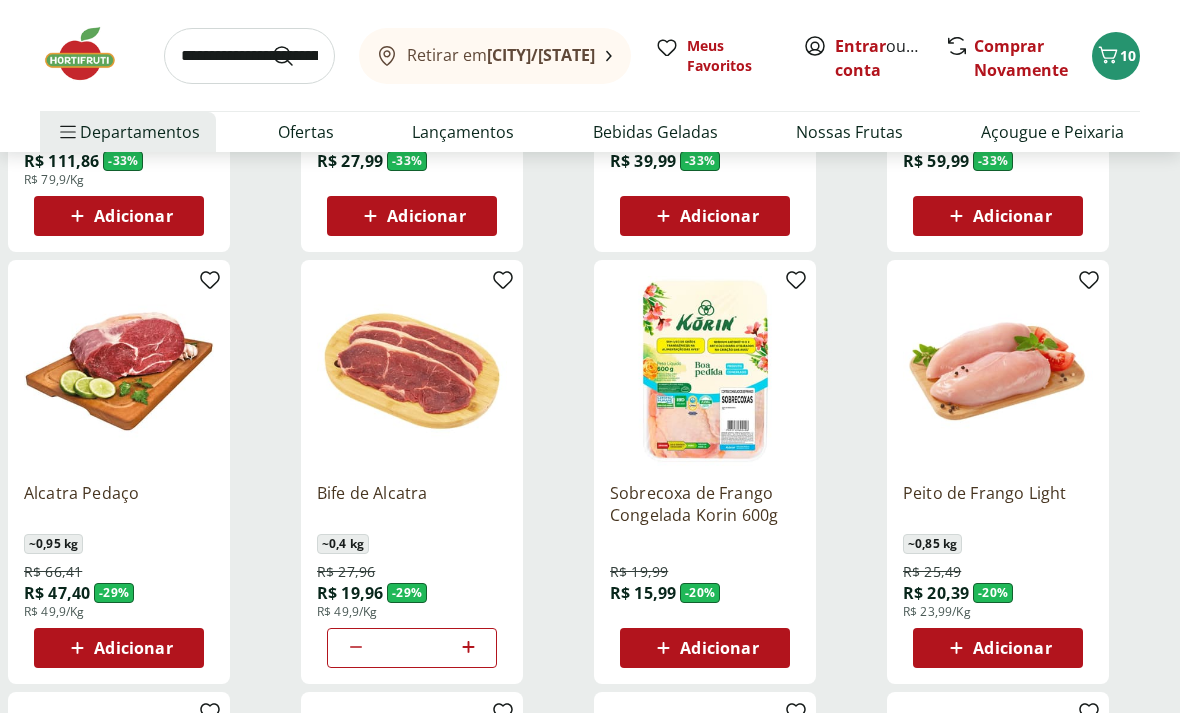 click 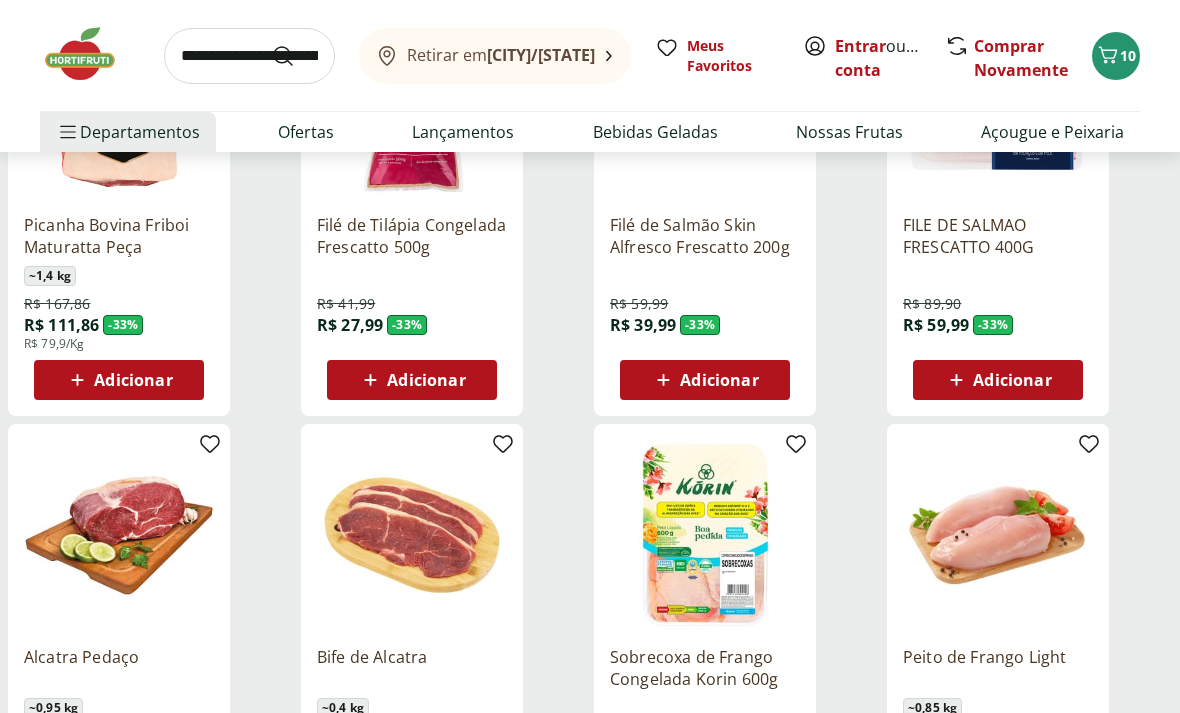 scroll, scrollTop: 0, scrollLeft: 0, axis: both 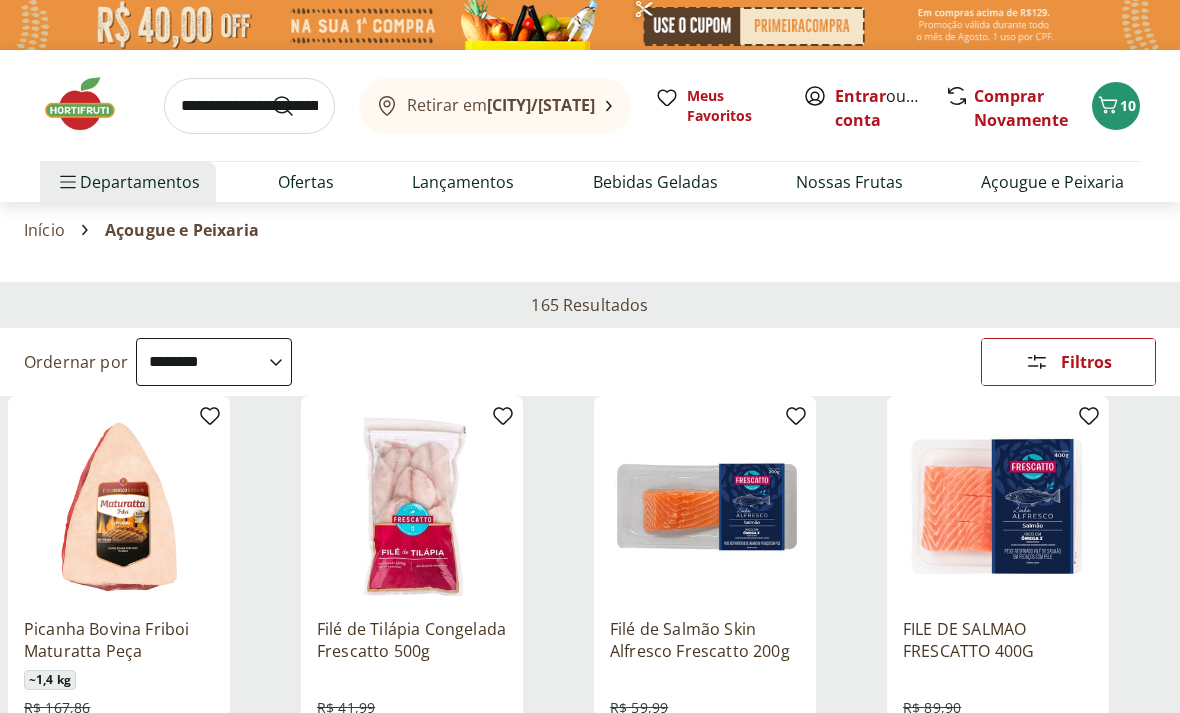 click on "Padaria Padaria Ver tudo do departamento Bolos e Mini Bolos Doces Pão Padaria Própria Salgados Torradas" at bounding box center [166, 422] 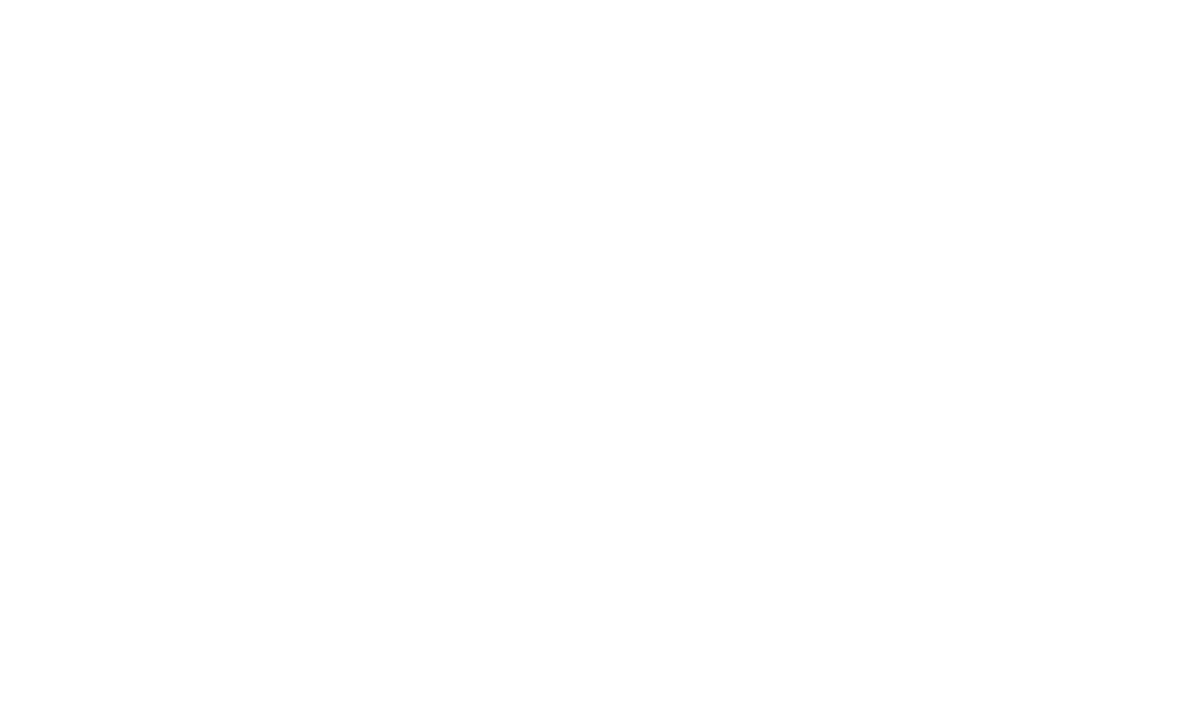 select on "**********" 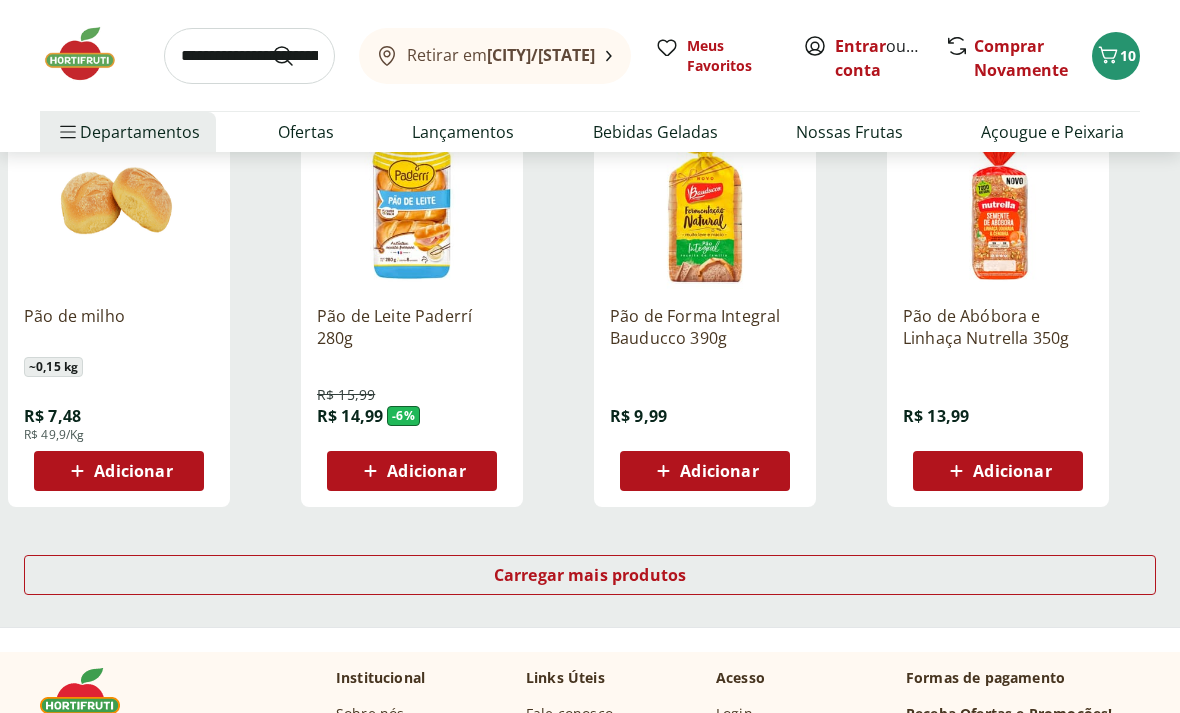 click on "Carregar mais produtos" at bounding box center (590, 576) 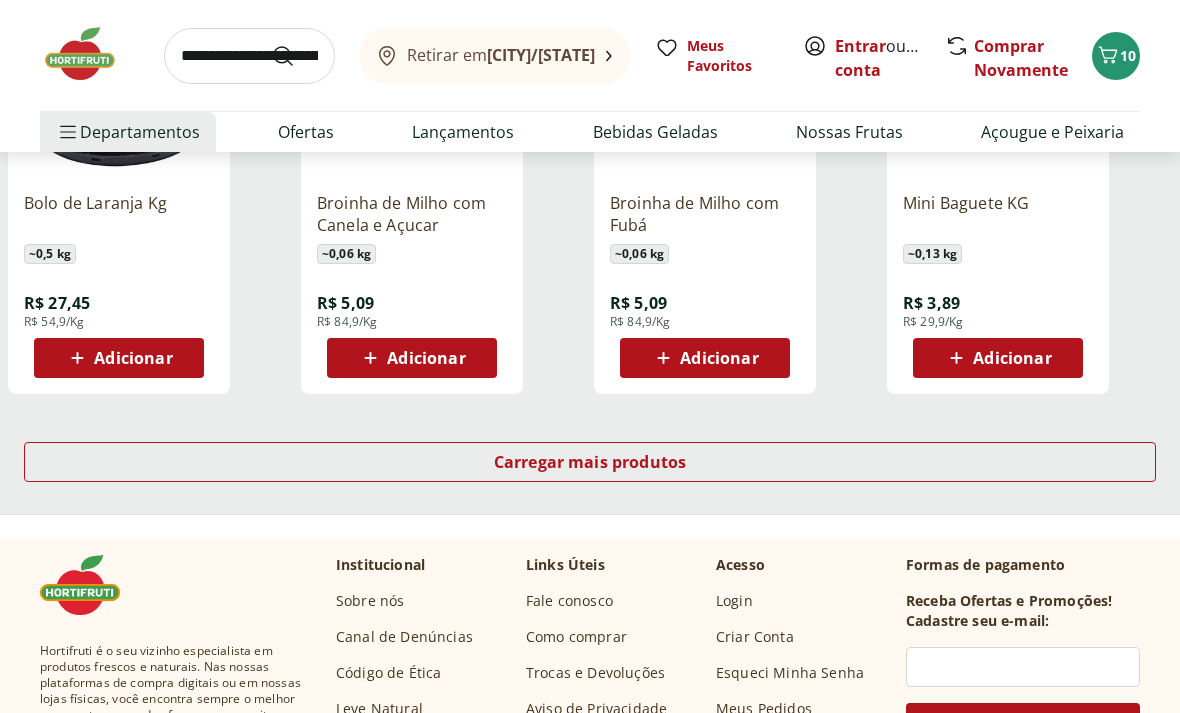 scroll, scrollTop: 2581, scrollLeft: 0, axis: vertical 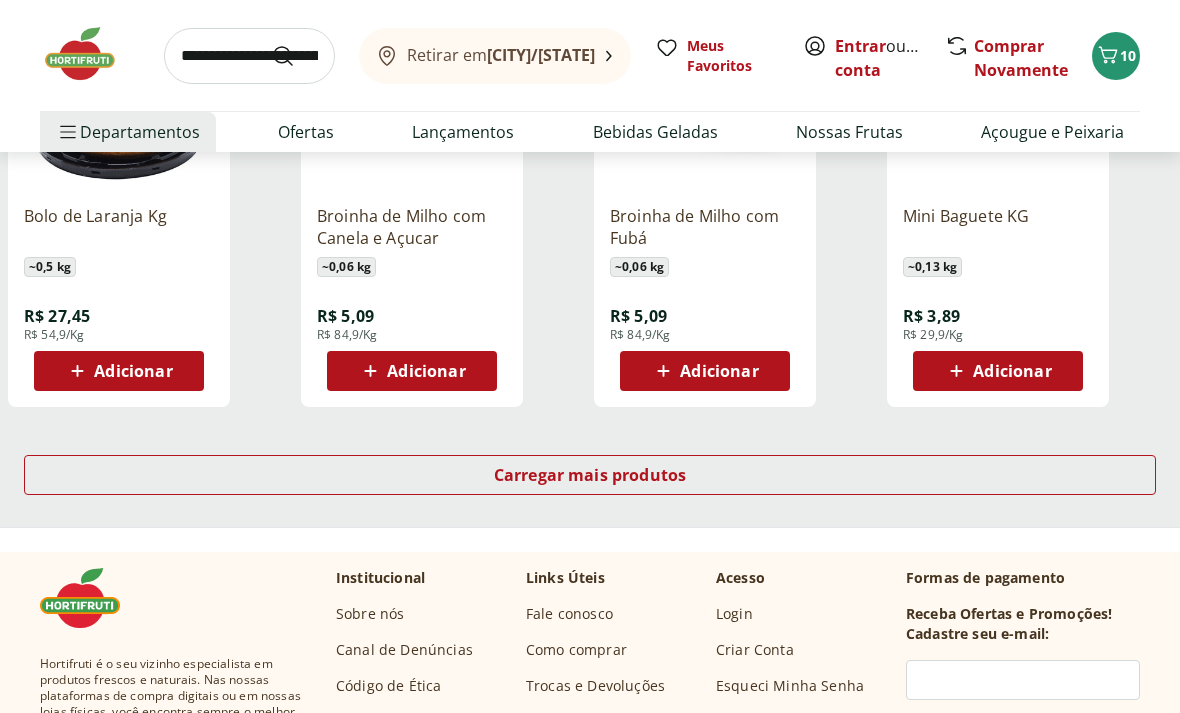 click on "Carregar mais produtos" at bounding box center [590, 475] 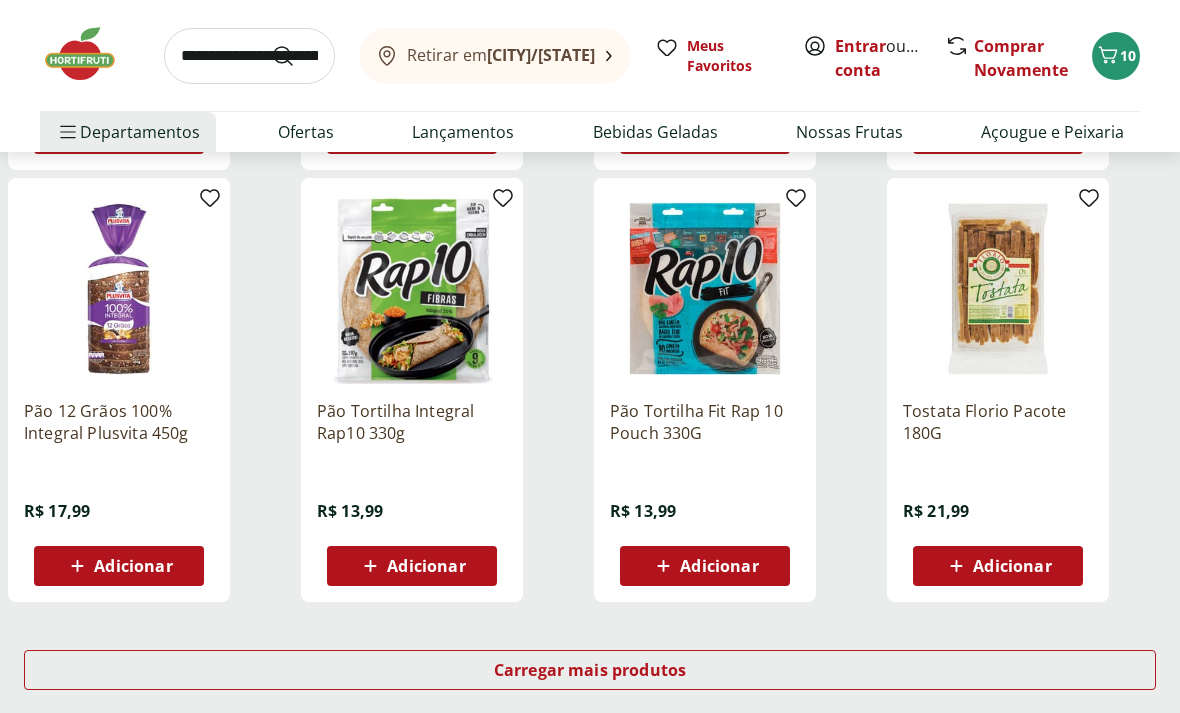 click on "Carregar mais produtos" at bounding box center [590, 671] 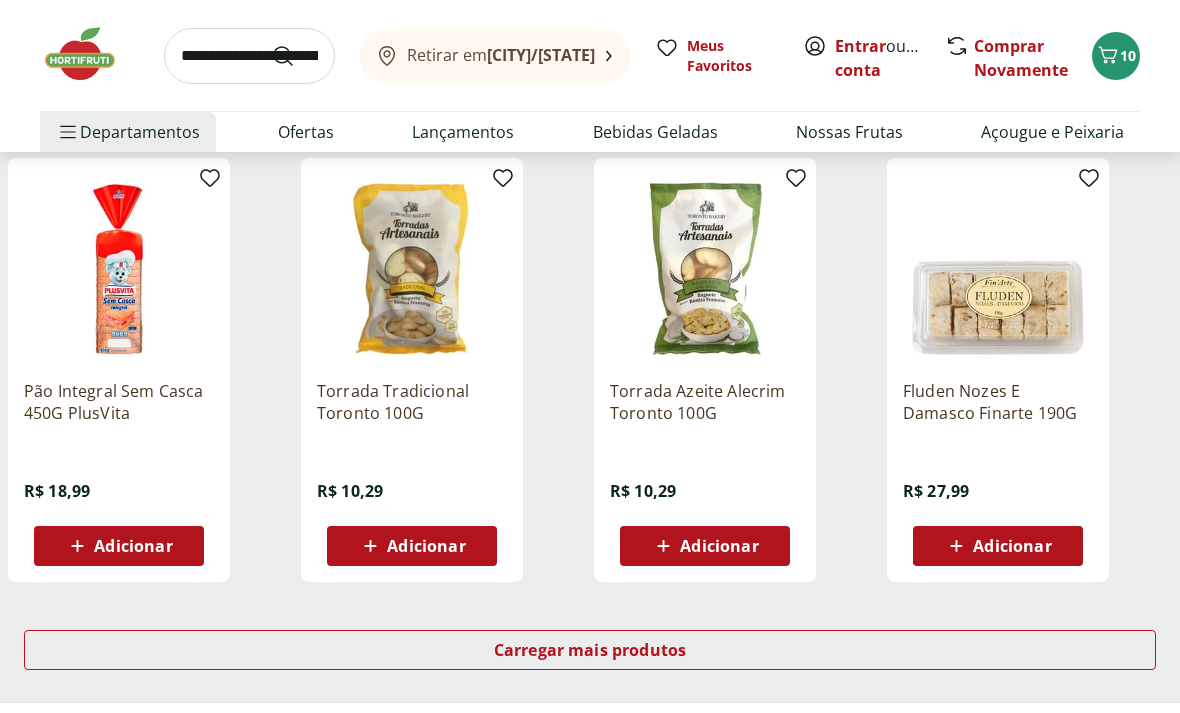 click on "Carregar mais produtos" at bounding box center [590, 650] 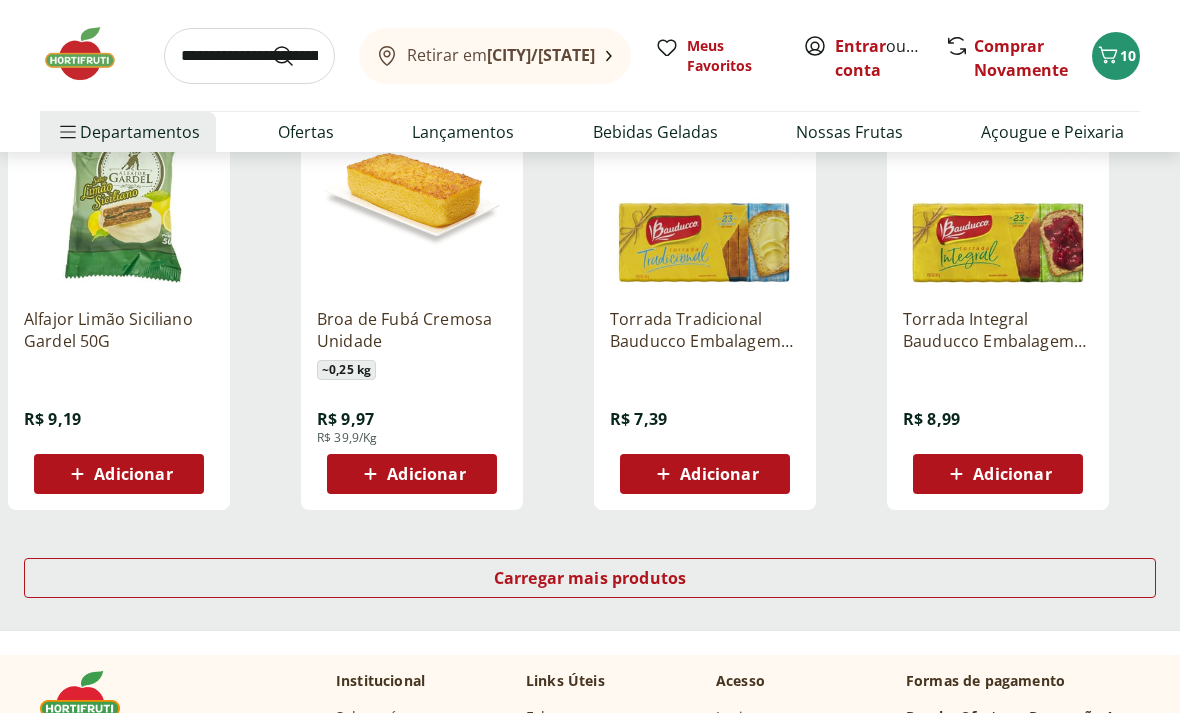 scroll, scrollTop: 6393, scrollLeft: 0, axis: vertical 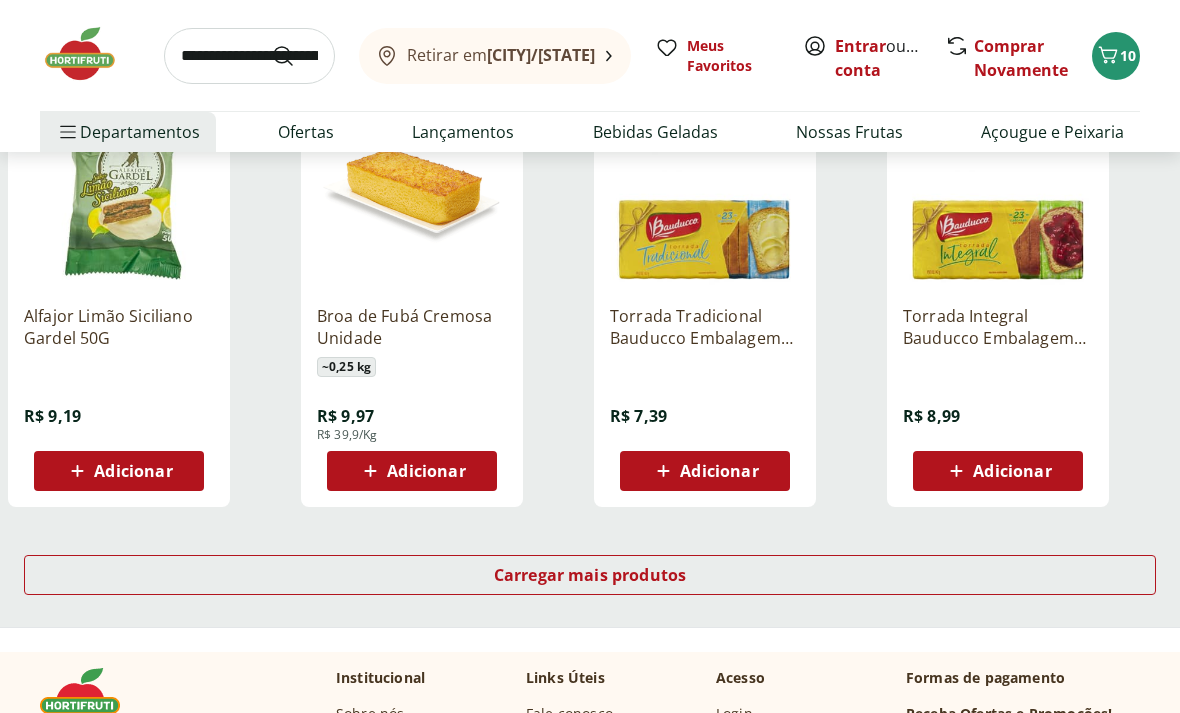 click on "Carregar mais produtos" at bounding box center [590, 575] 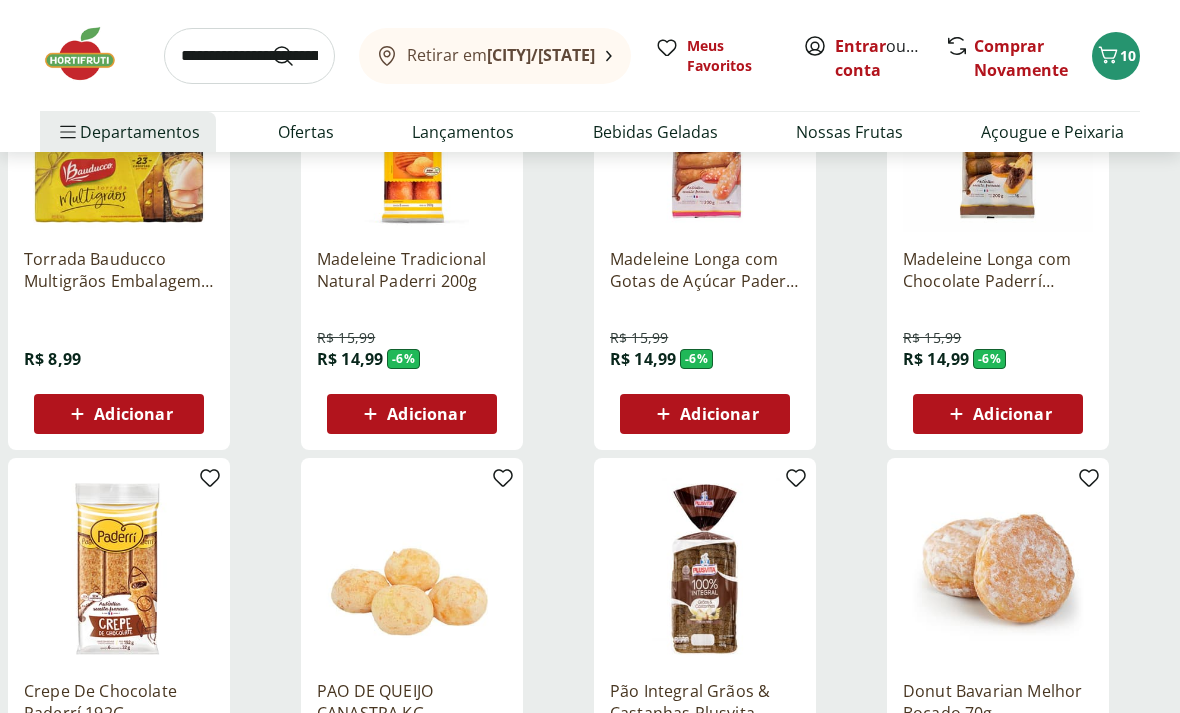 scroll, scrollTop: 6893, scrollLeft: 0, axis: vertical 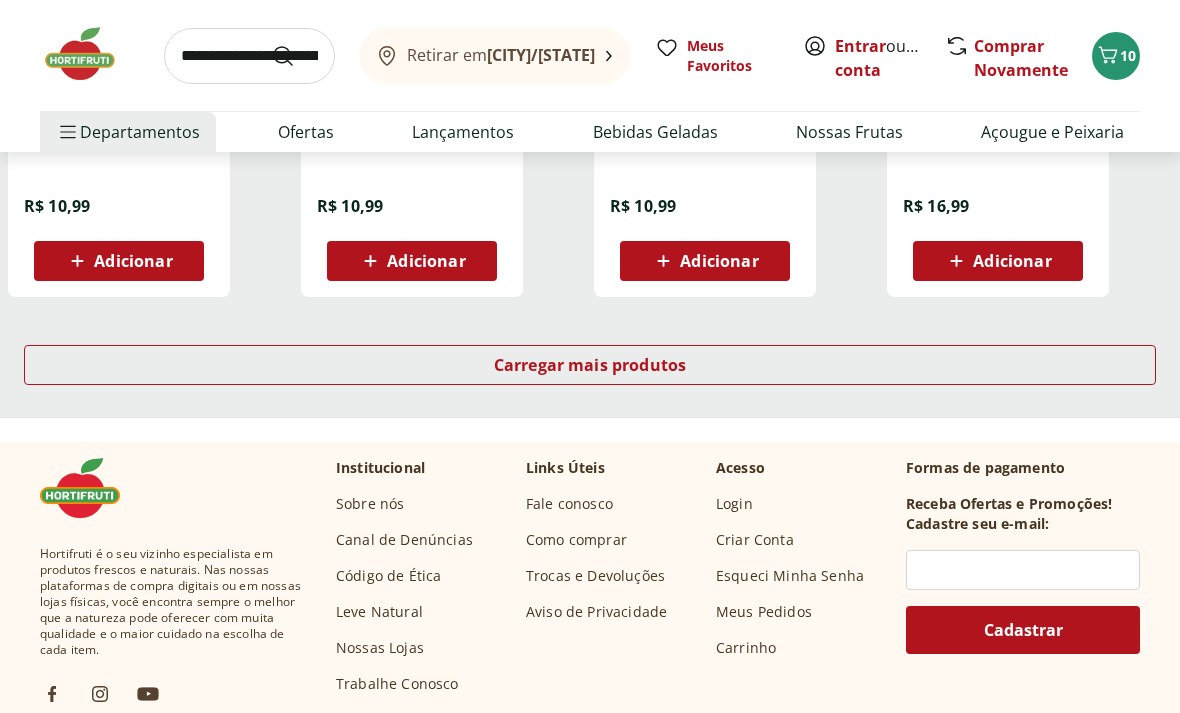 click on "Carregar mais produtos" at bounding box center [590, 366] 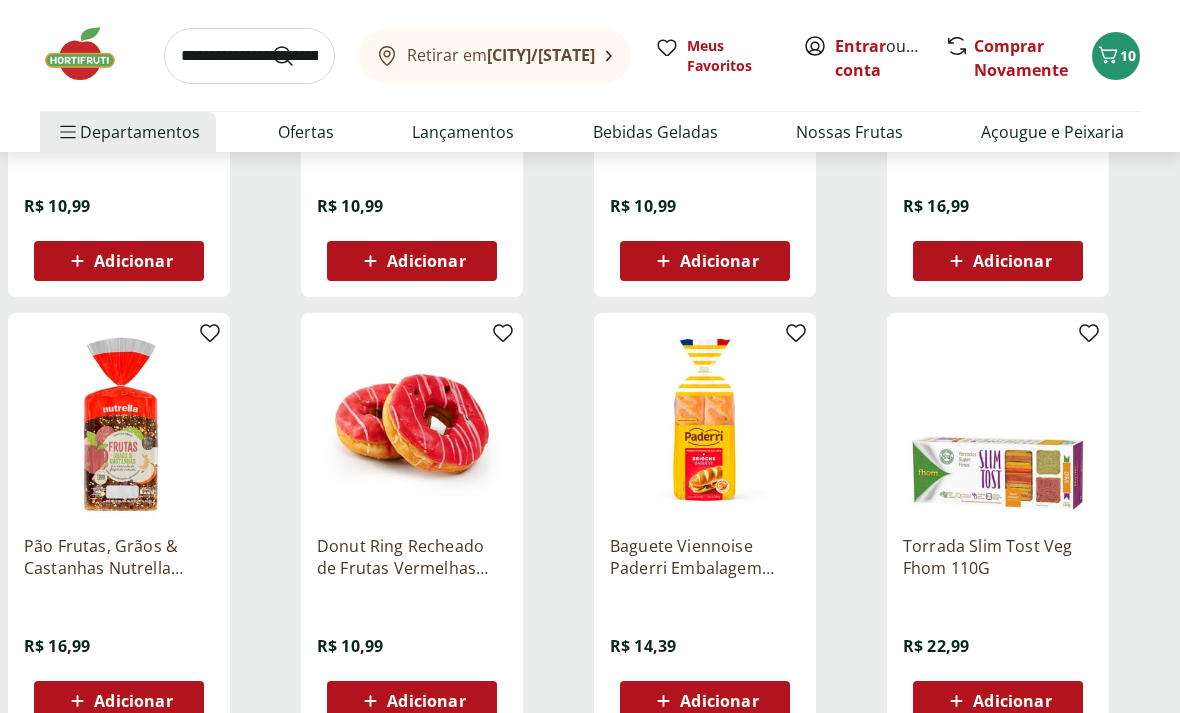 scroll, scrollTop: 7907, scrollLeft: 0, axis: vertical 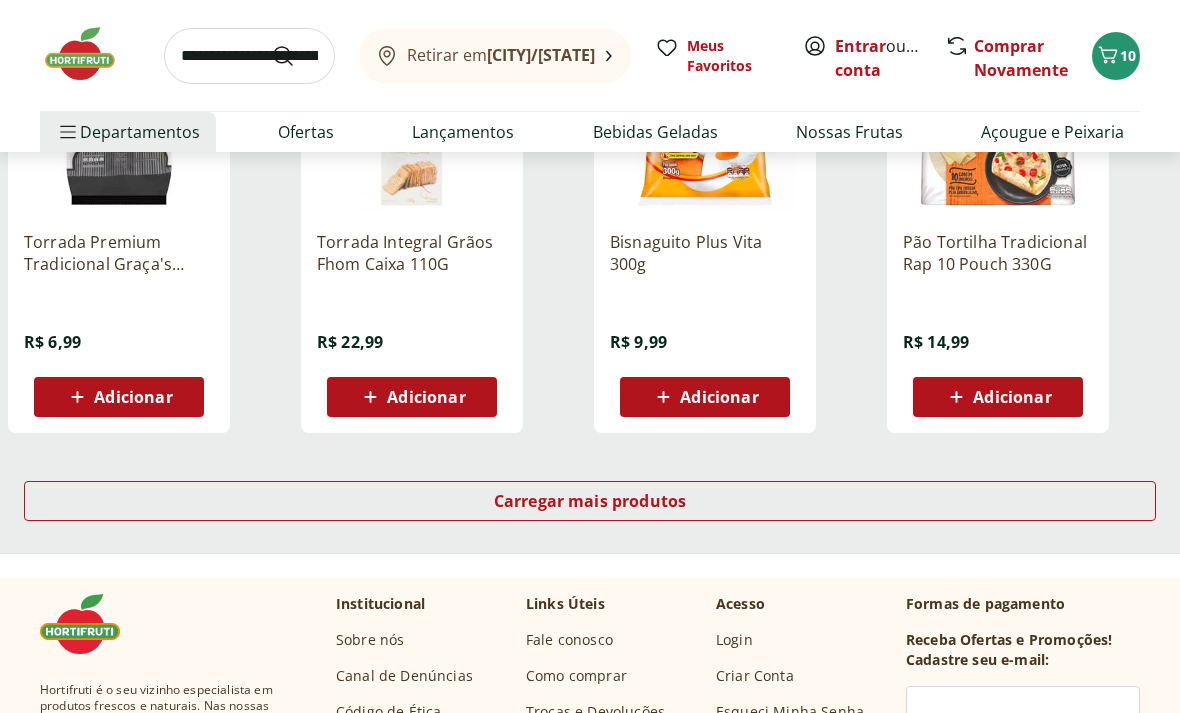 click on "Carregar mais produtos" at bounding box center [590, 502] 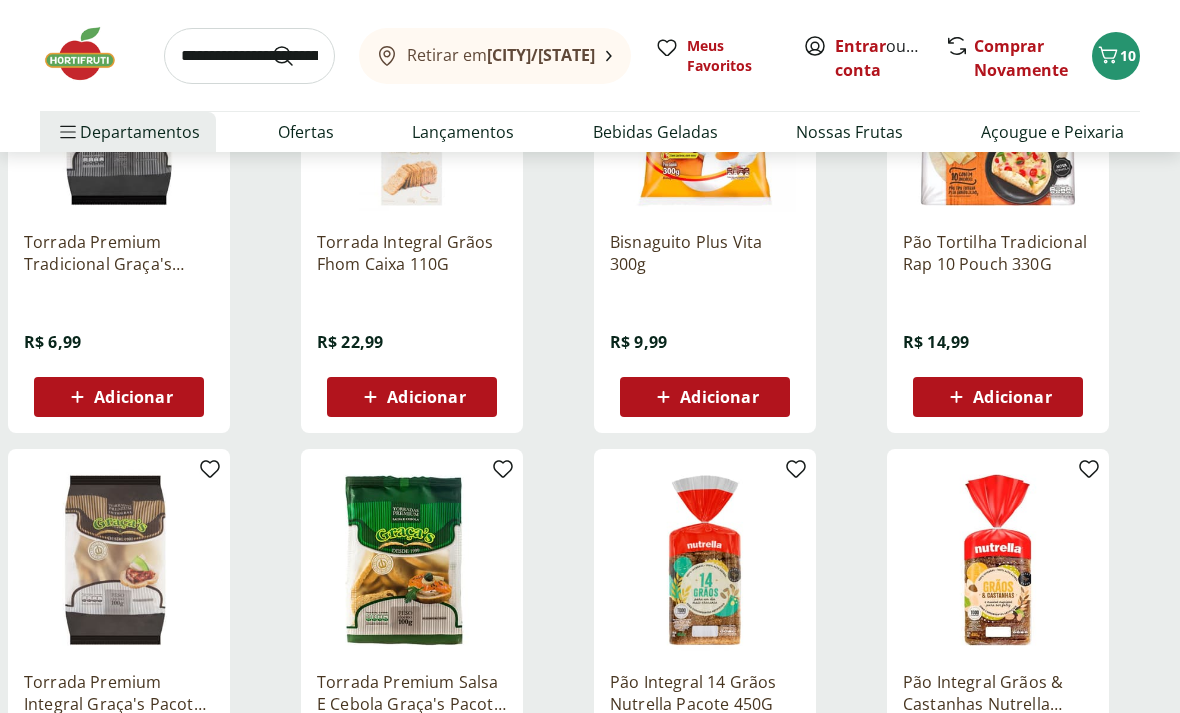scroll, scrollTop: 9075, scrollLeft: 0, axis: vertical 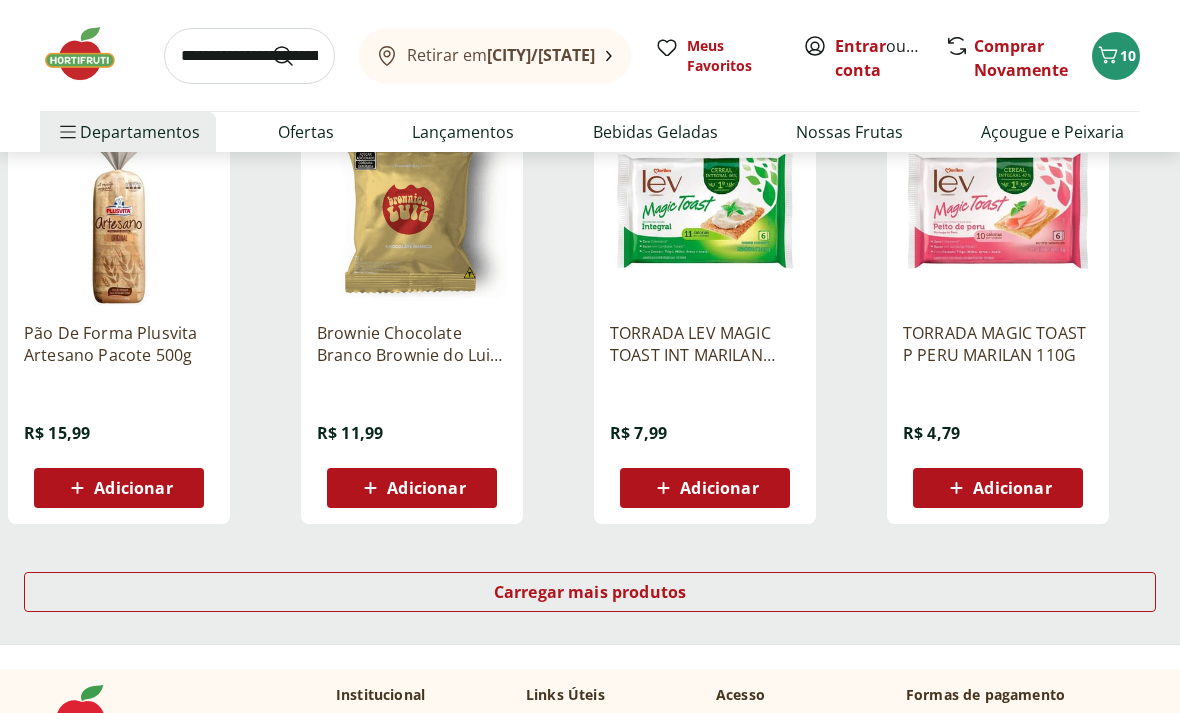 click on "Carregar mais produtos" at bounding box center (590, 593) 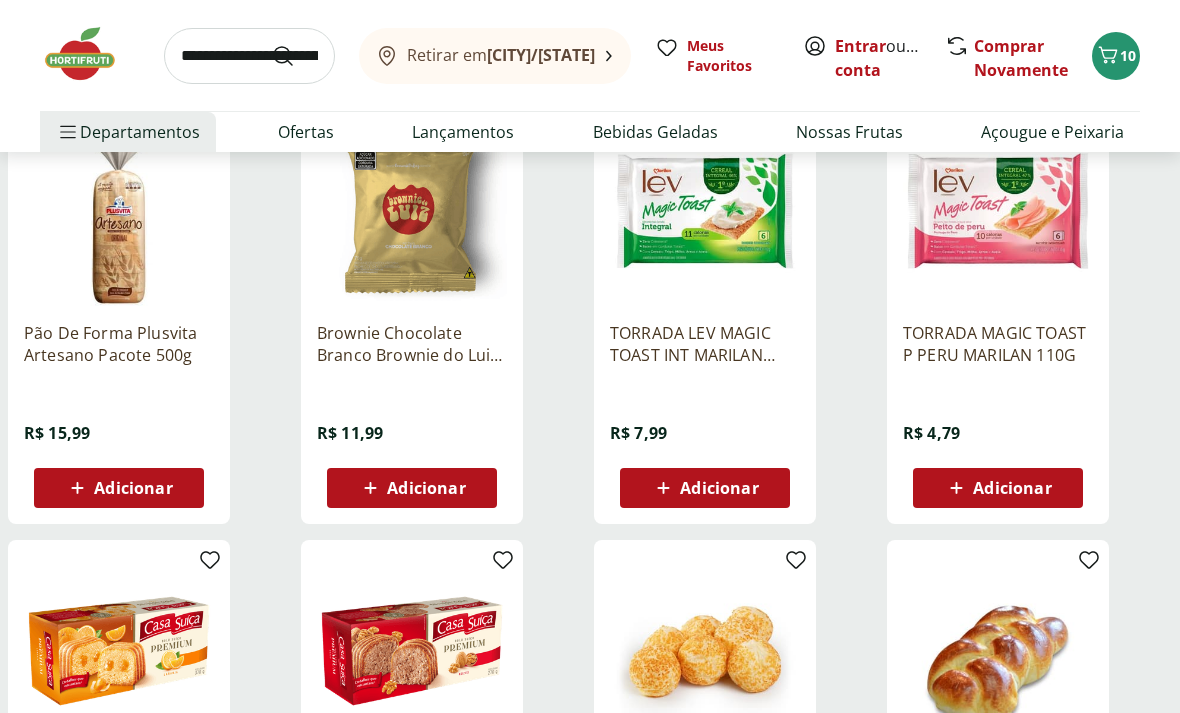 scroll, scrollTop: 10288, scrollLeft: 0, axis: vertical 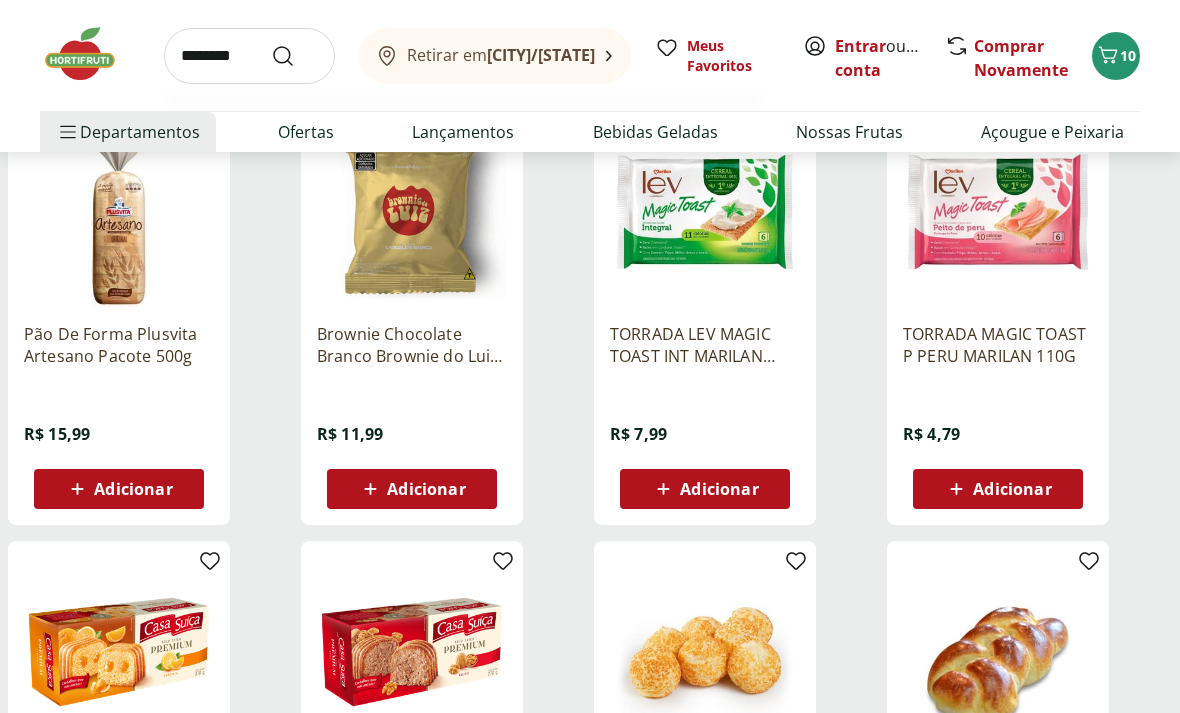type on "*********" 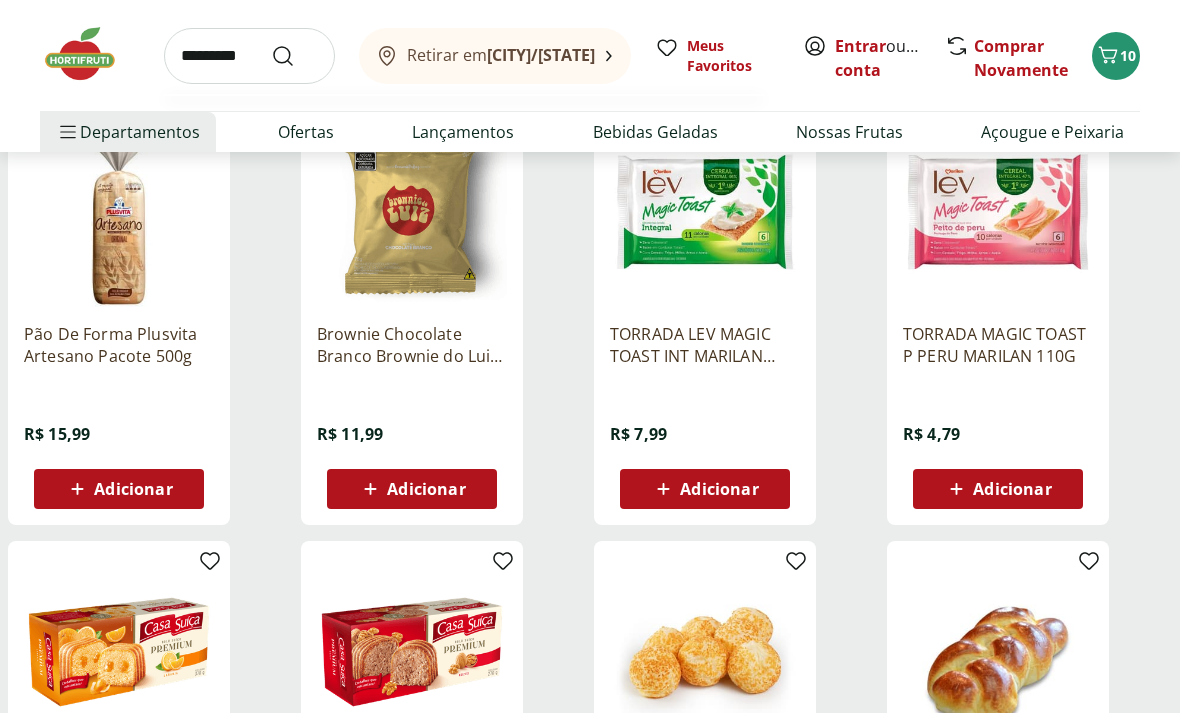 click at bounding box center [295, 56] 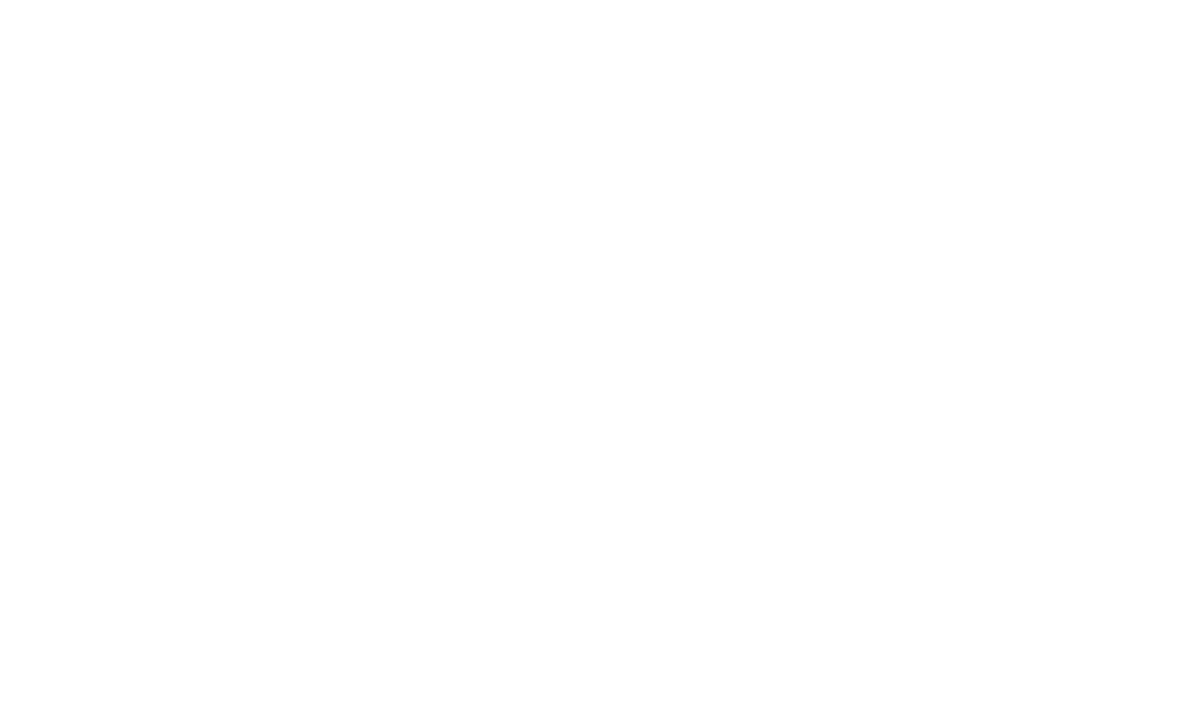 scroll, scrollTop: 0, scrollLeft: 0, axis: both 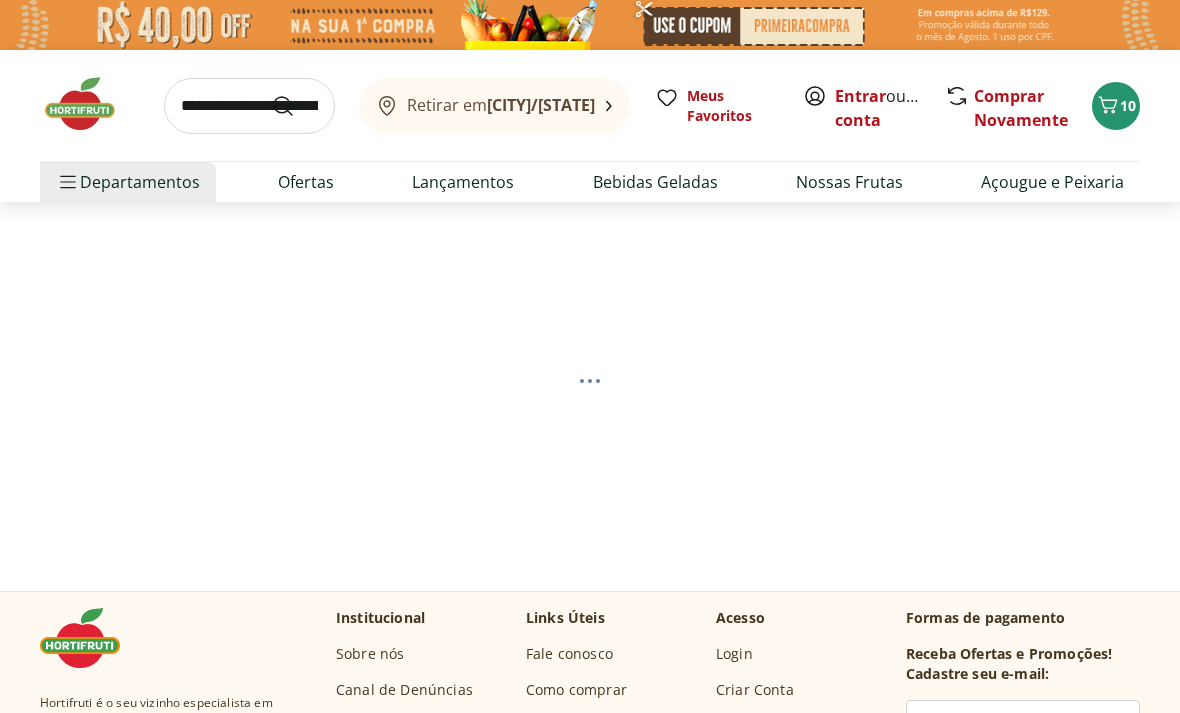 select on "**********" 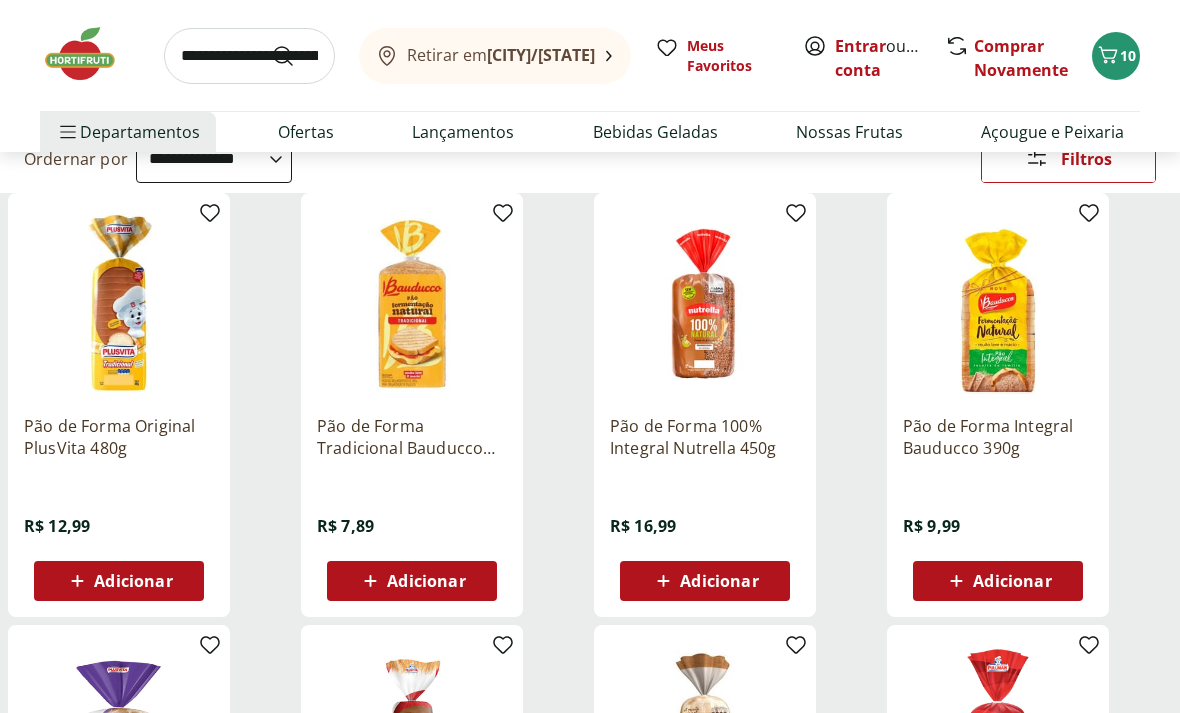 scroll, scrollTop: 212, scrollLeft: 0, axis: vertical 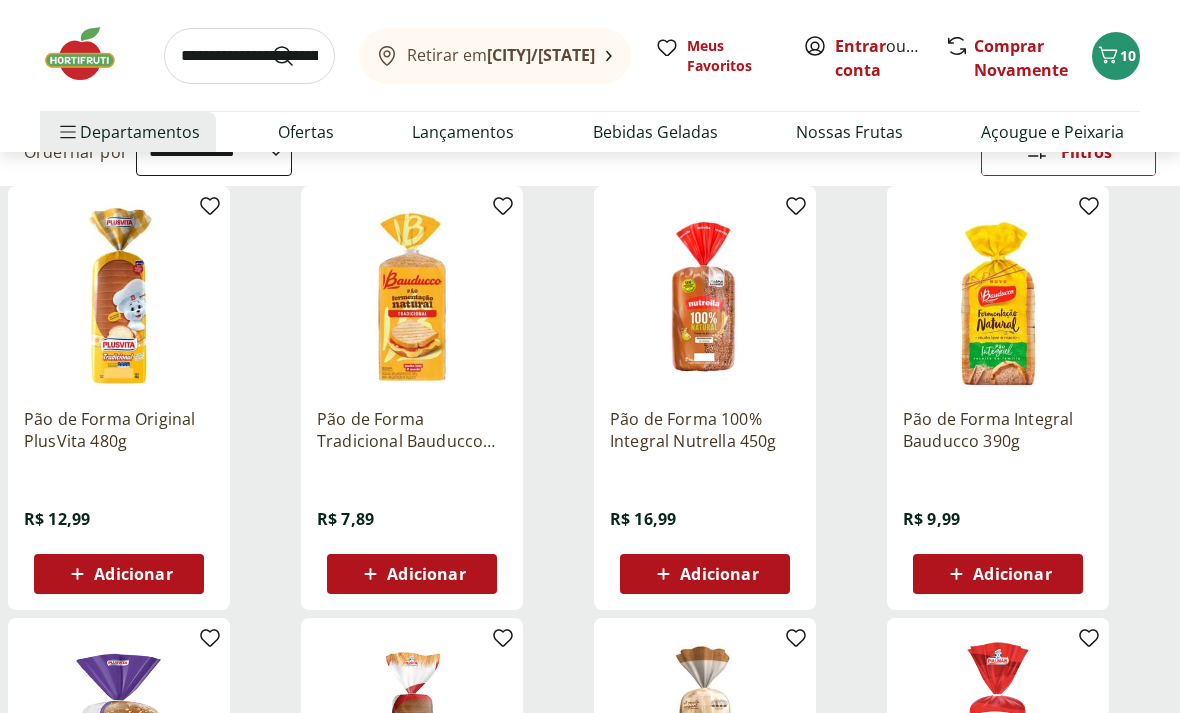 click on "Adicionar" at bounding box center (133, 574) 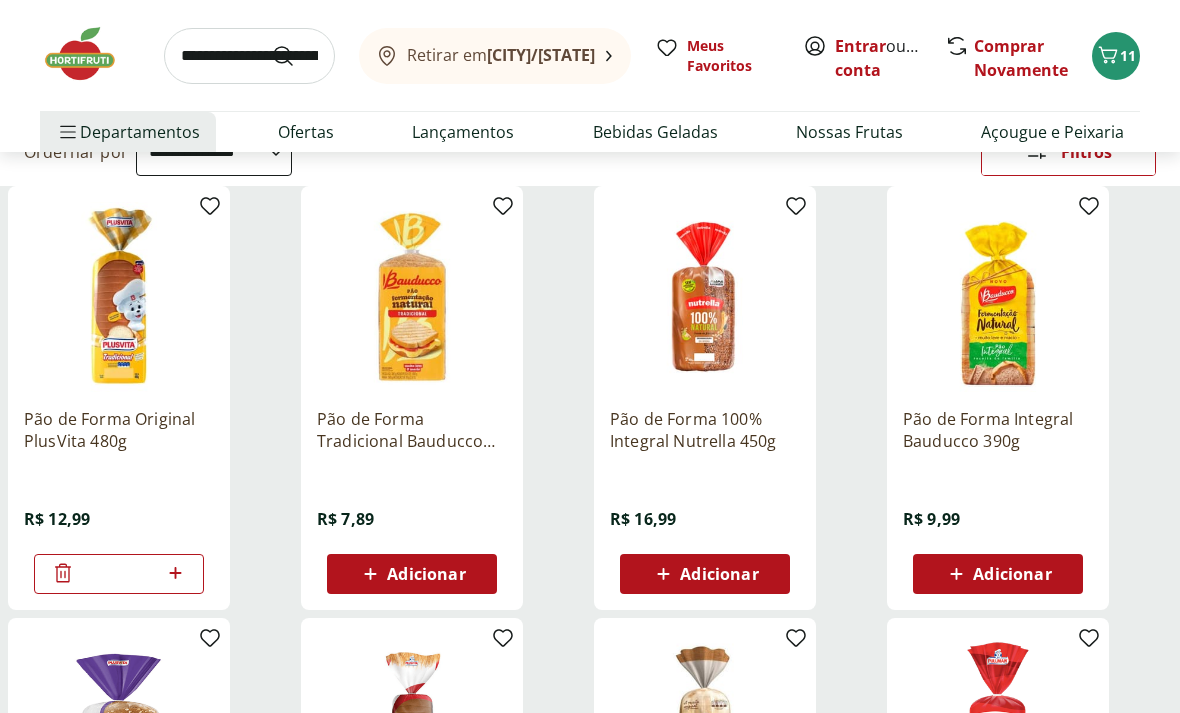 click at bounding box center (249, 56) 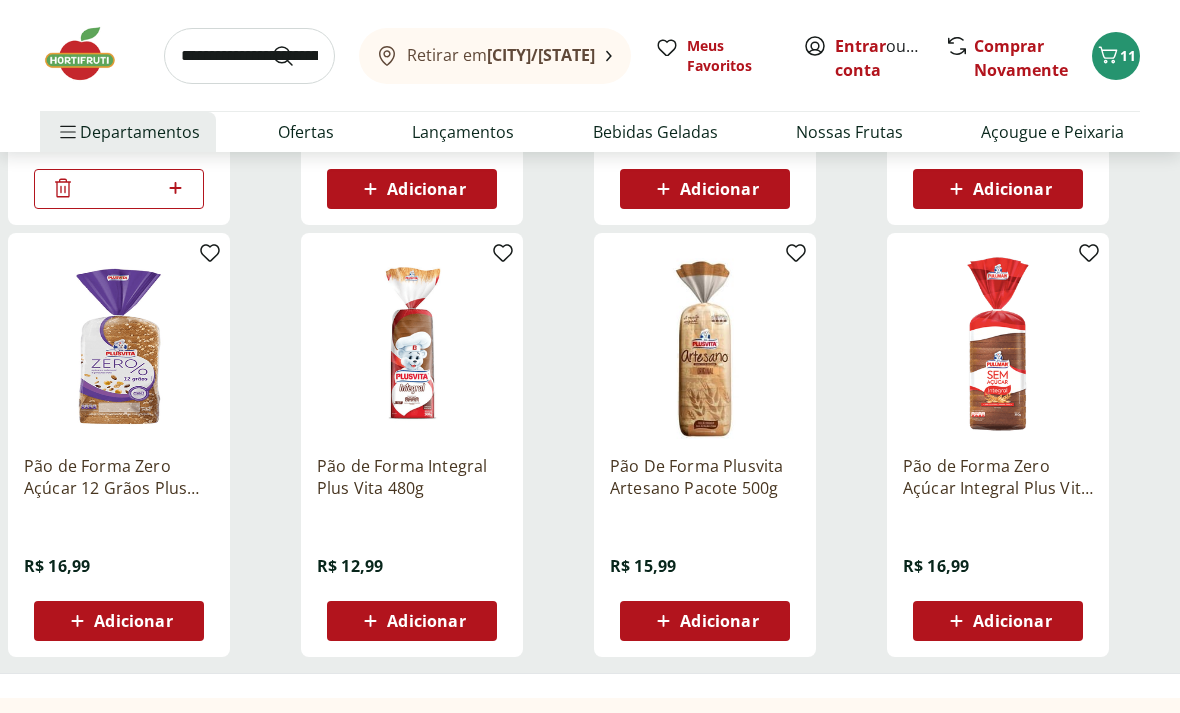 scroll, scrollTop: 595, scrollLeft: 0, axis: vertical 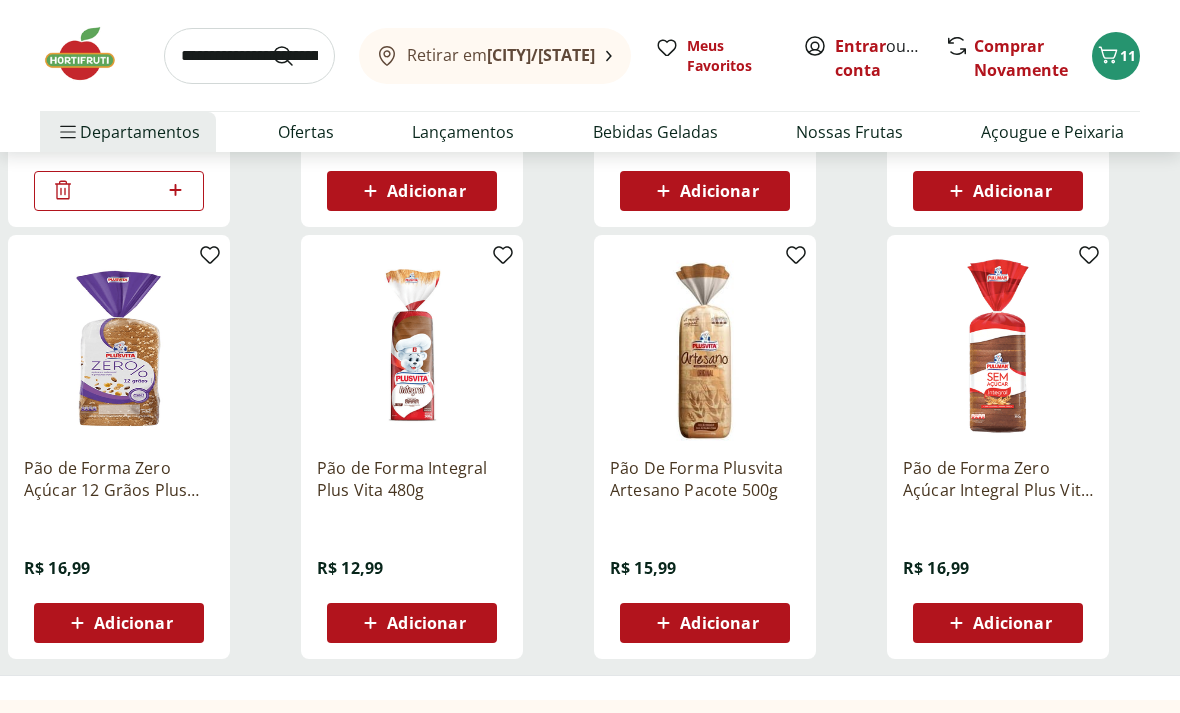 click on "11" at bounding box center [1128, 55] 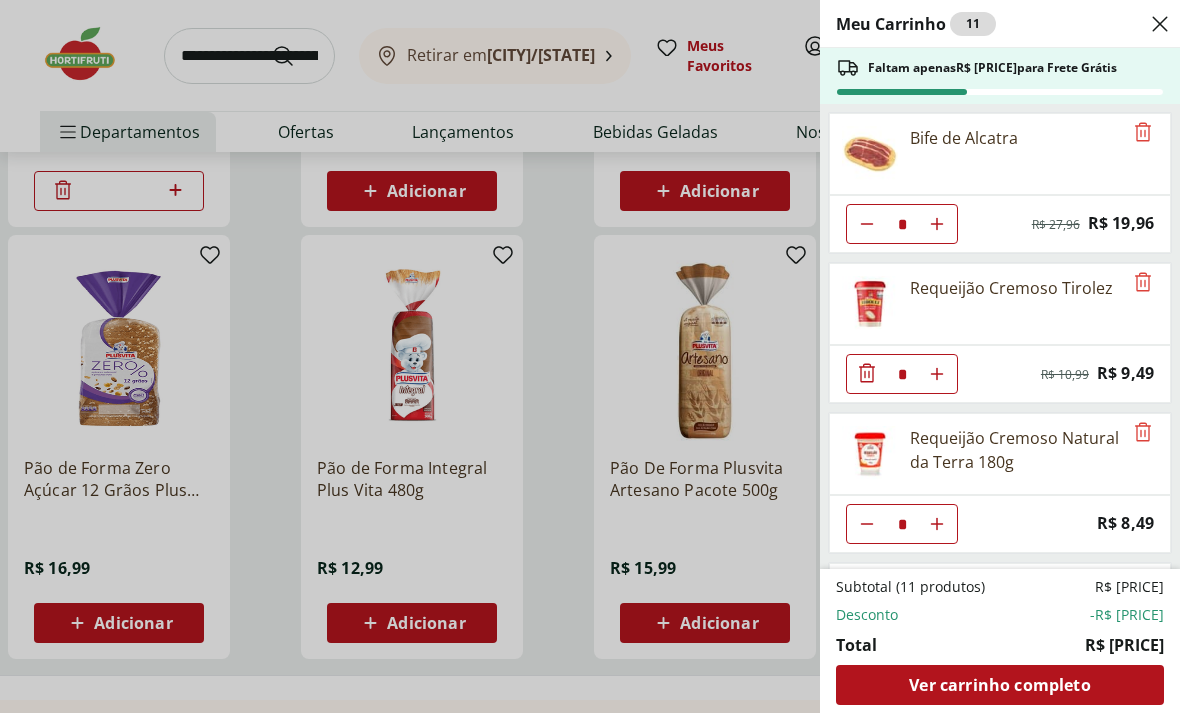 click 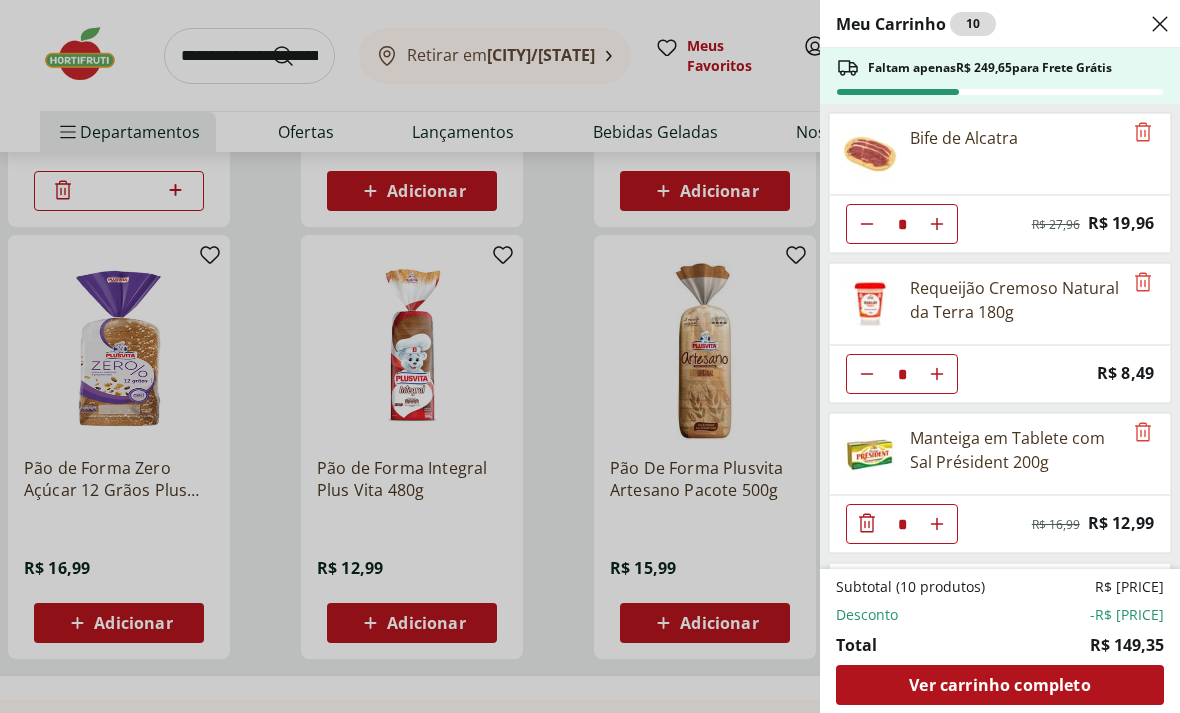 scroll, scrollTop: 0, scrollLeft: 0, axis: both 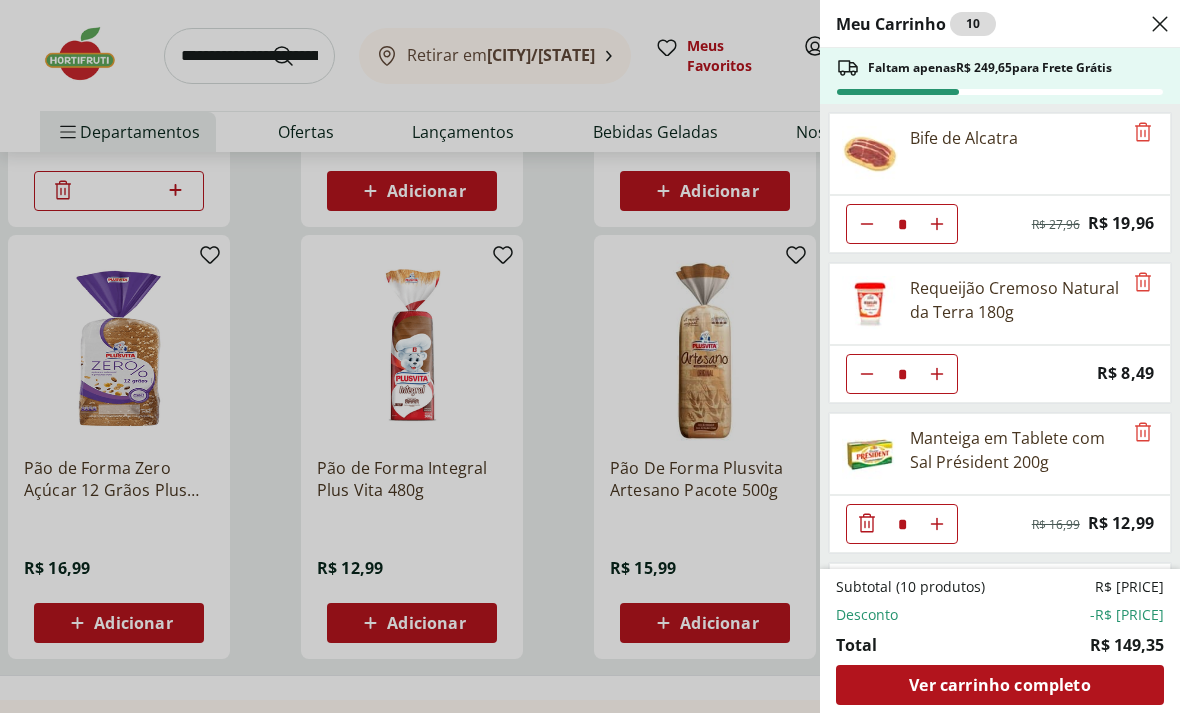 click 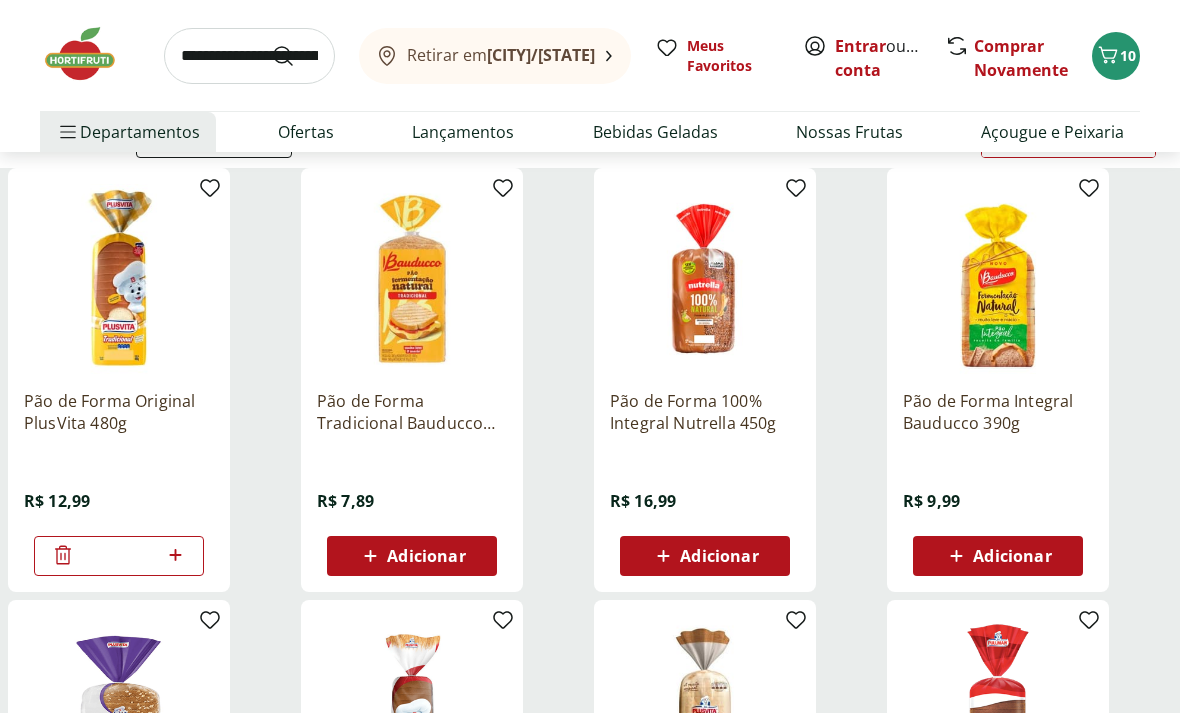 scroll, scrollTop: 0, scrollLeft: 0, axis: both 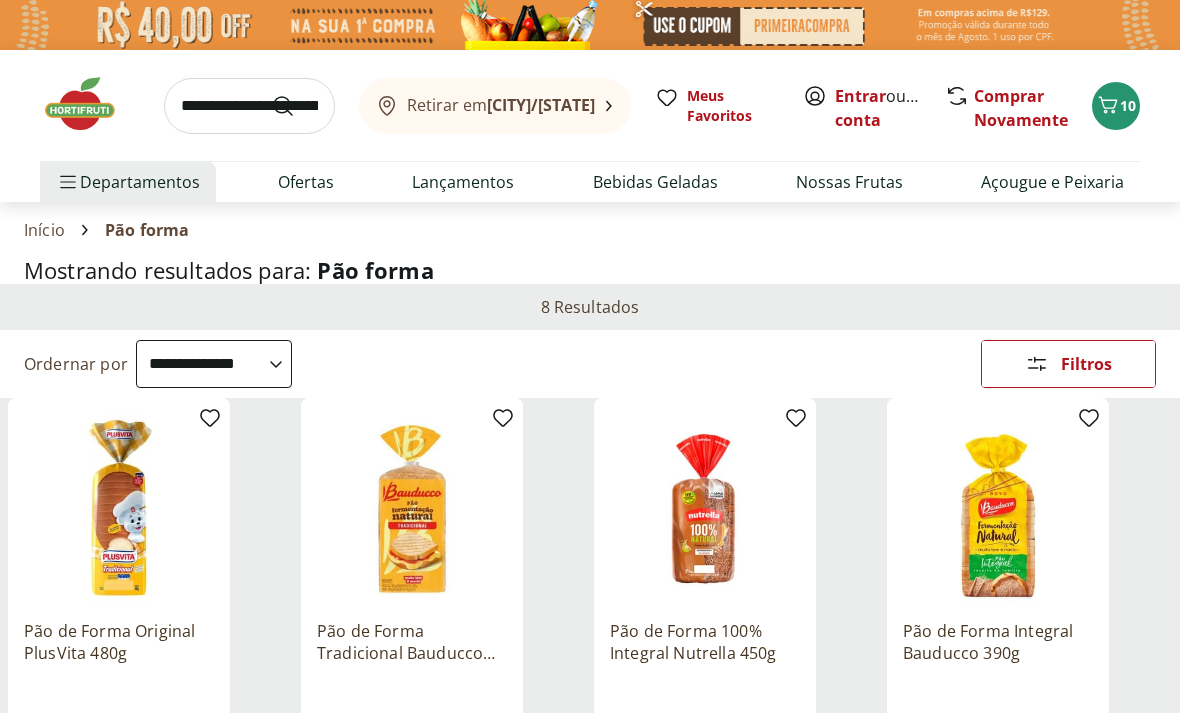click 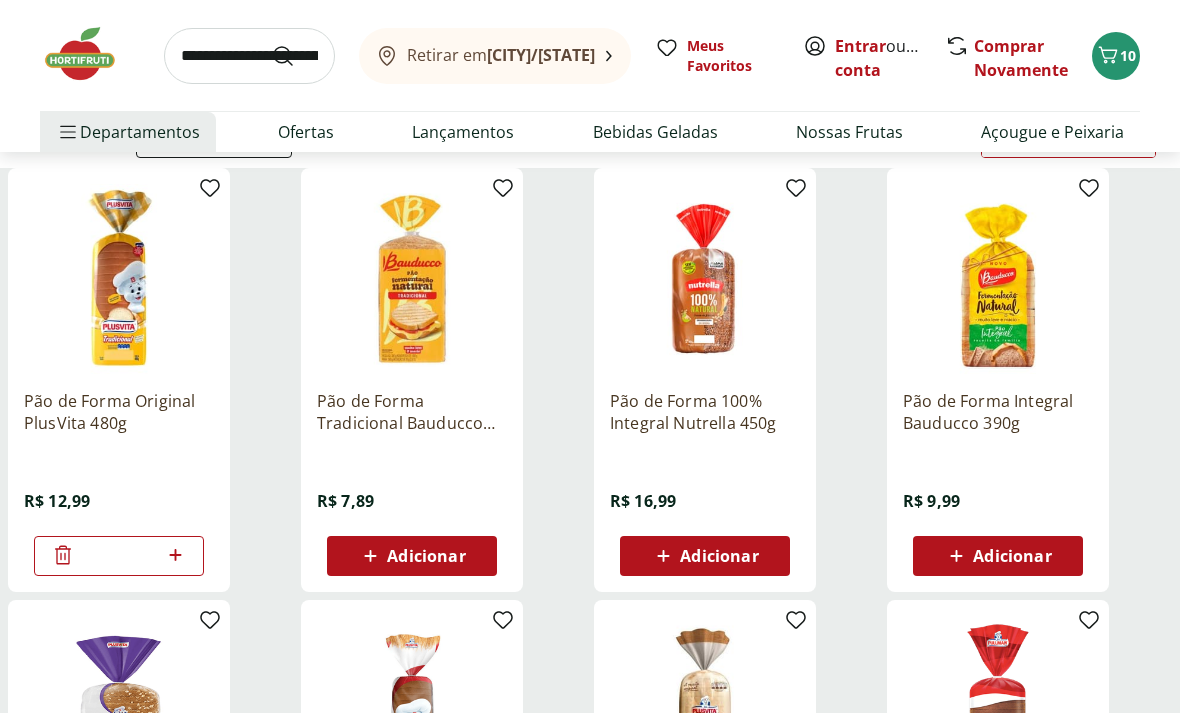 scroll, scrollTop: 223, scrollLeft: 0, axis: vertical 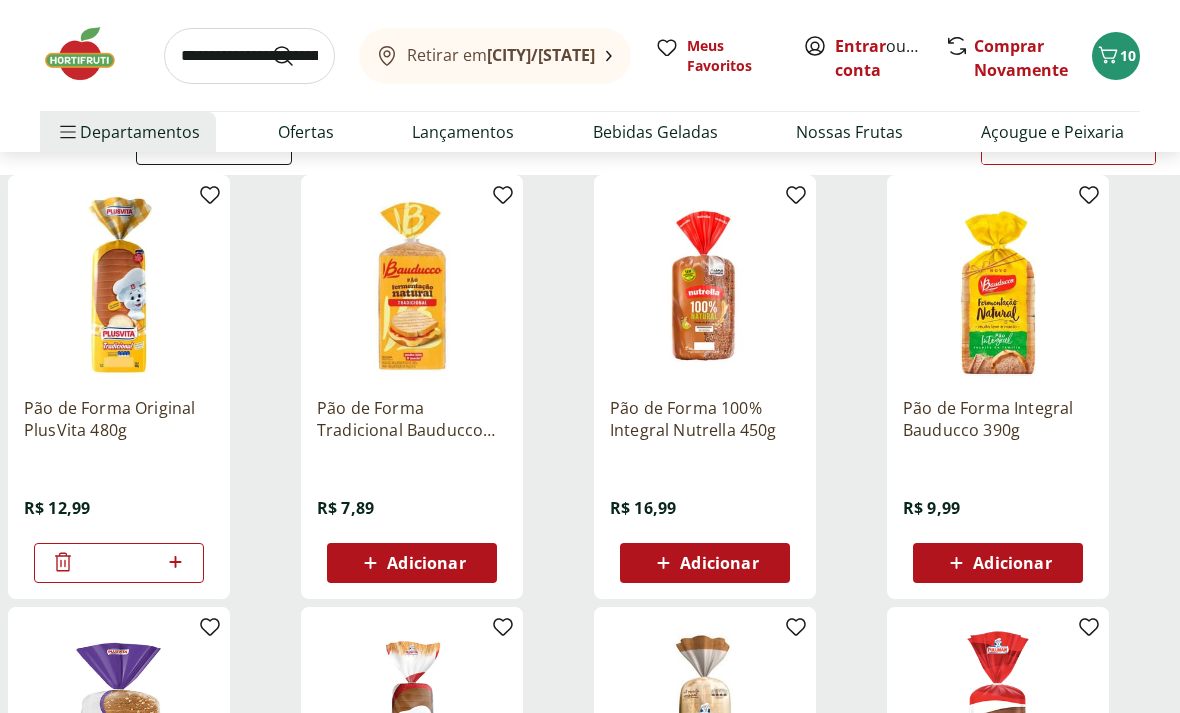 click on "Açougue e Peixaria" at bounding box center [1052, 132] 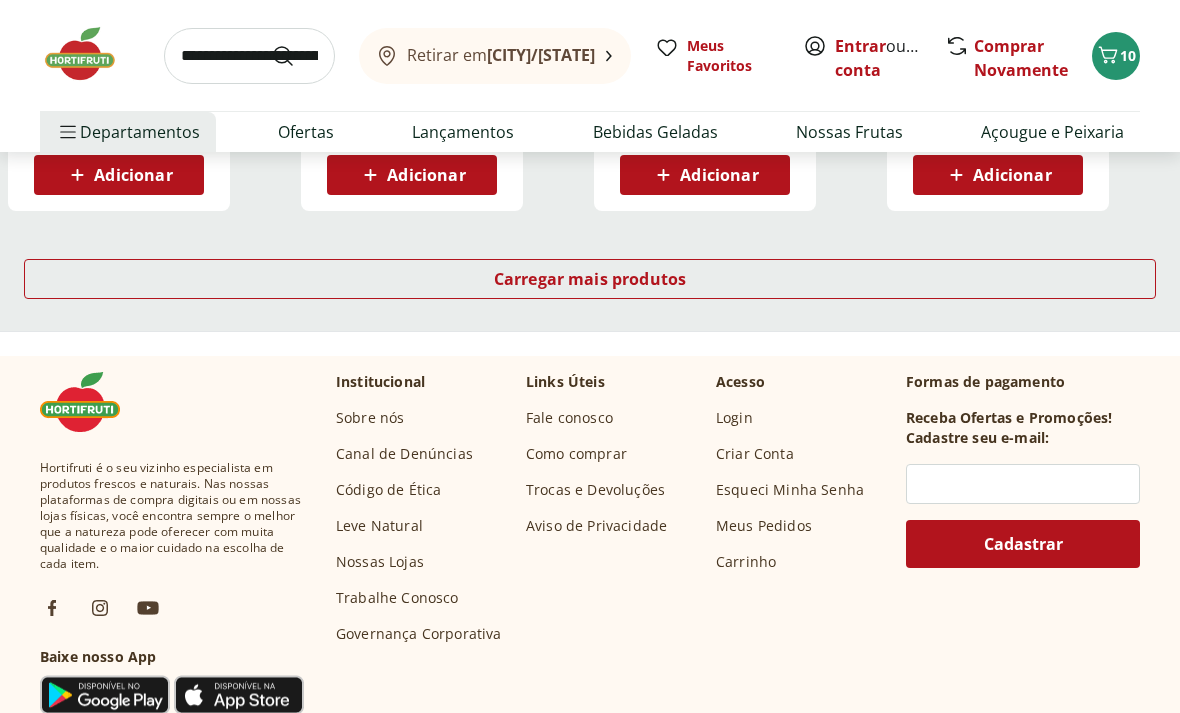 scroll, scrollTop: 1457, scrollLeft: 0, axis: vertical 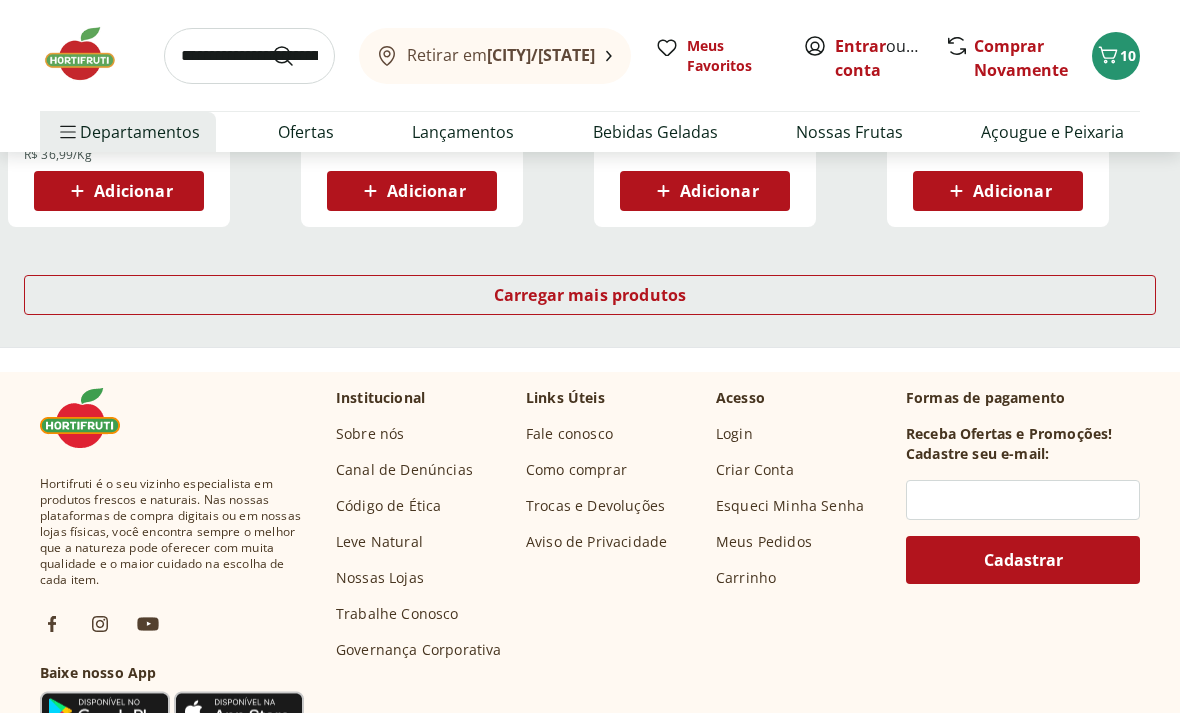 click on "Carregar mais produtos" at bounding box center (590, 295) 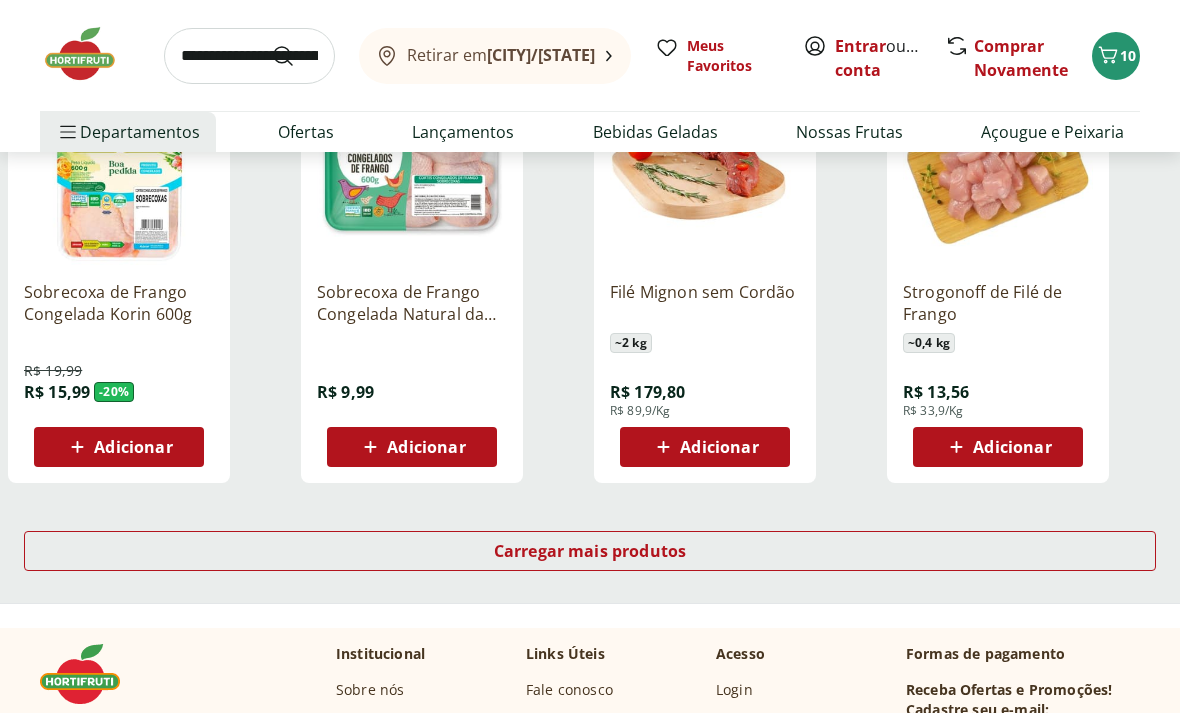 scroll, scrollTop: 2505, scrollLeft: 0, axis: vertical 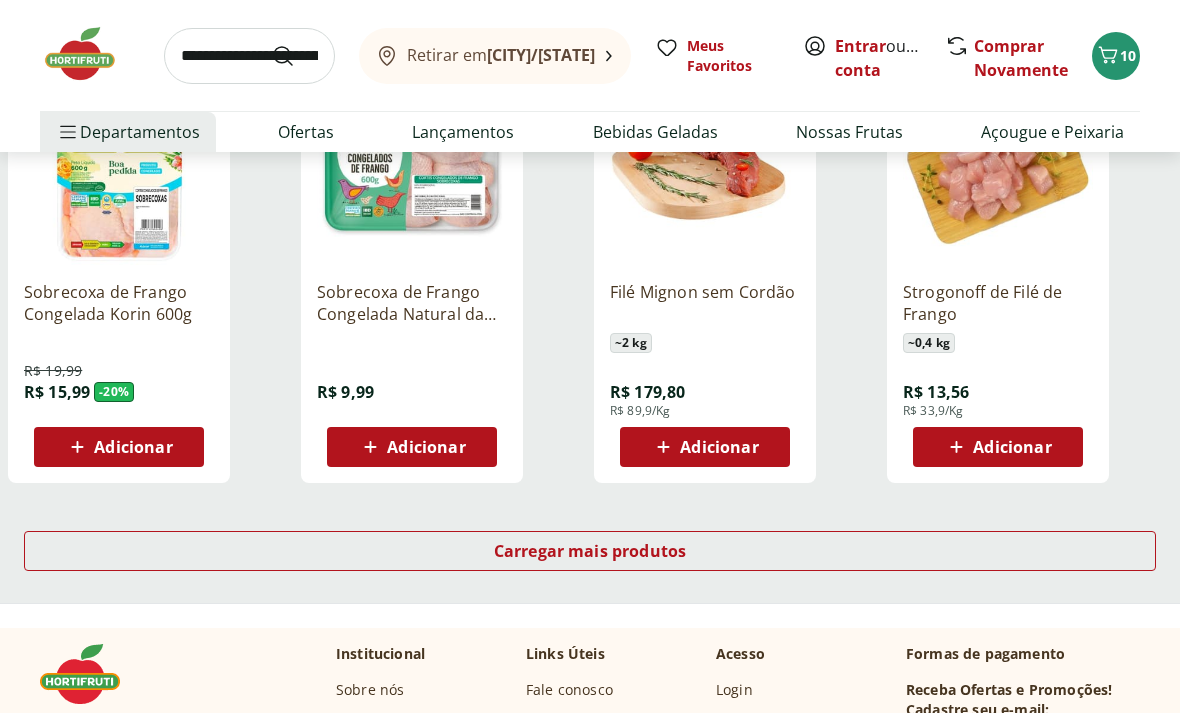 click on "Carregar mais produtos" at bounding box center [590, 551] 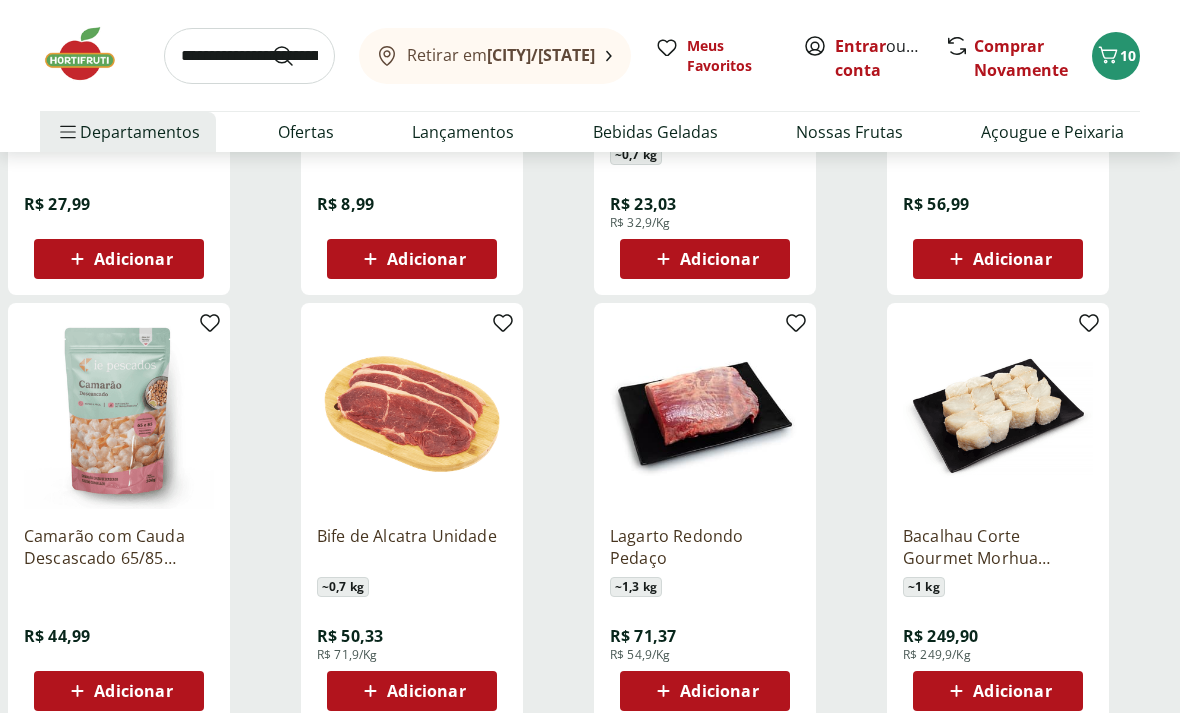 scroll, scrollTop: 3135, scrollLeft: 0, axis: vertical 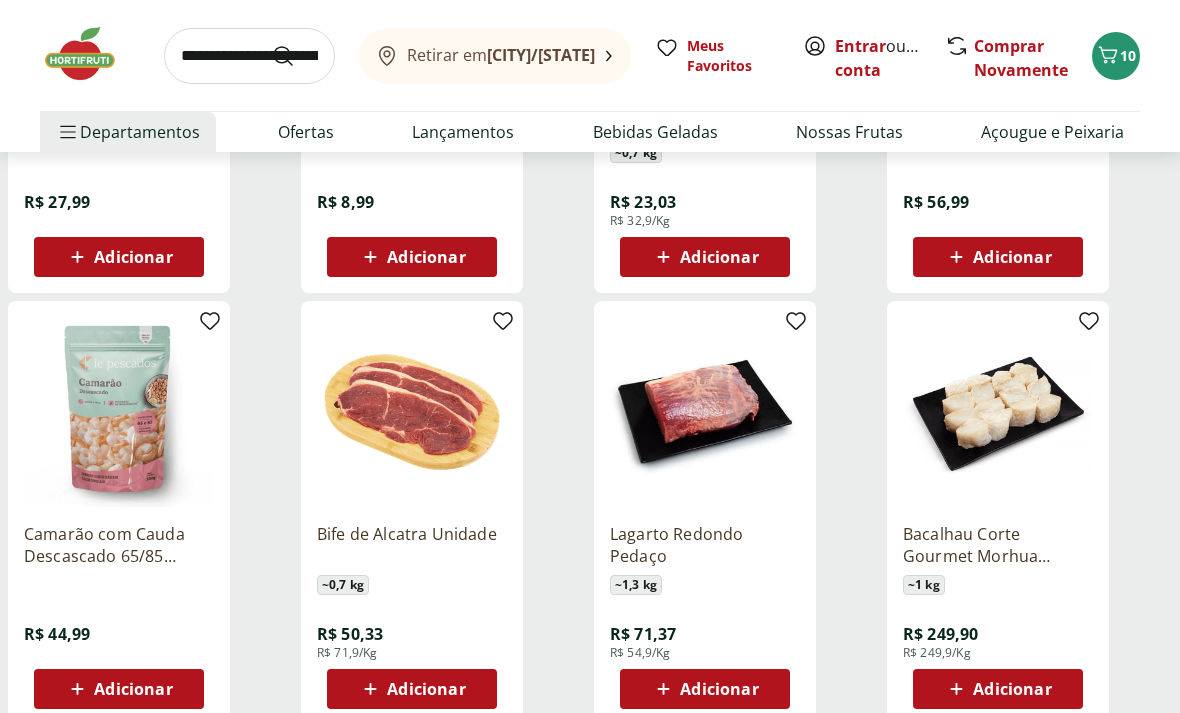 click on "10" at bounding box center (1128, 55) 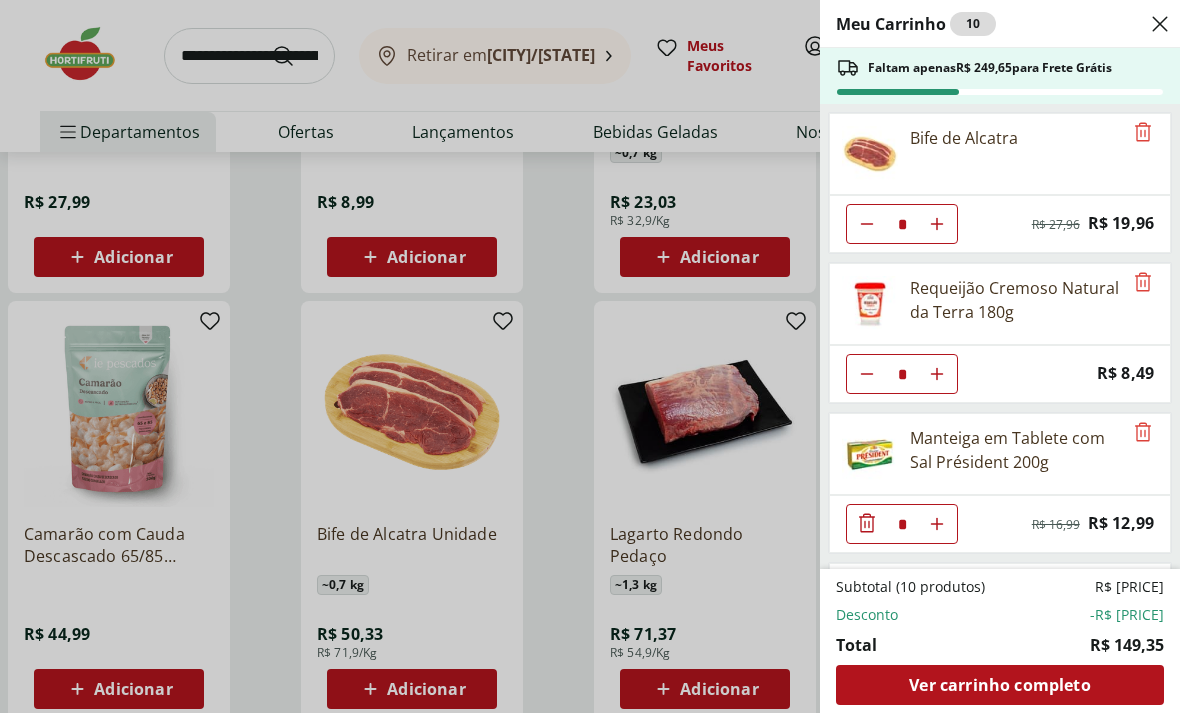 click 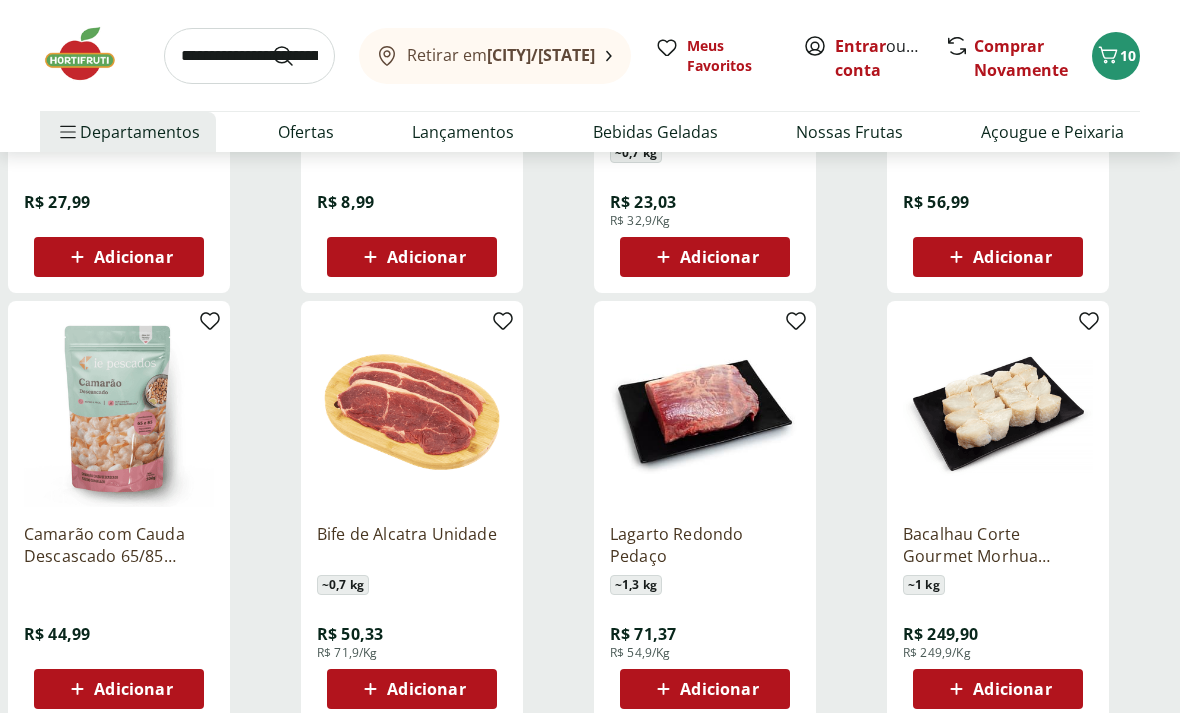 click at bounding box center (249, 56) 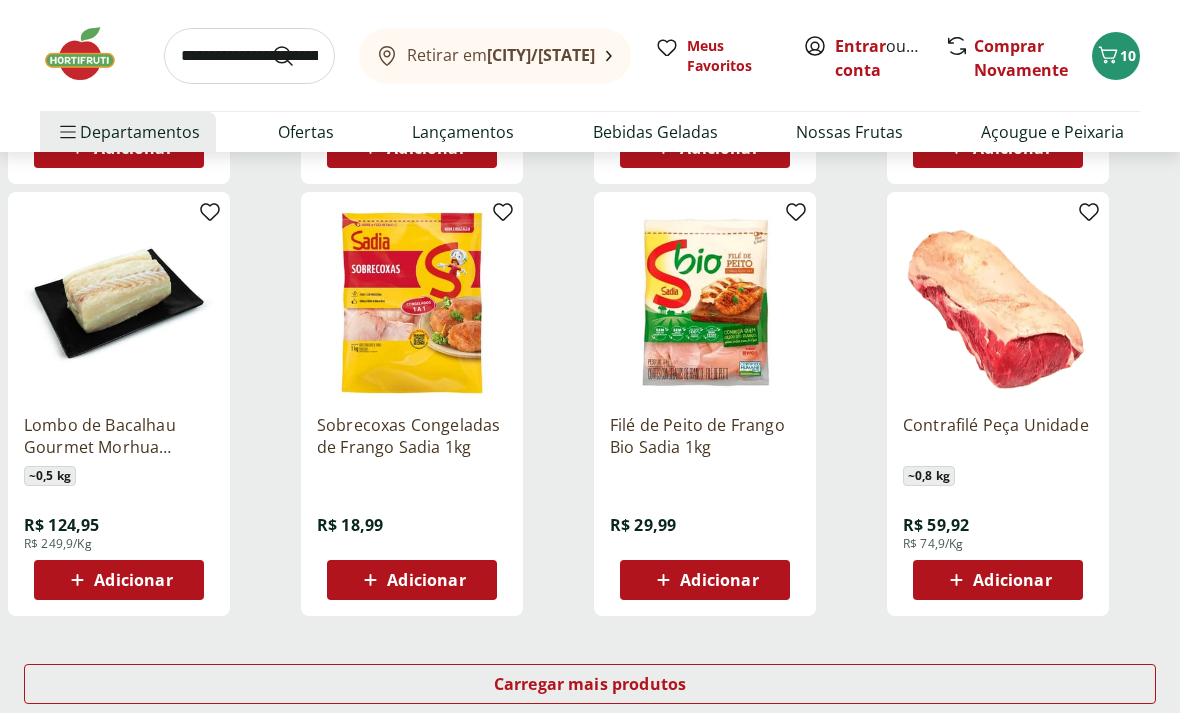 scroll, scrollTop: 3677, scrollLeft: 0, axis: vertical 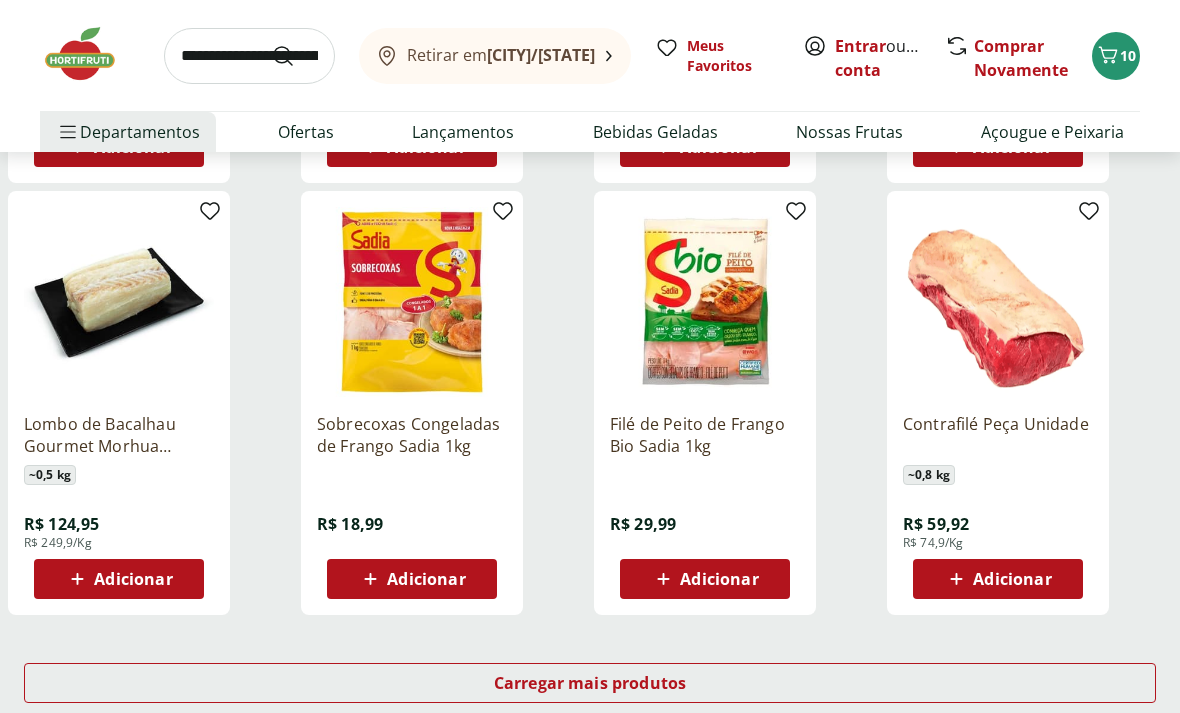 click on "Carregar mais produtos" at bounding box center [590, 683] 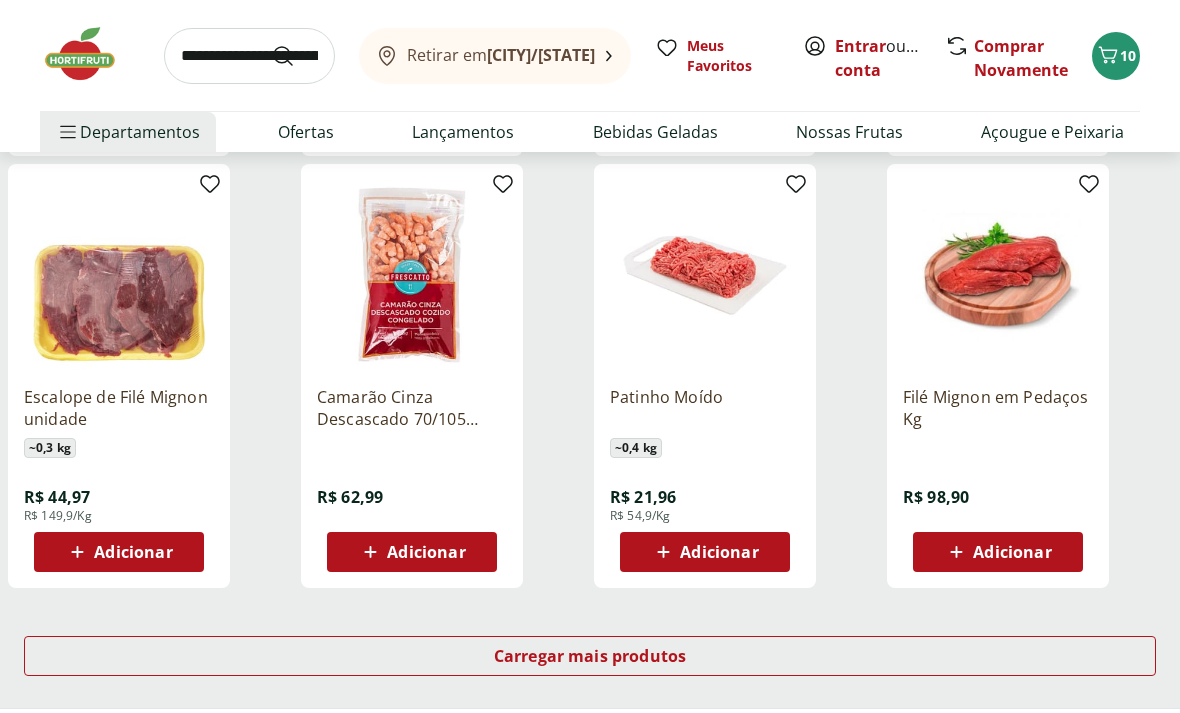 scroll, scrollTop: 5009, scrollLeft: 0, axis: vertical 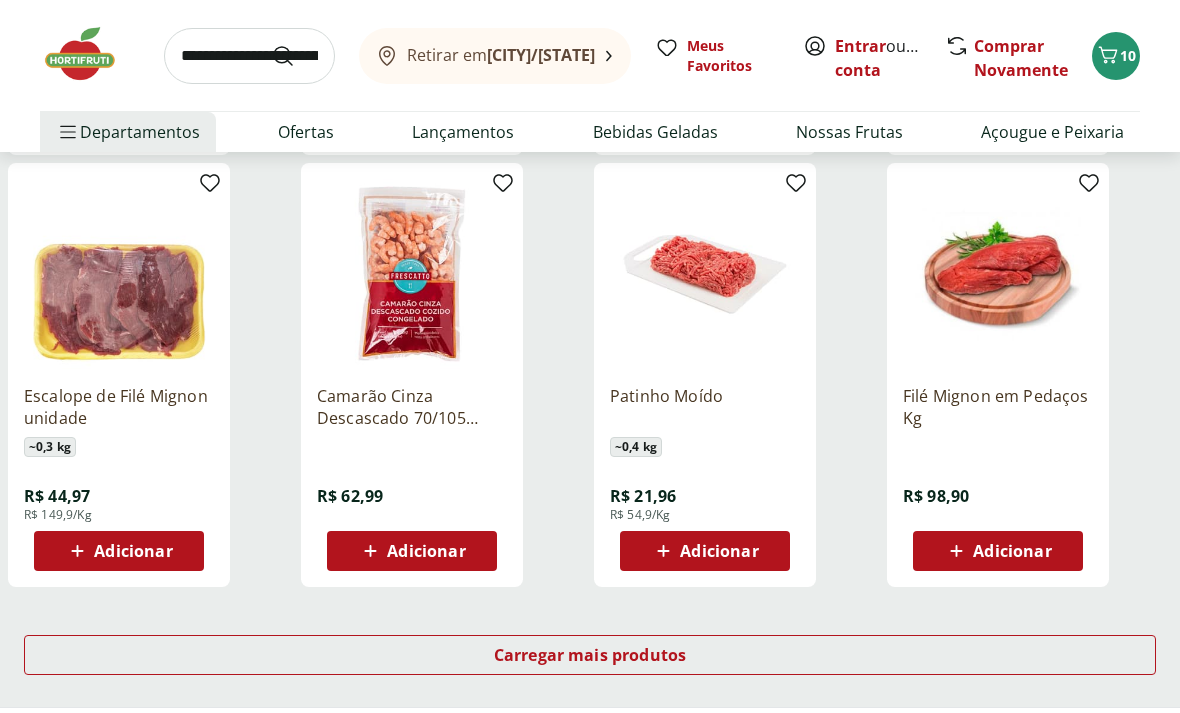 click on "Carregar mais produtos" at bounding box center (590, 655) 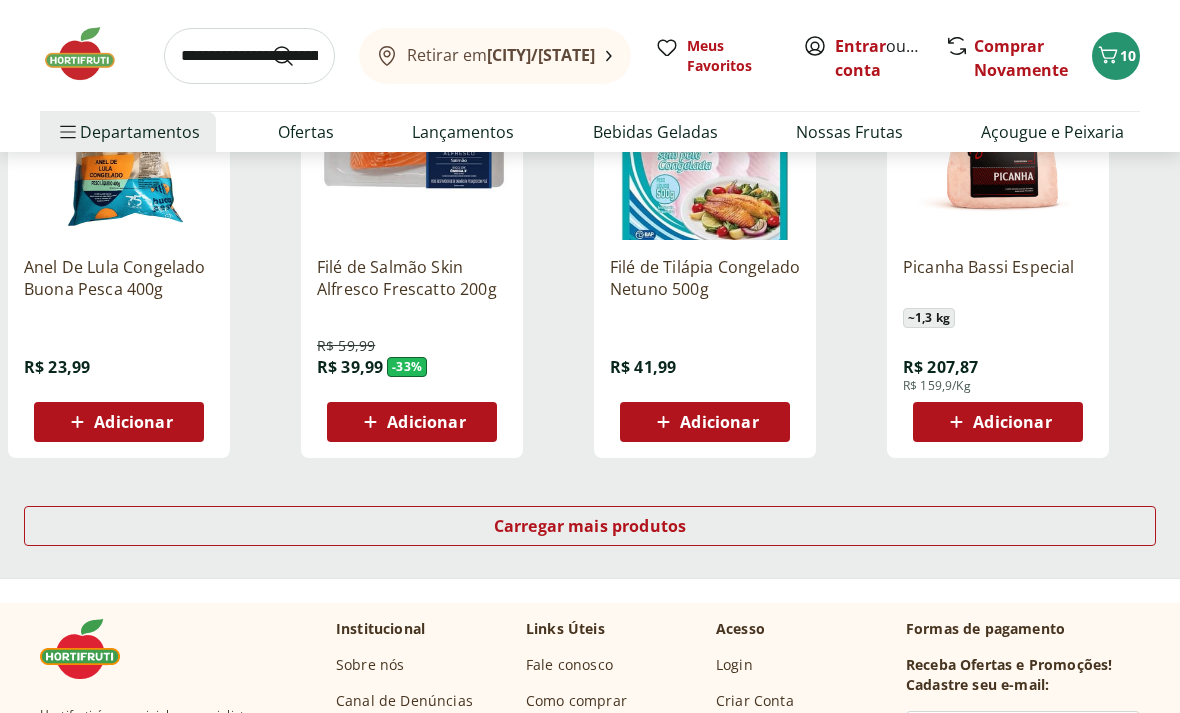 scroll, scrollTop: 6426, scrollLeft: 0, axis: vertical 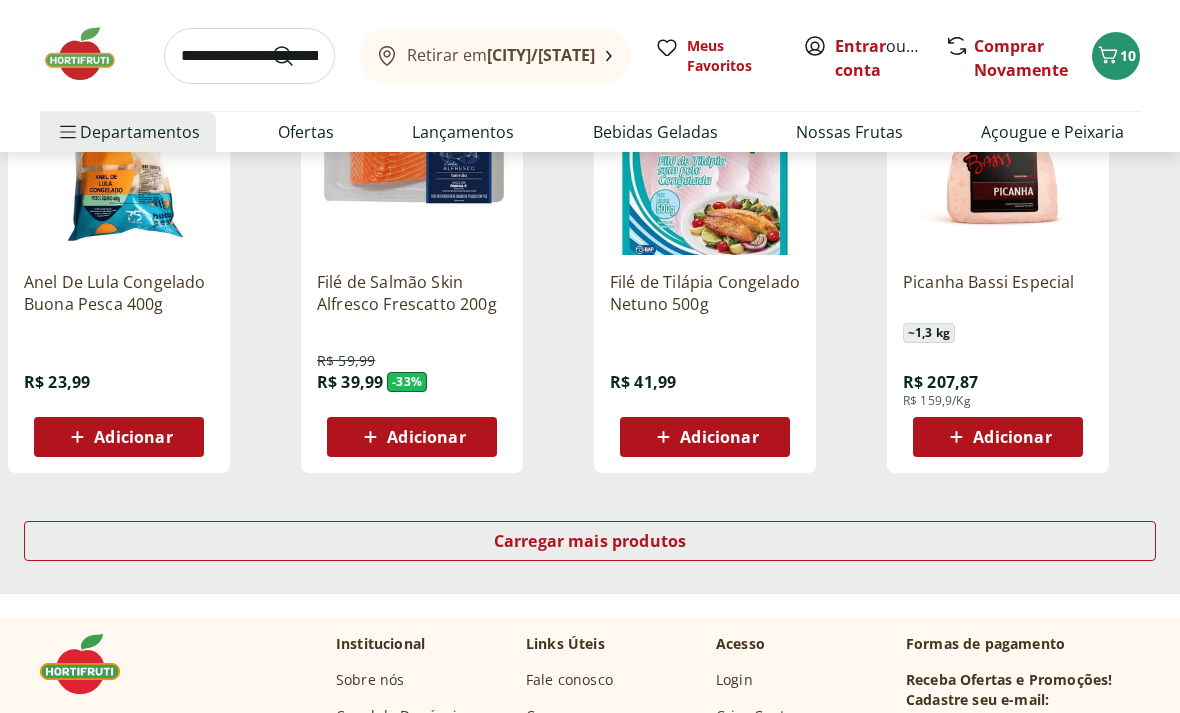 click on "Carregar mais produtos" at bounding box center (590, 542) 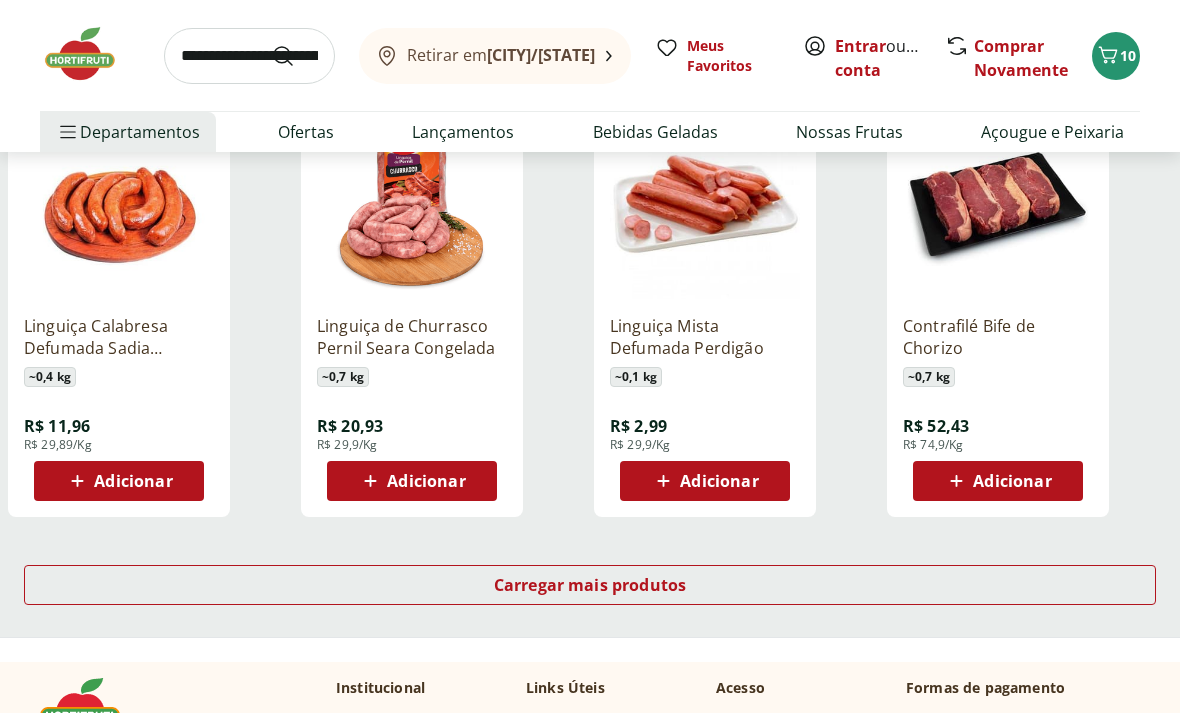 scroll, scrollTop: 7687, scrollLeft: 0, axis: vertical 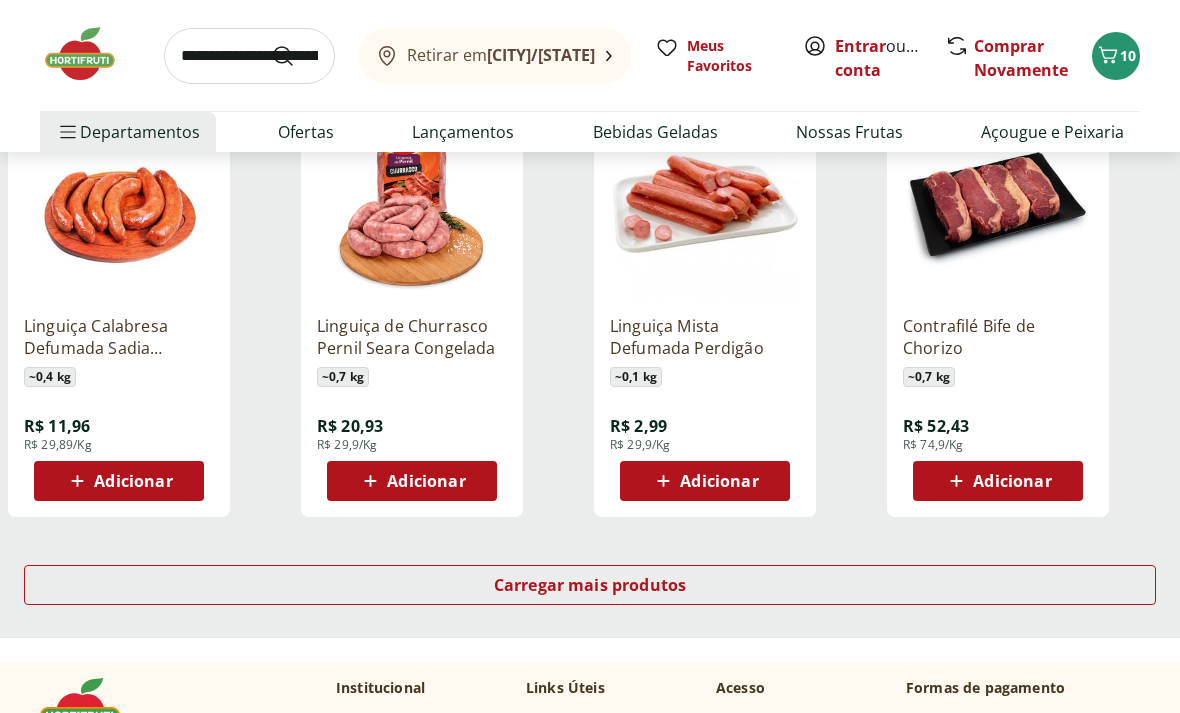 click on "Carregar mais produtos" at bounding box center (590, 585) 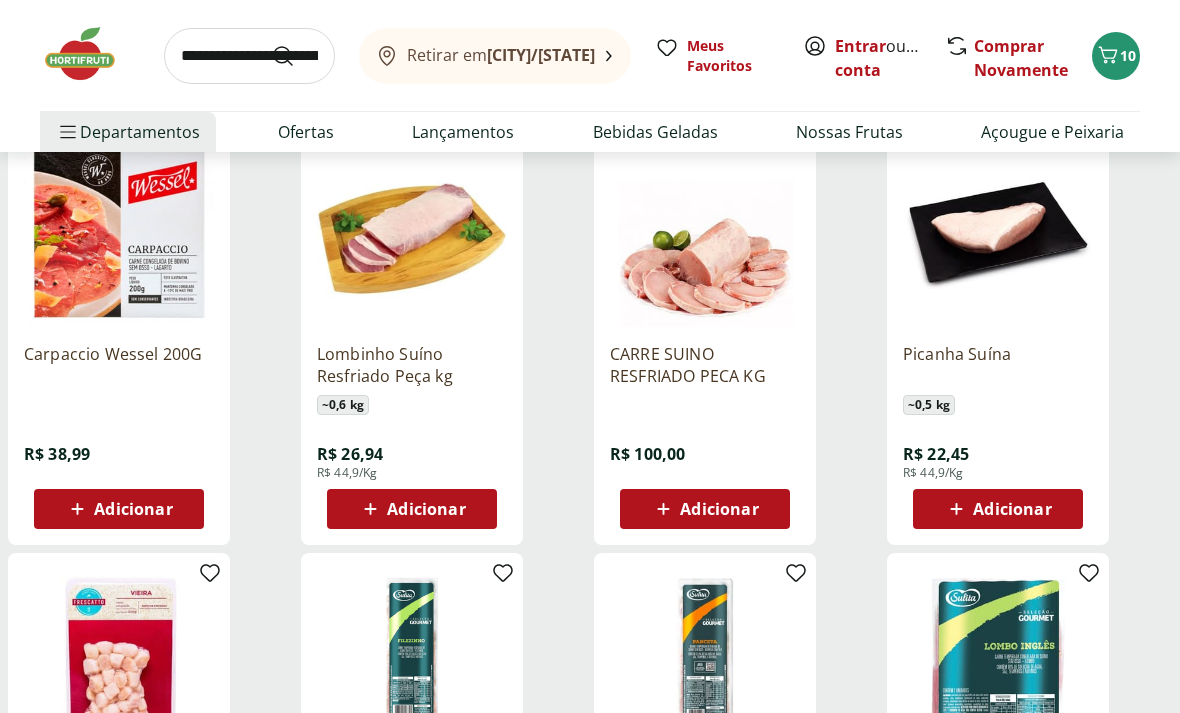 scroll, scrollTop: 8545, scrollLeft: 0, axis: vertical 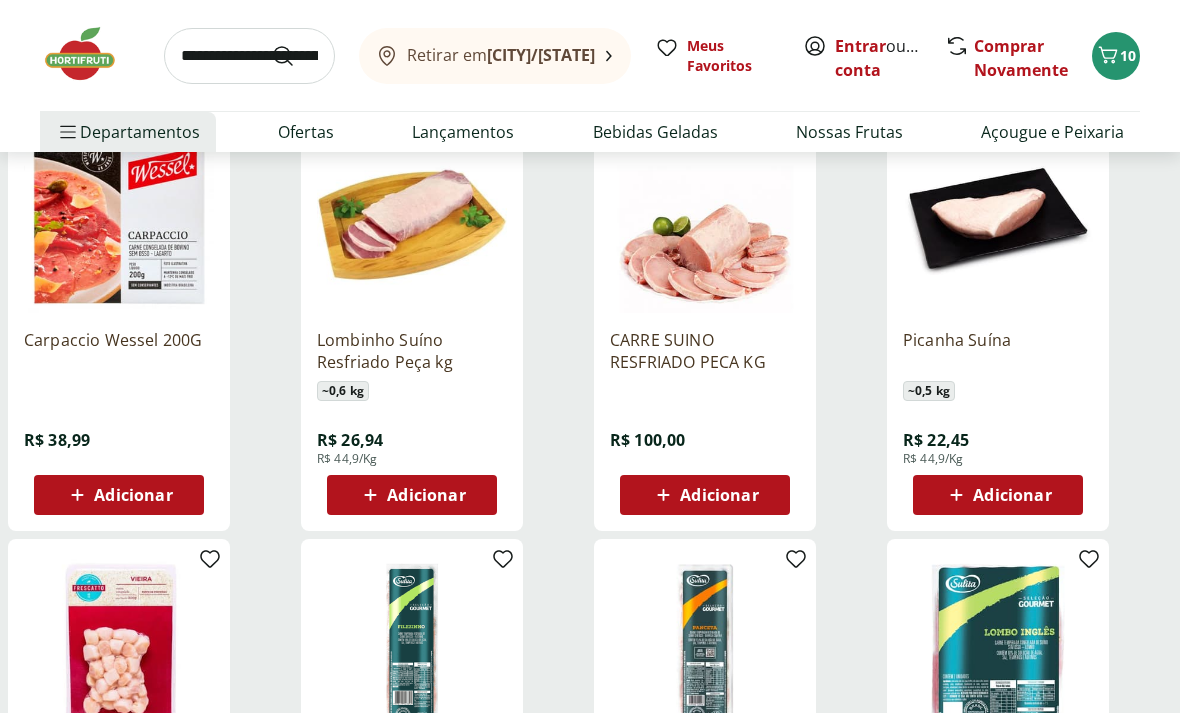 click 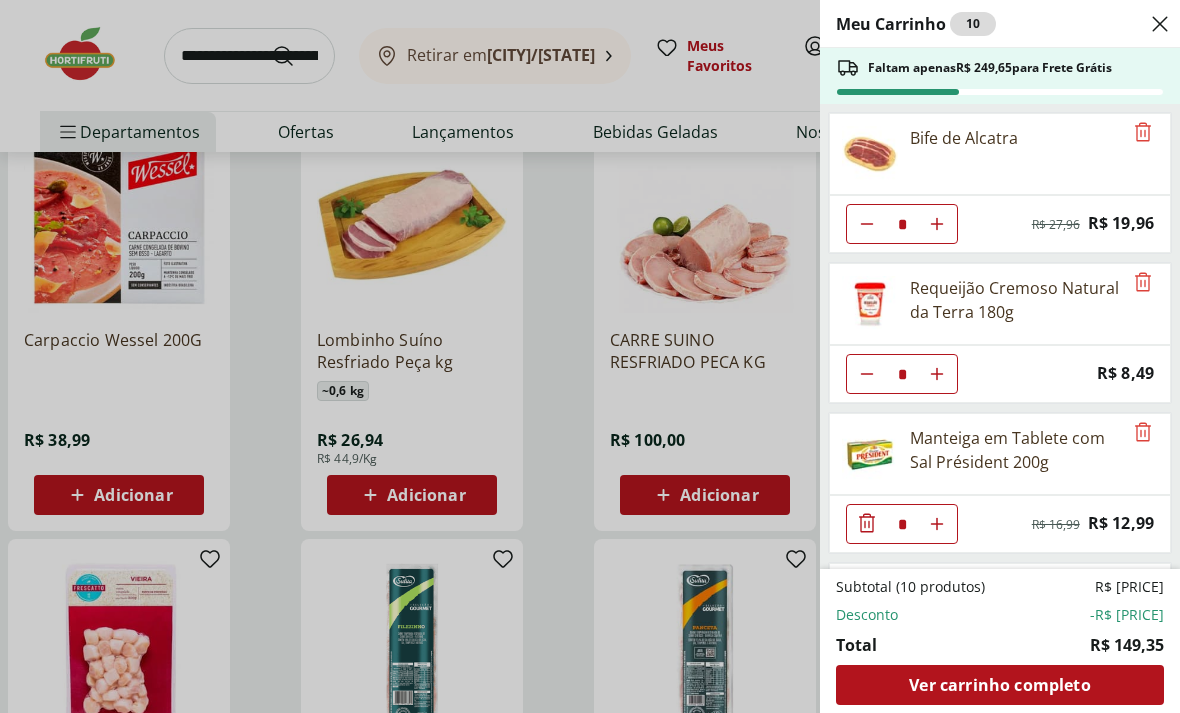 scroll, scrollTop: 0, scrollLeft: 0, axis: both 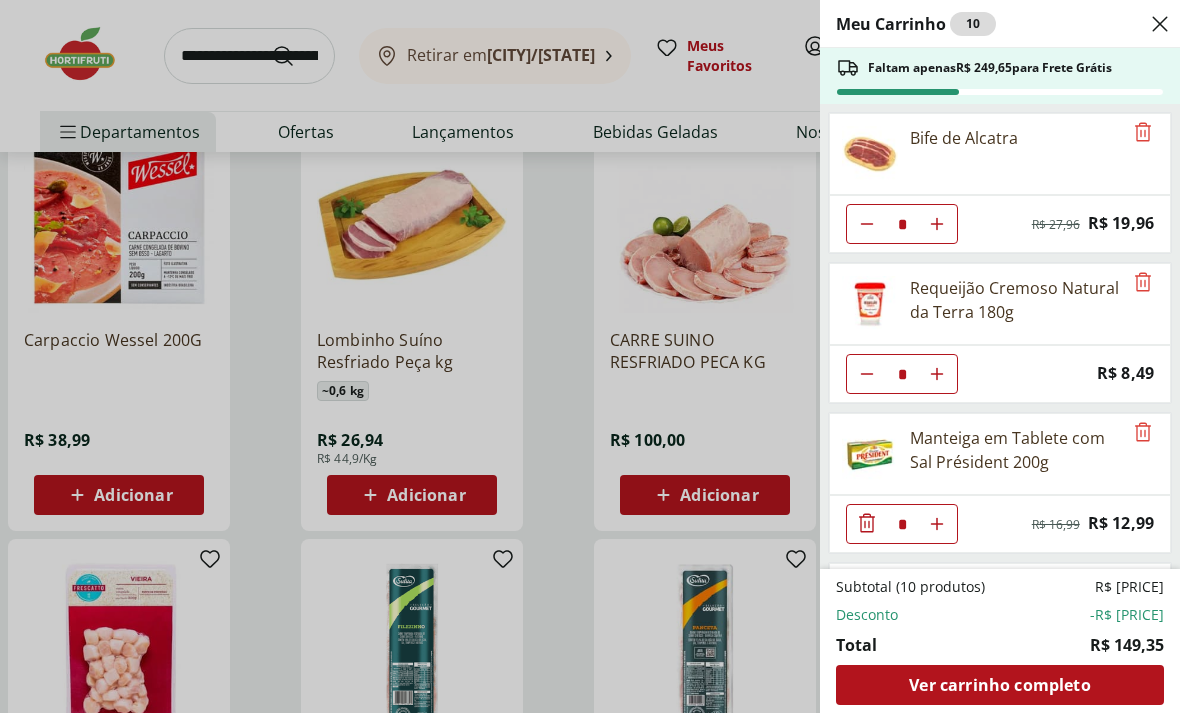 click 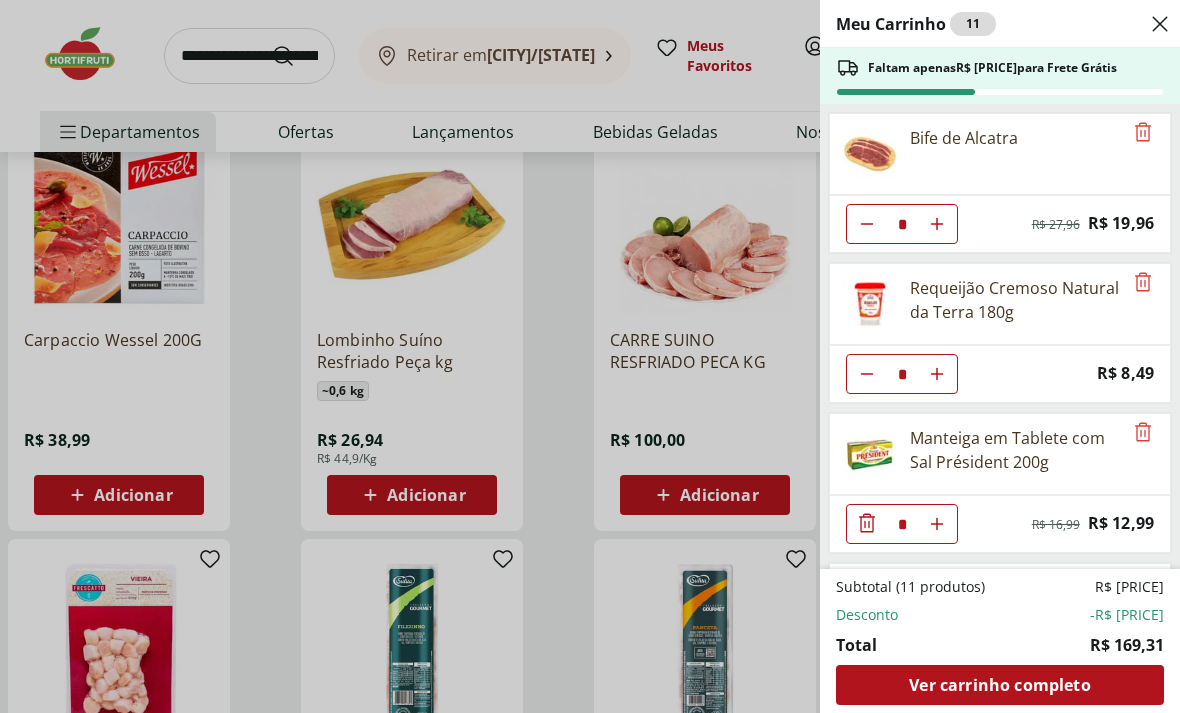 click 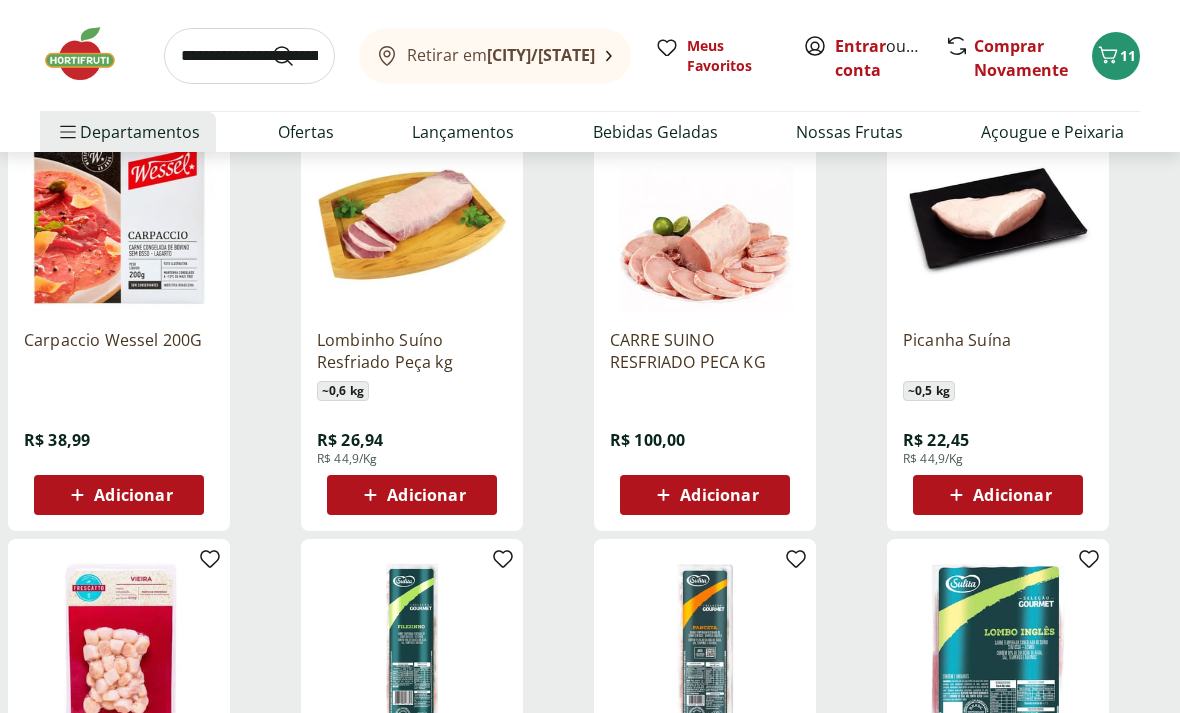 click on "Nossas Frutas" at bounding box center (849, 132) 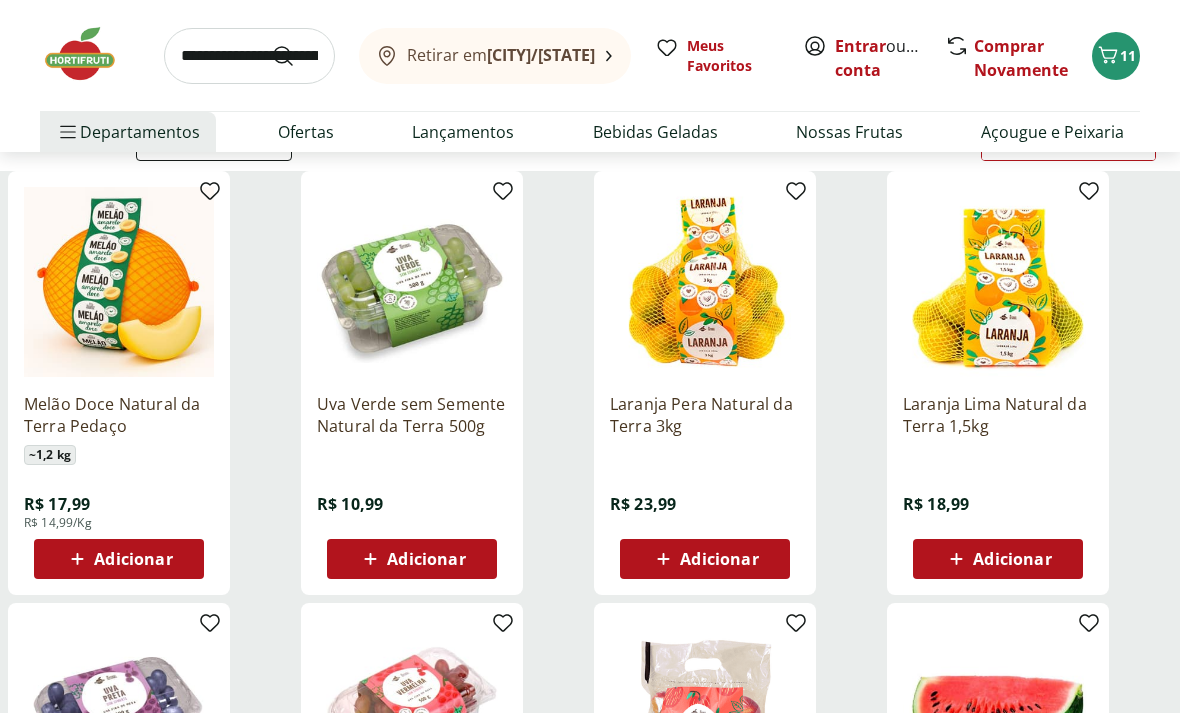scroll, scrollTop: 201, scrollLeft: 0, axis: vertical 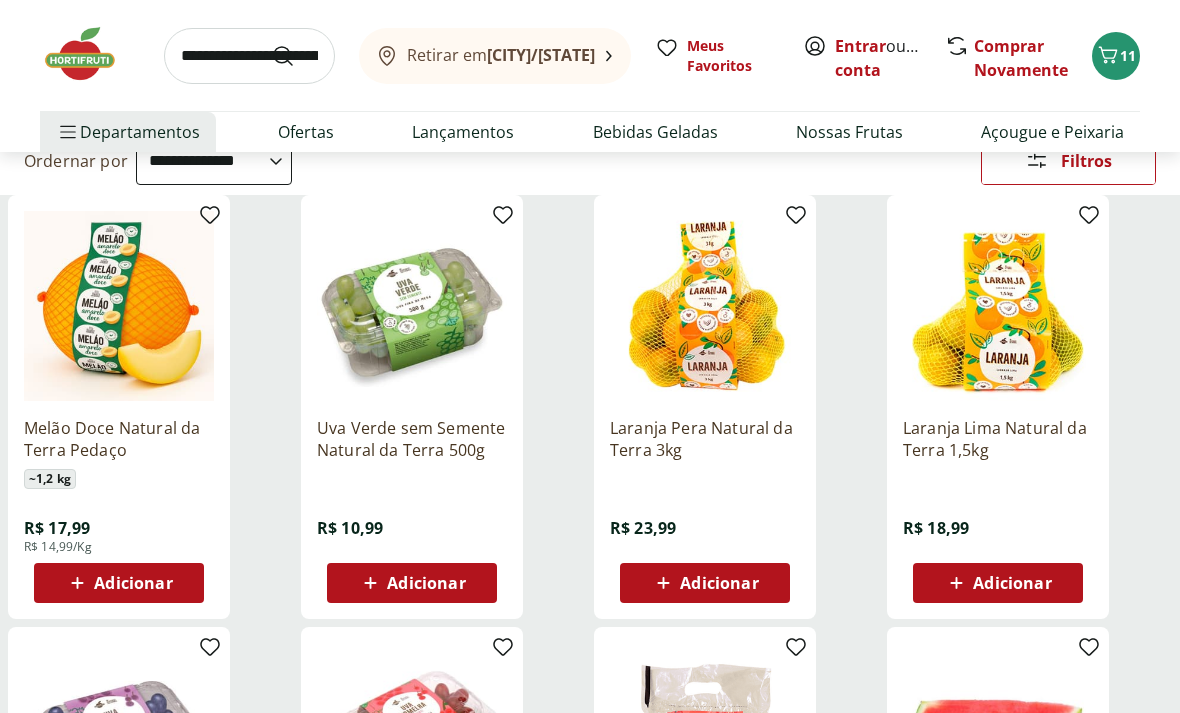 click on "**********" at bounding box center [214, 161] 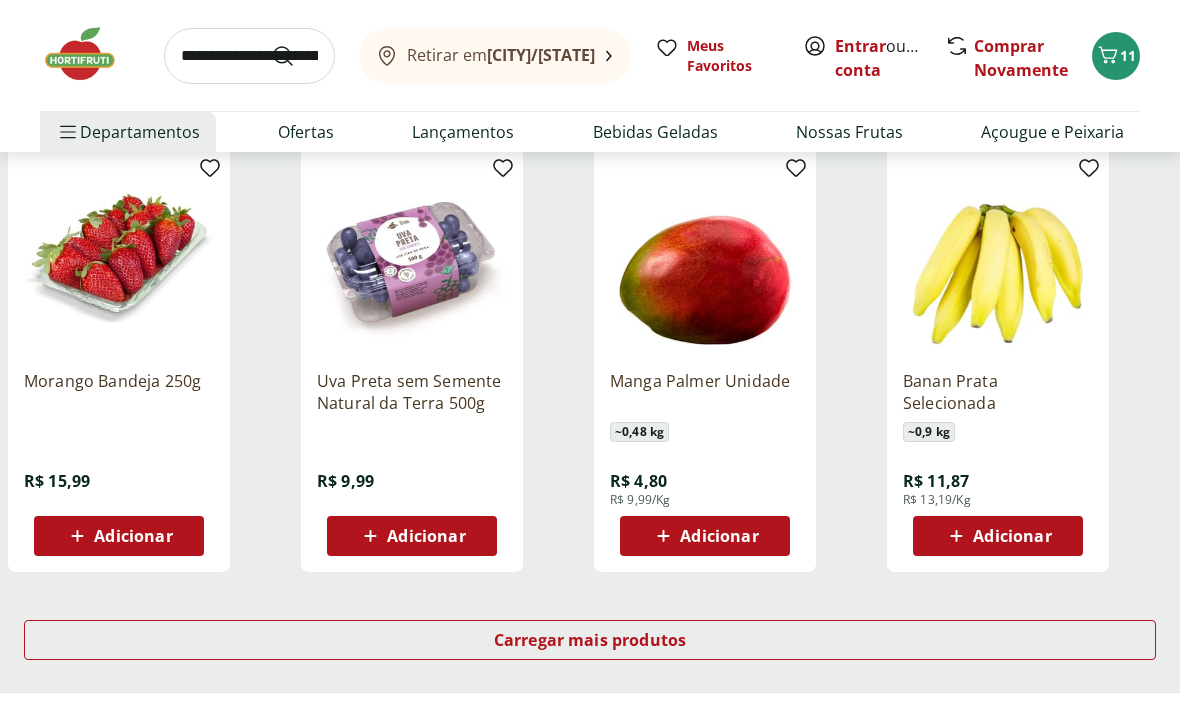 scroll, scrollTop: 1109, scrollLeft: 0, axis: vertical 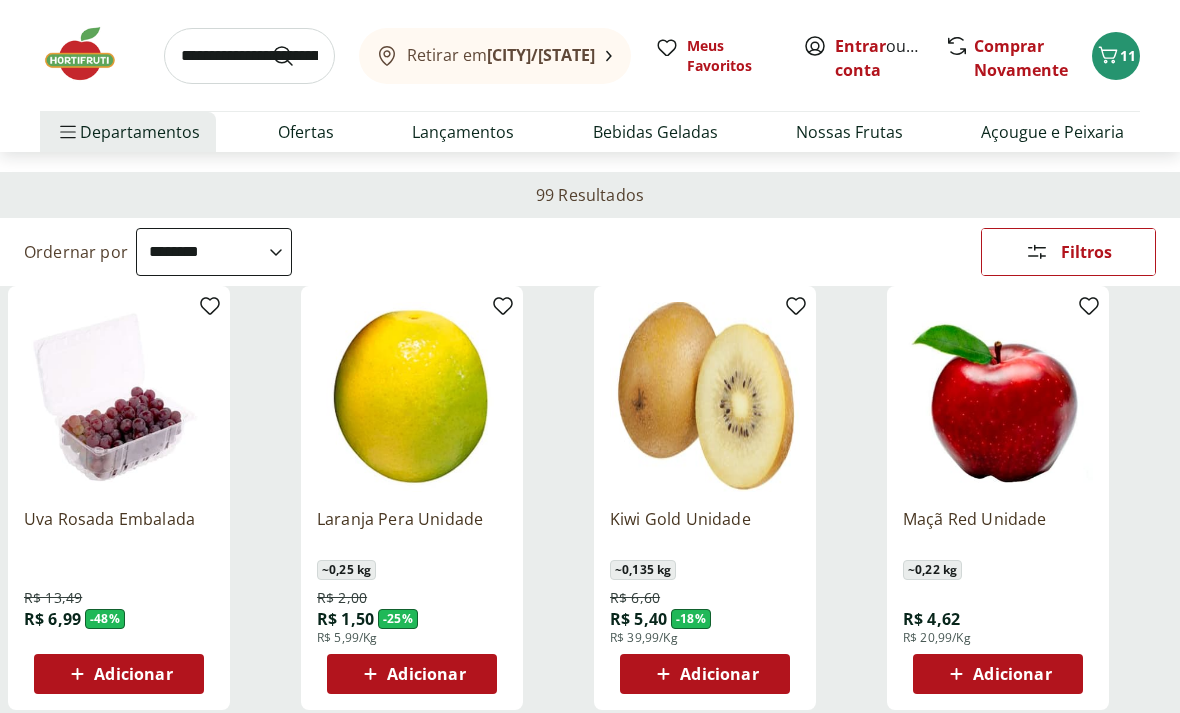 click 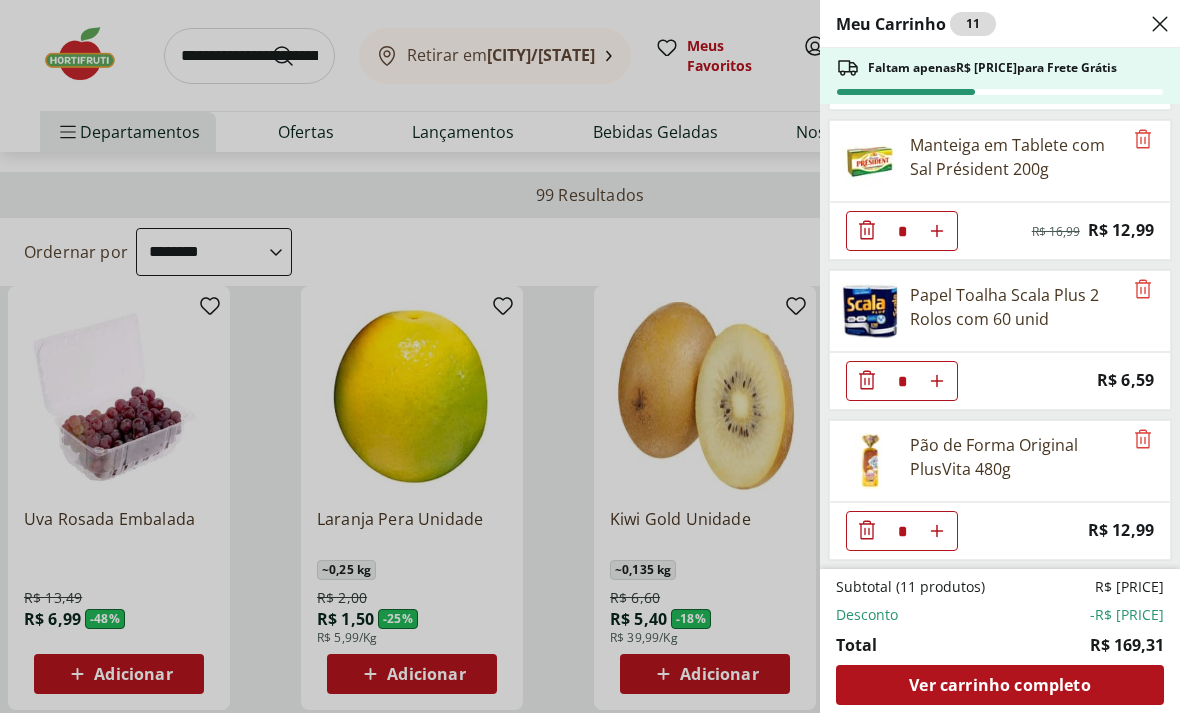 scroll, scrollTop: 293, scrollLeft: 0, axis: vertical 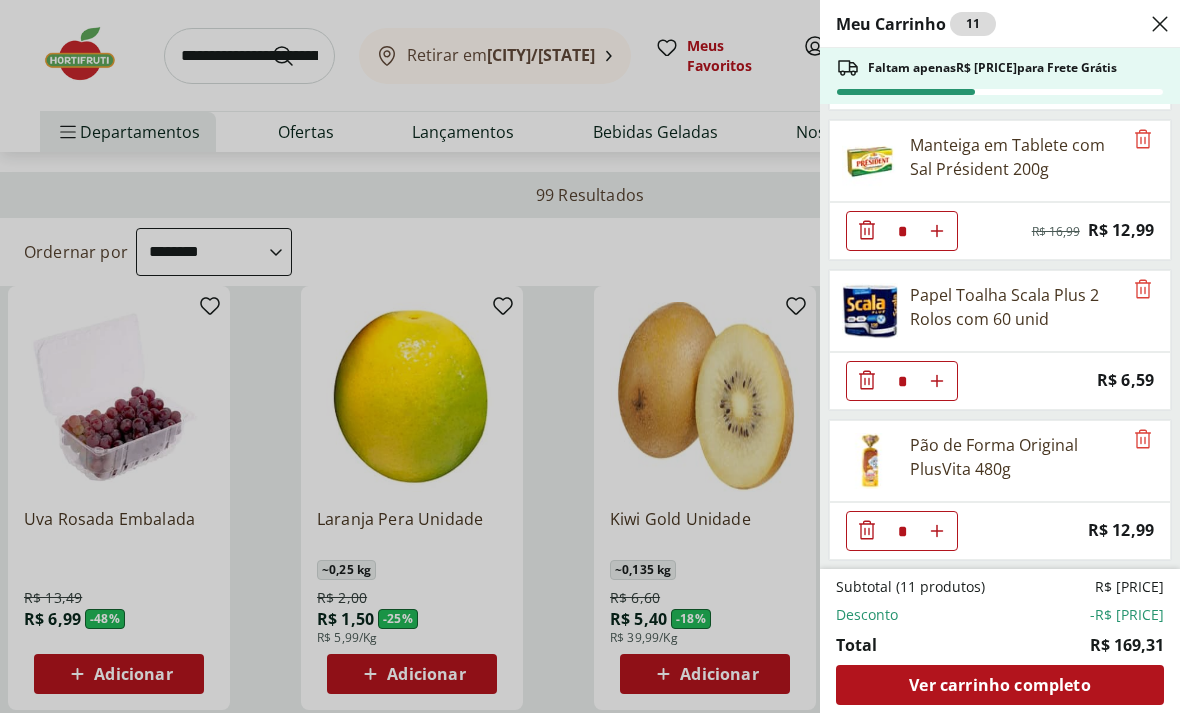 click 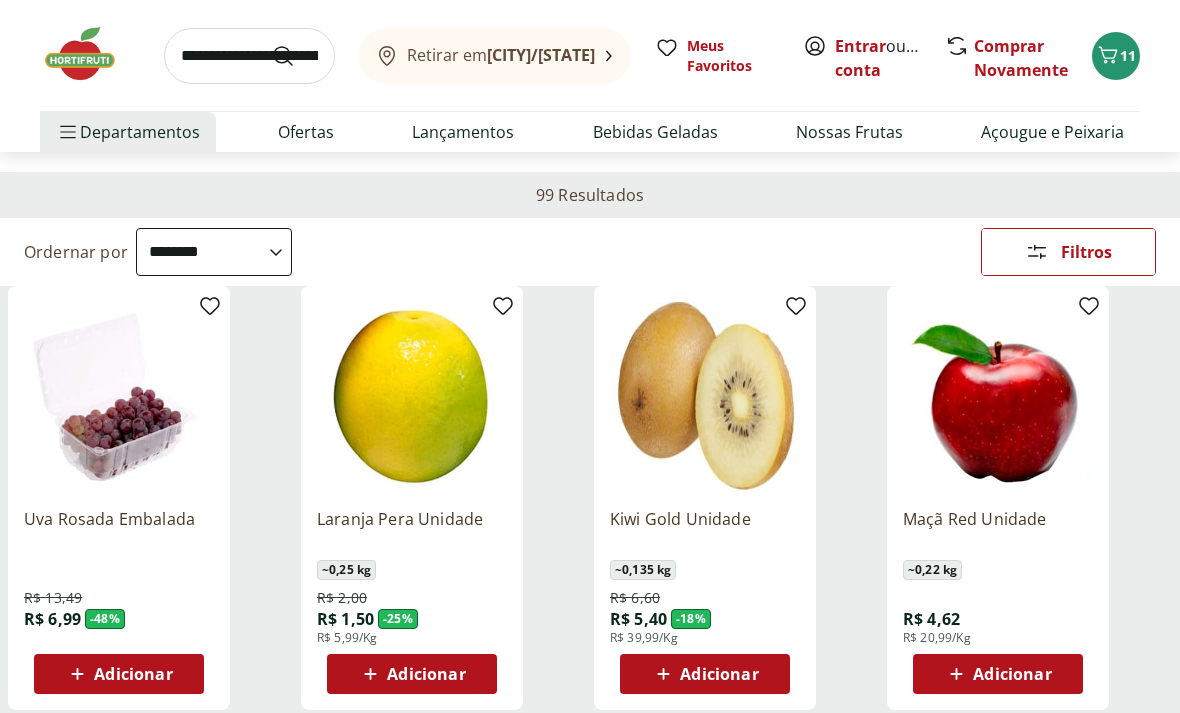 click at bounding box center [249, 56] 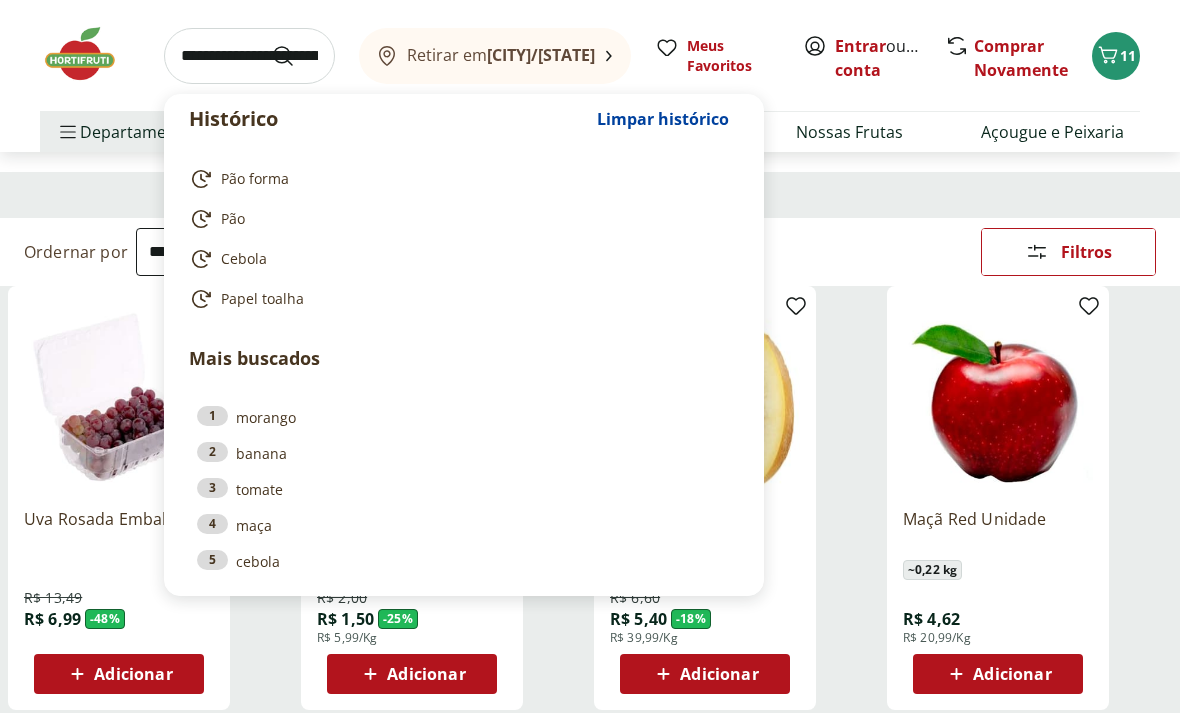 scroll, scrollTop: 109, scrollLeft: 0, axis: vertical 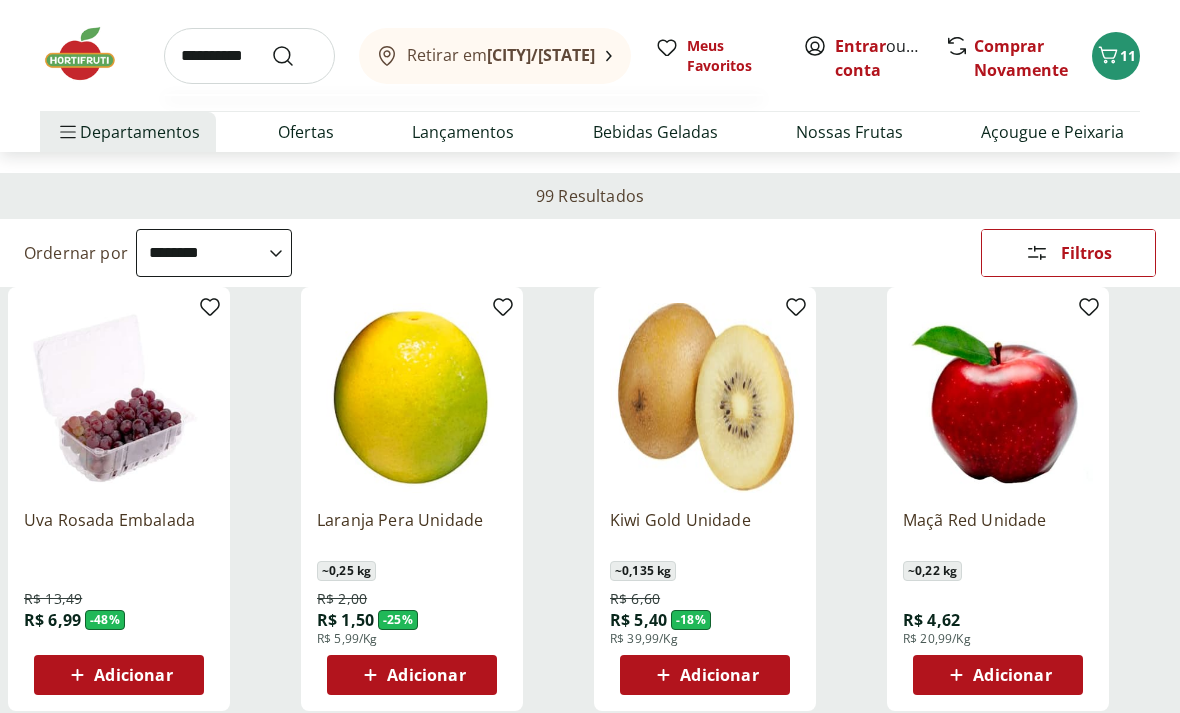 type on "**********" 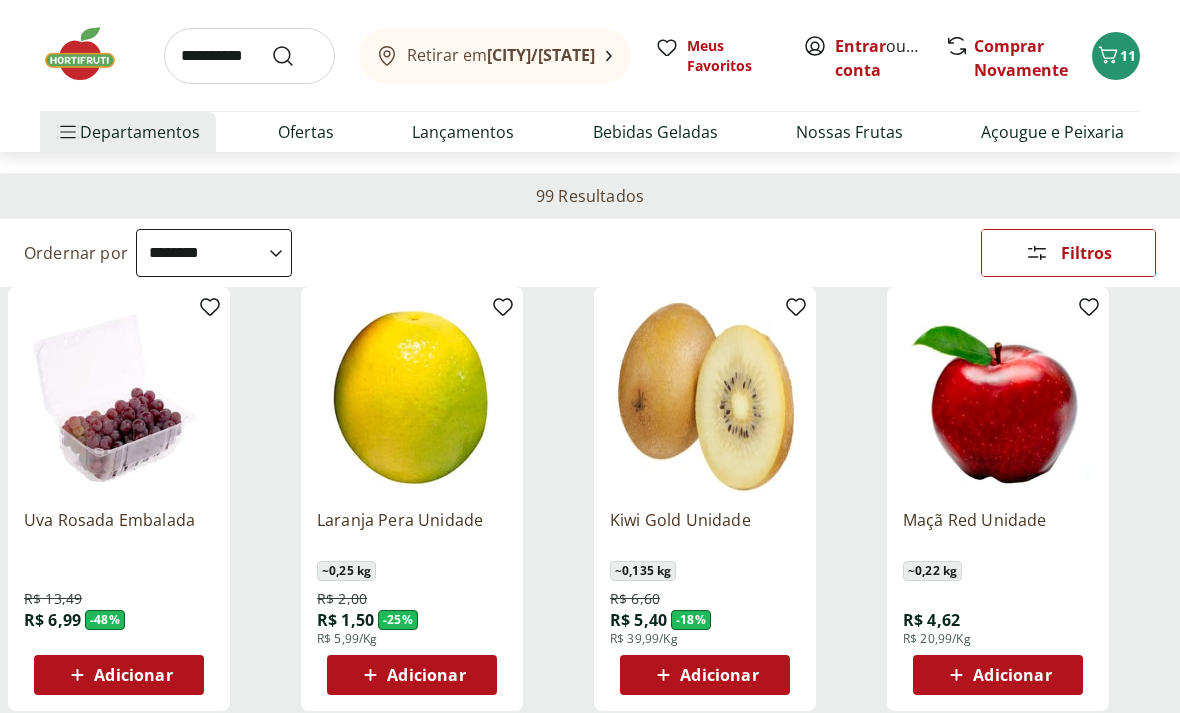 scroll, scrollTop: 0, scrollLeft: 0, axis: both 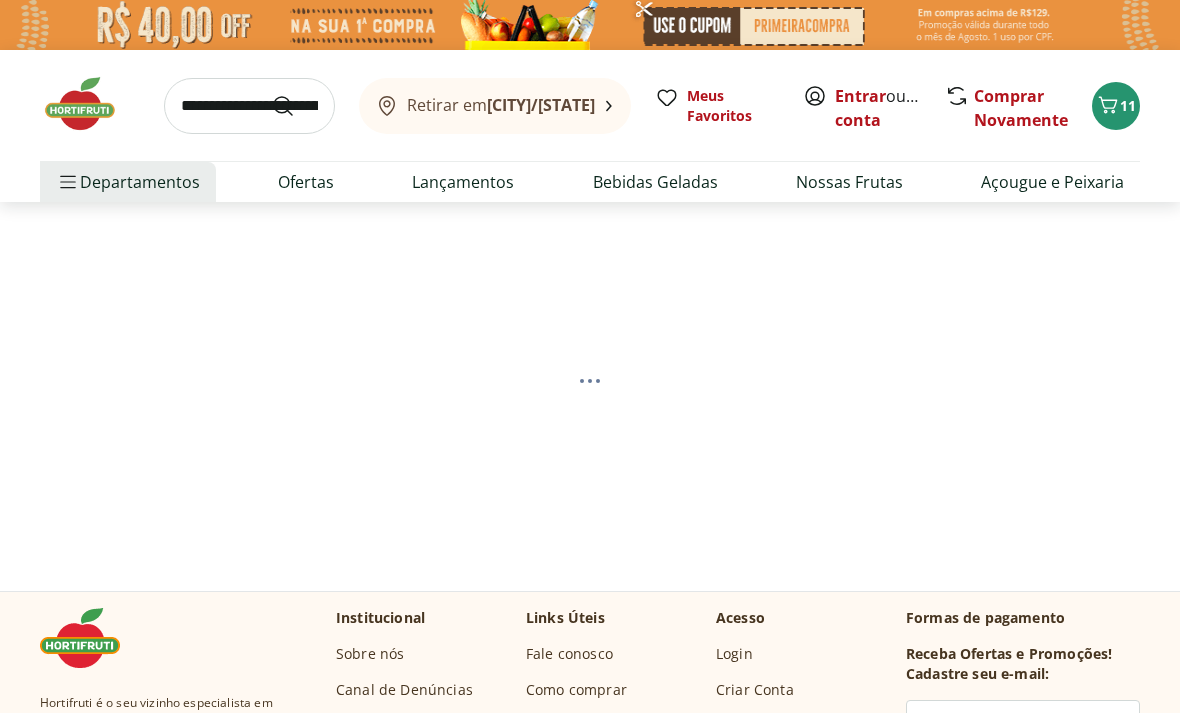 select on "**********" 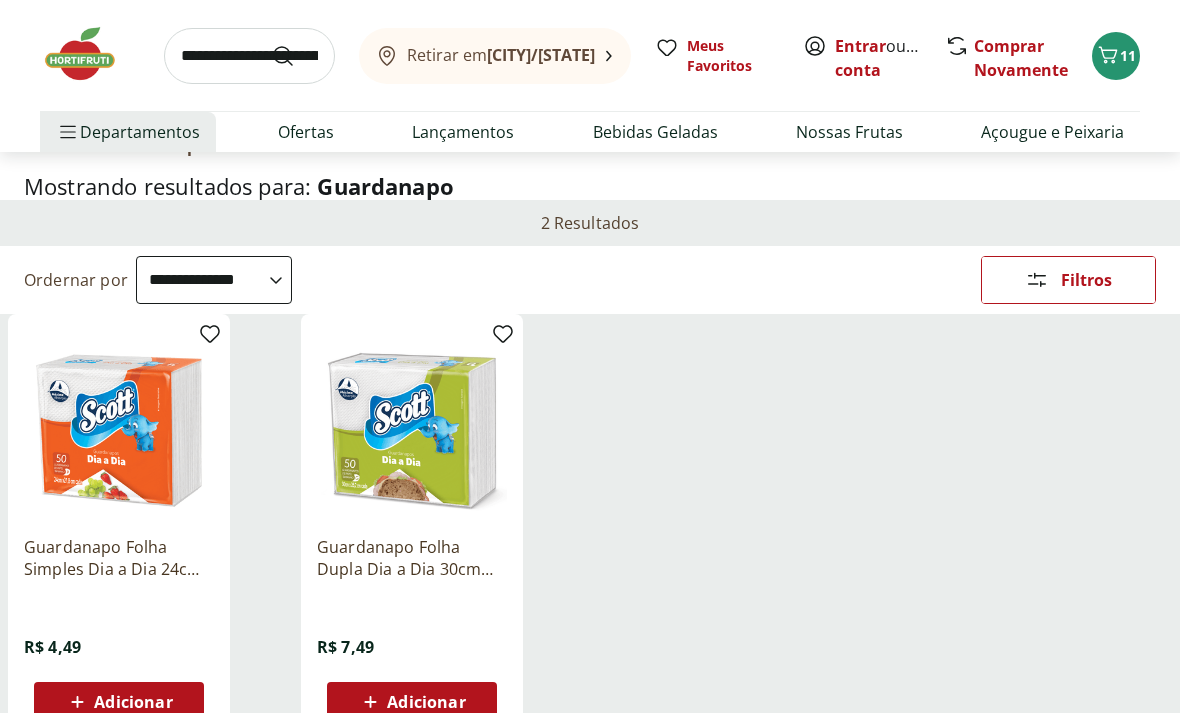scroll, scrollTop: 77, scrollLeft: 0, axis: vertical 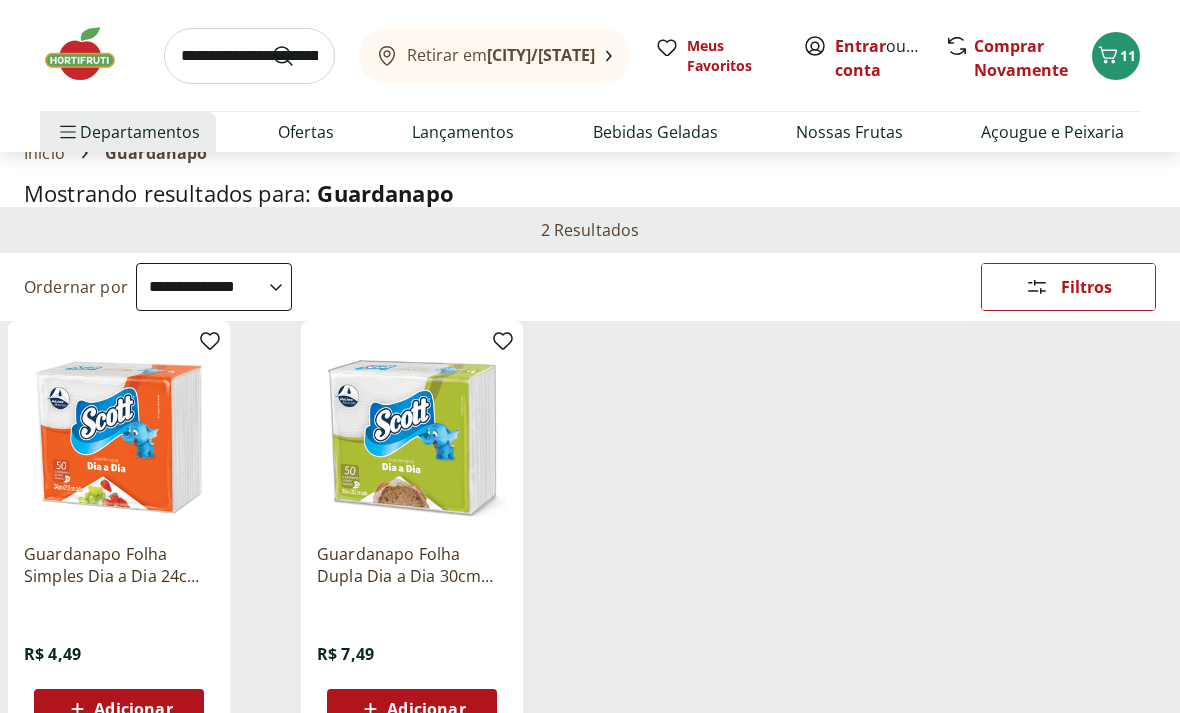 click at bounding box center [249, 56] 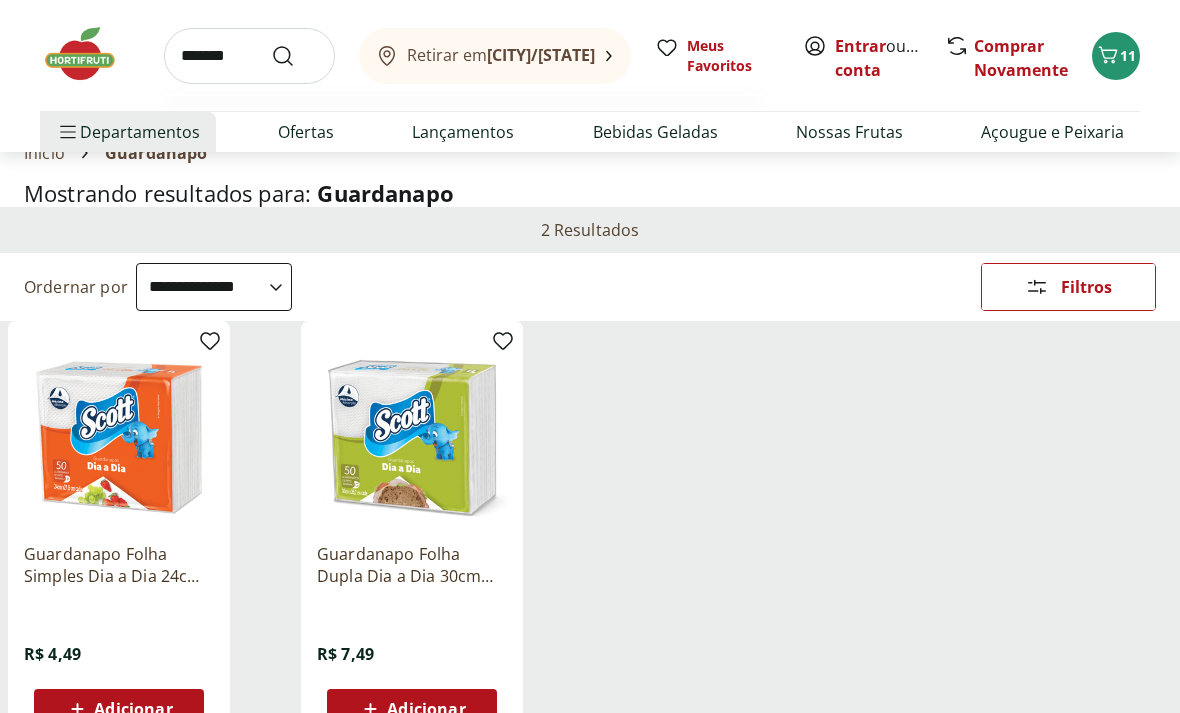 type on "*******" 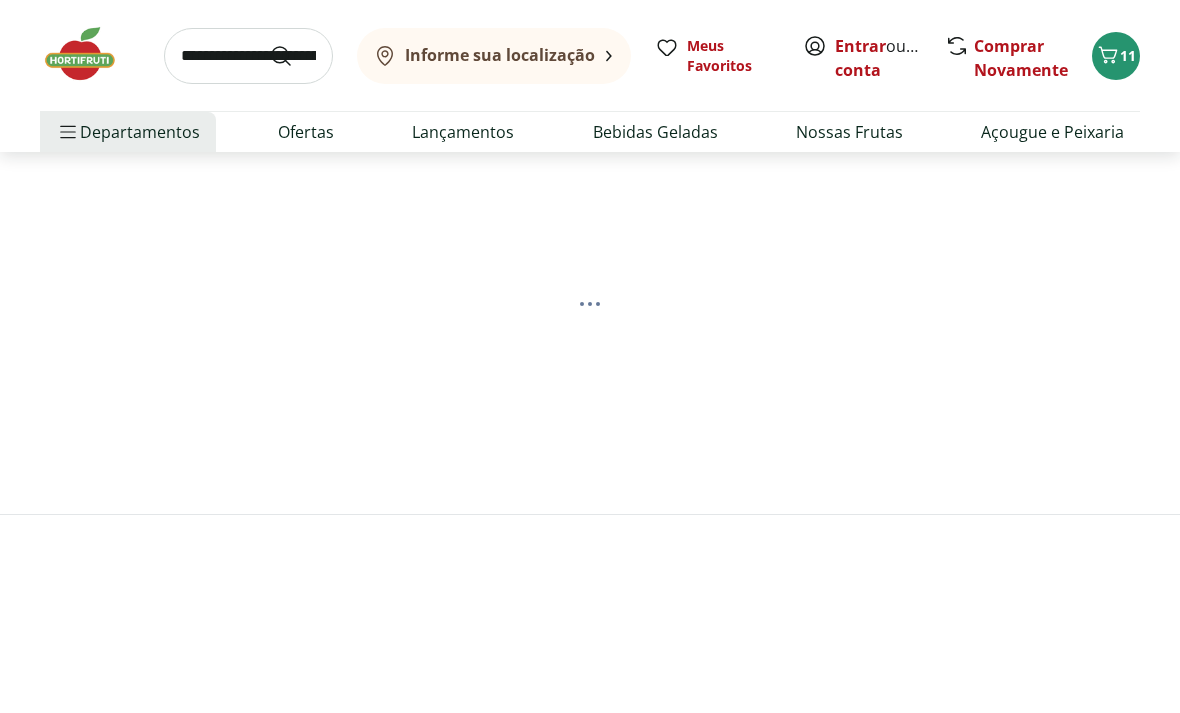 scroll, scrollTop: 0, scrollLeft: 0, axis: both 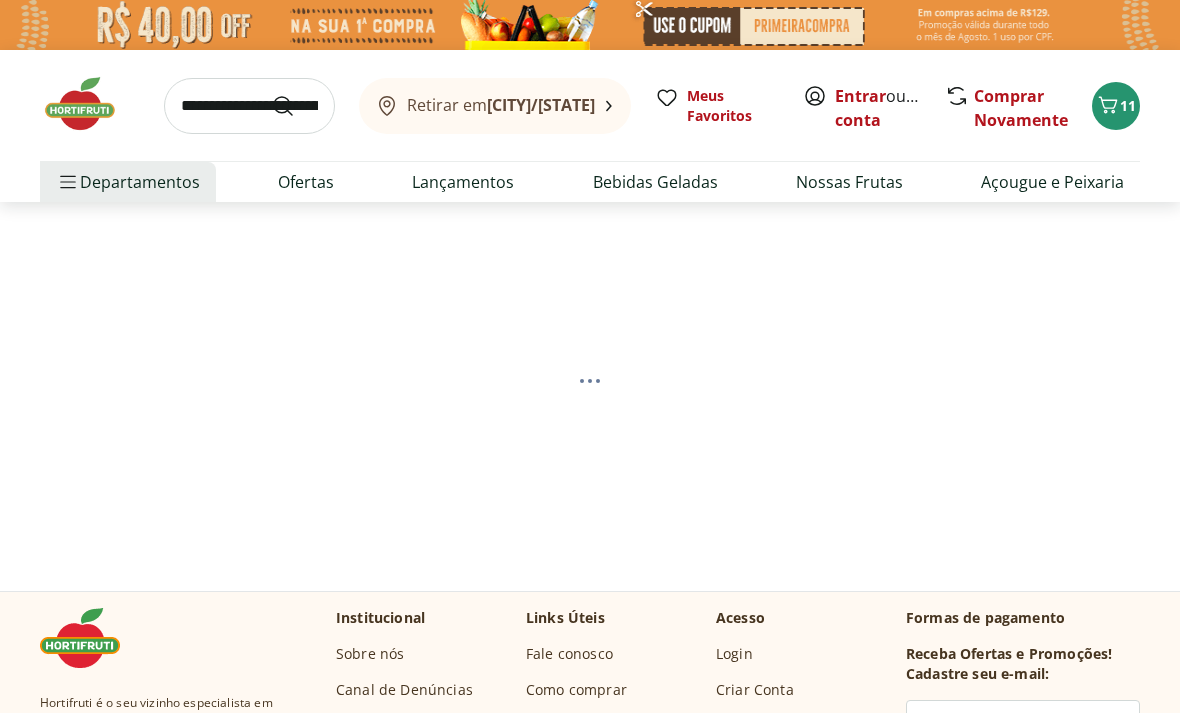 select on "**********" 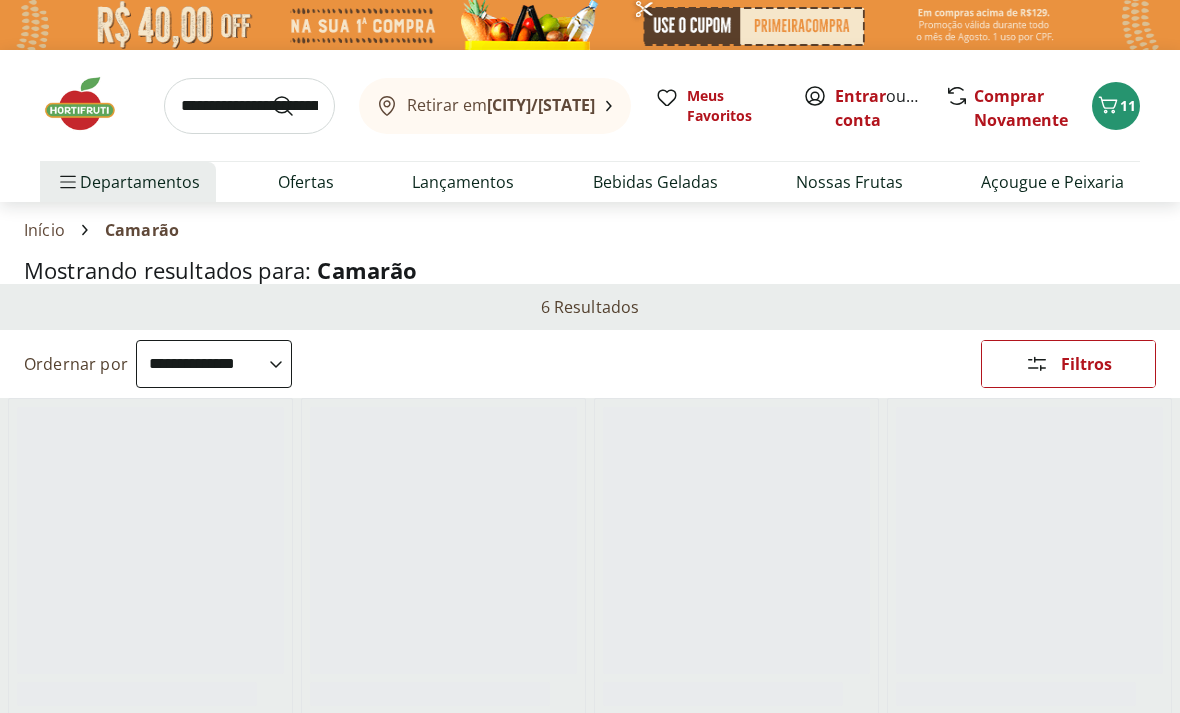 select on "**********" 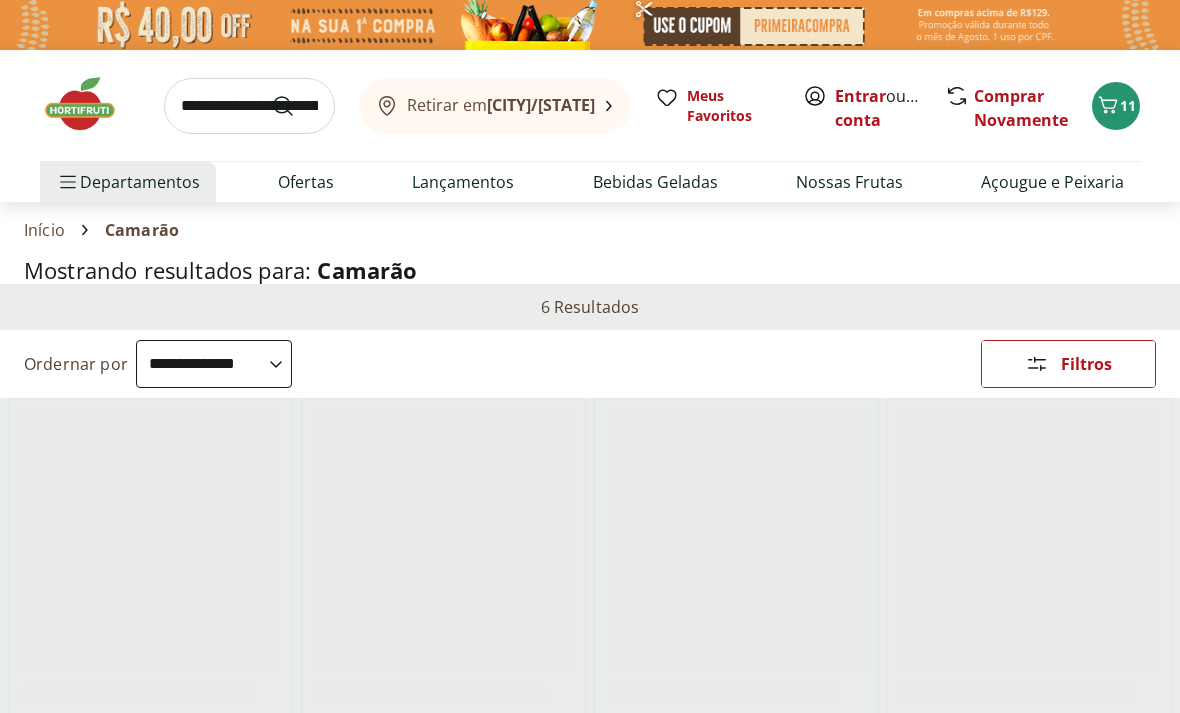 scroll, scrollTop: 0, scrollLeft: 0, axis: both 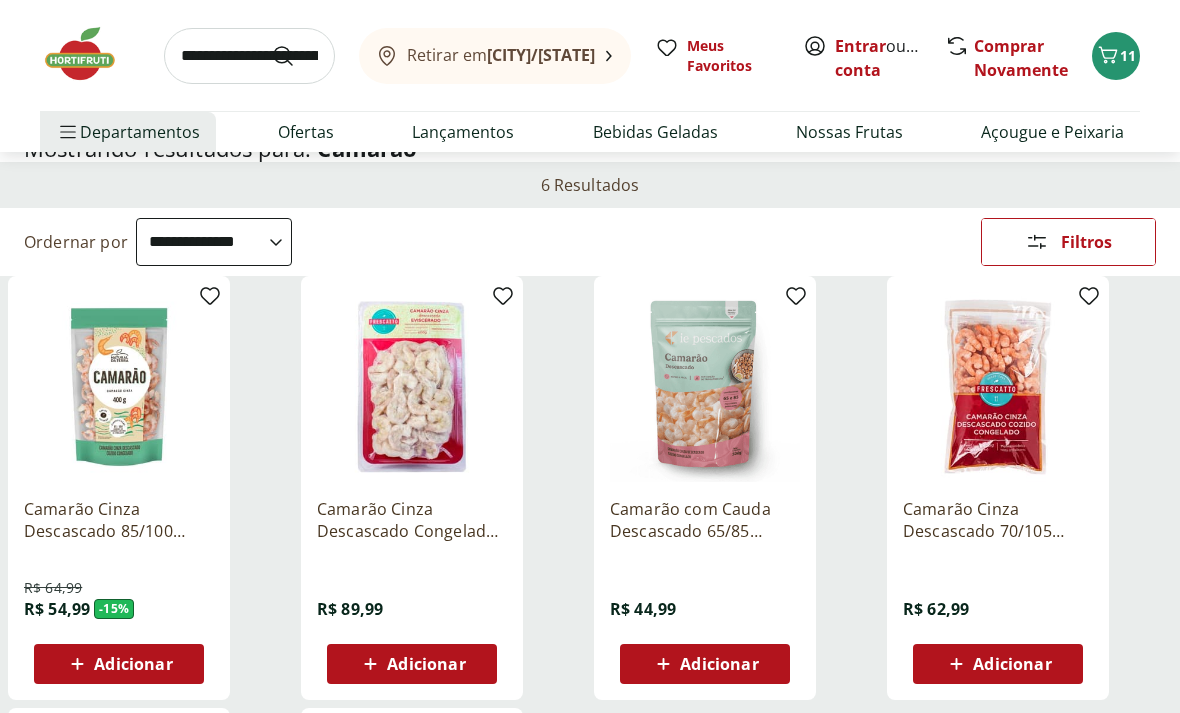 click at bounding box center [249, 56] 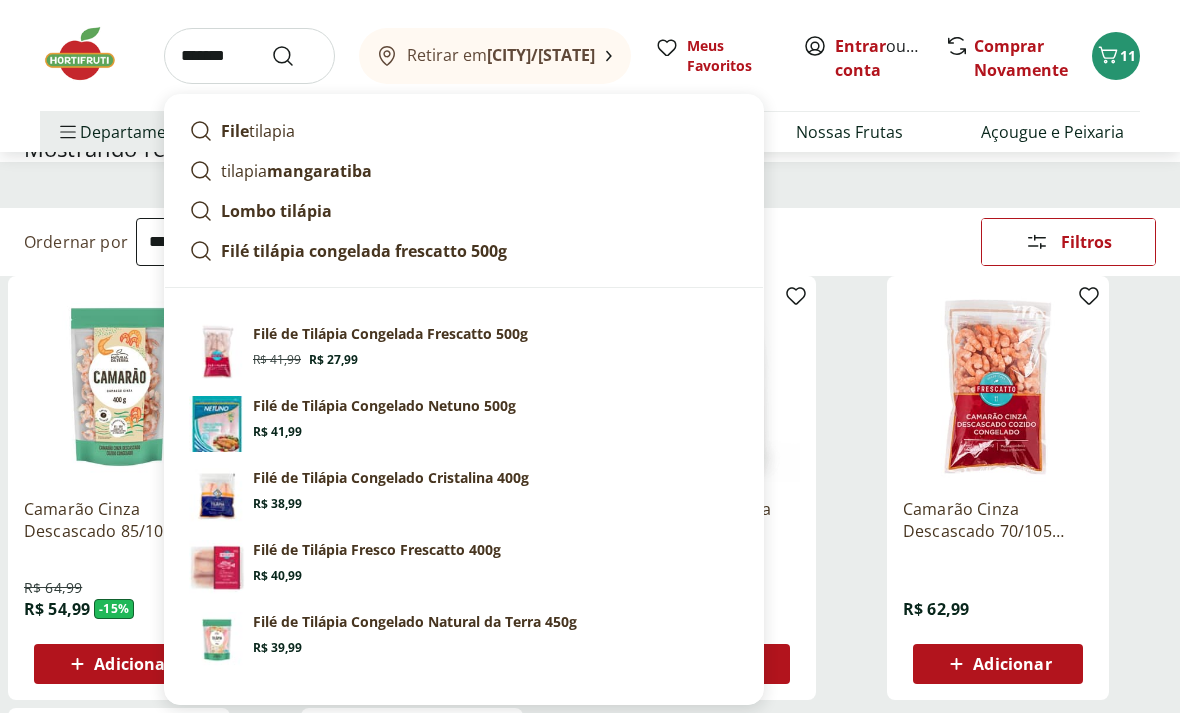 type on "*******" 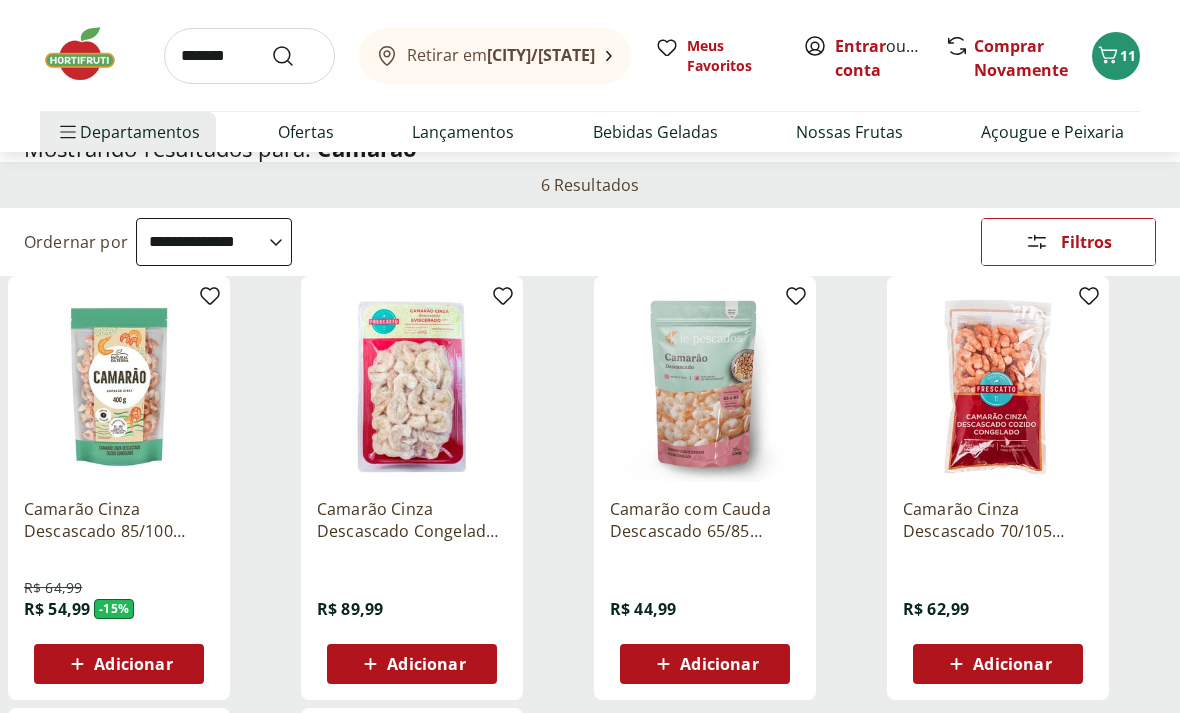scroll, scrollTop: 0, scrollLeft: 0, axis: both 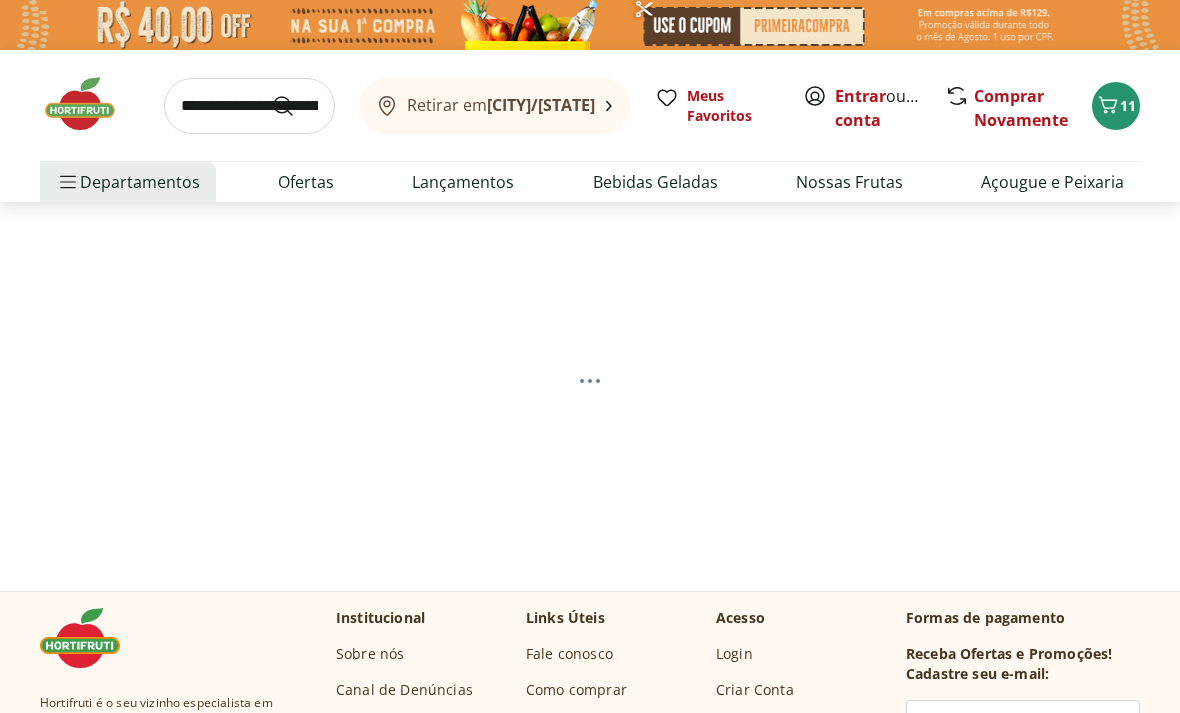 select on "**********" 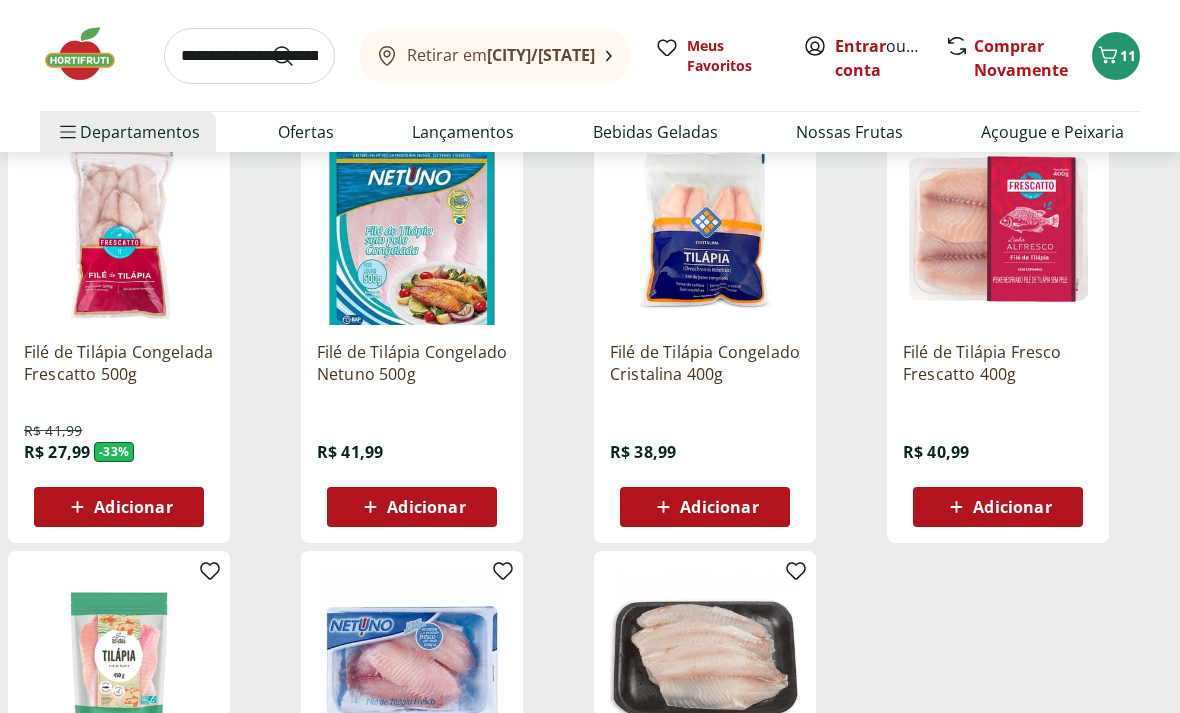 scroll, scrollTop: 277, scrollLeft: 0, axis: vertical 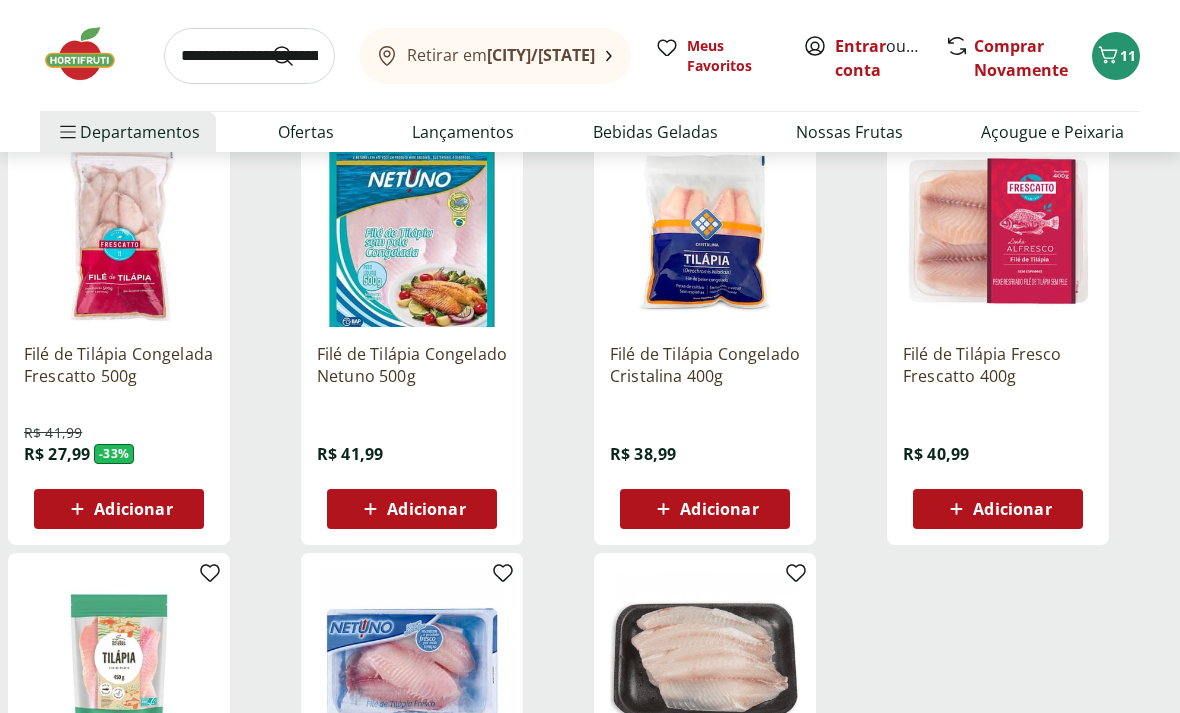 click on "Adicionar" at bounding box center (133, 509) 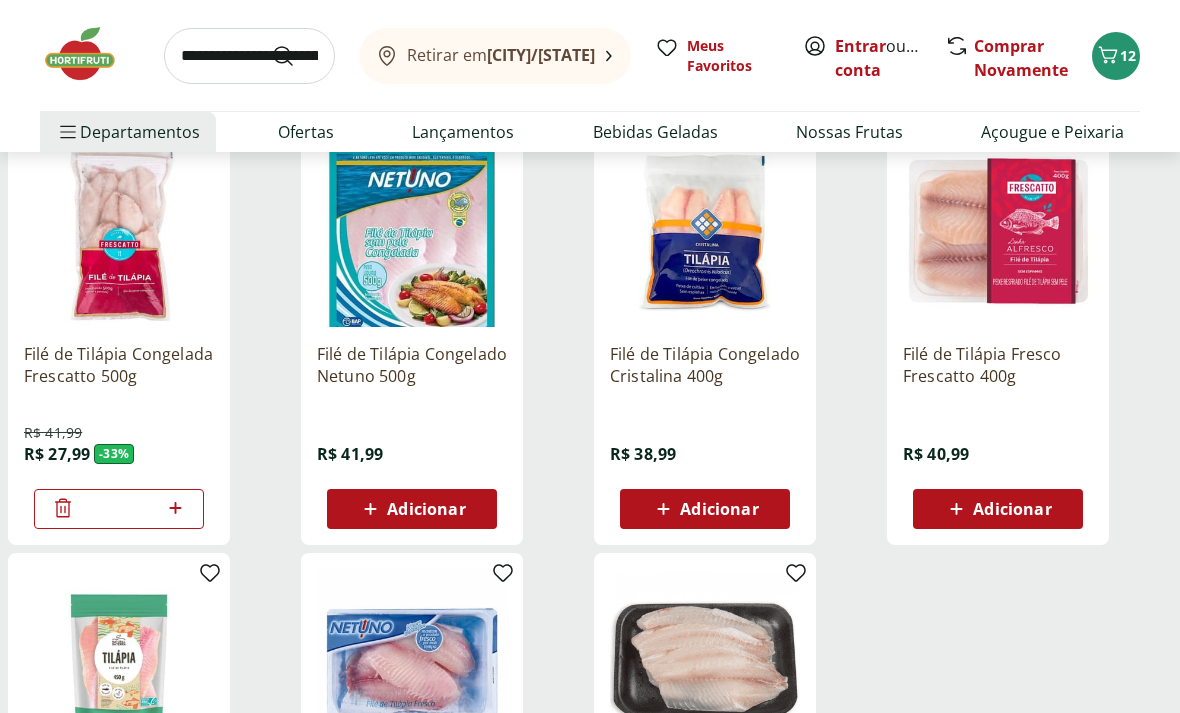 click on "12" at bounding box center [1128, 55] 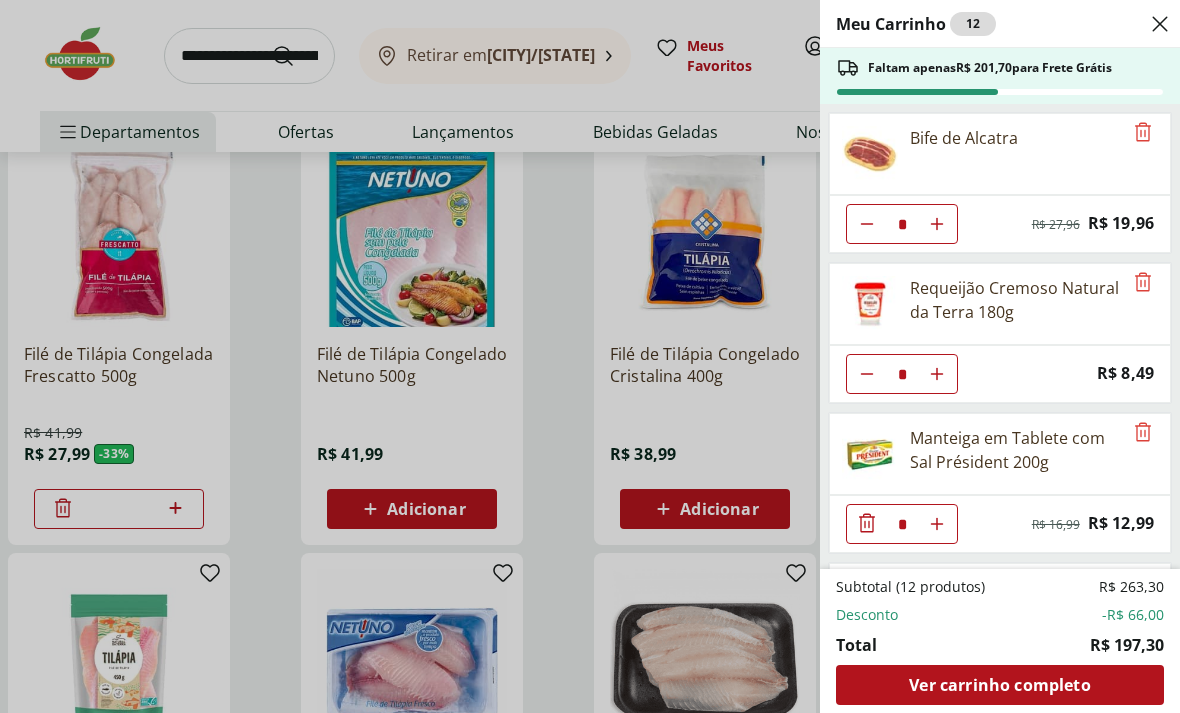 click 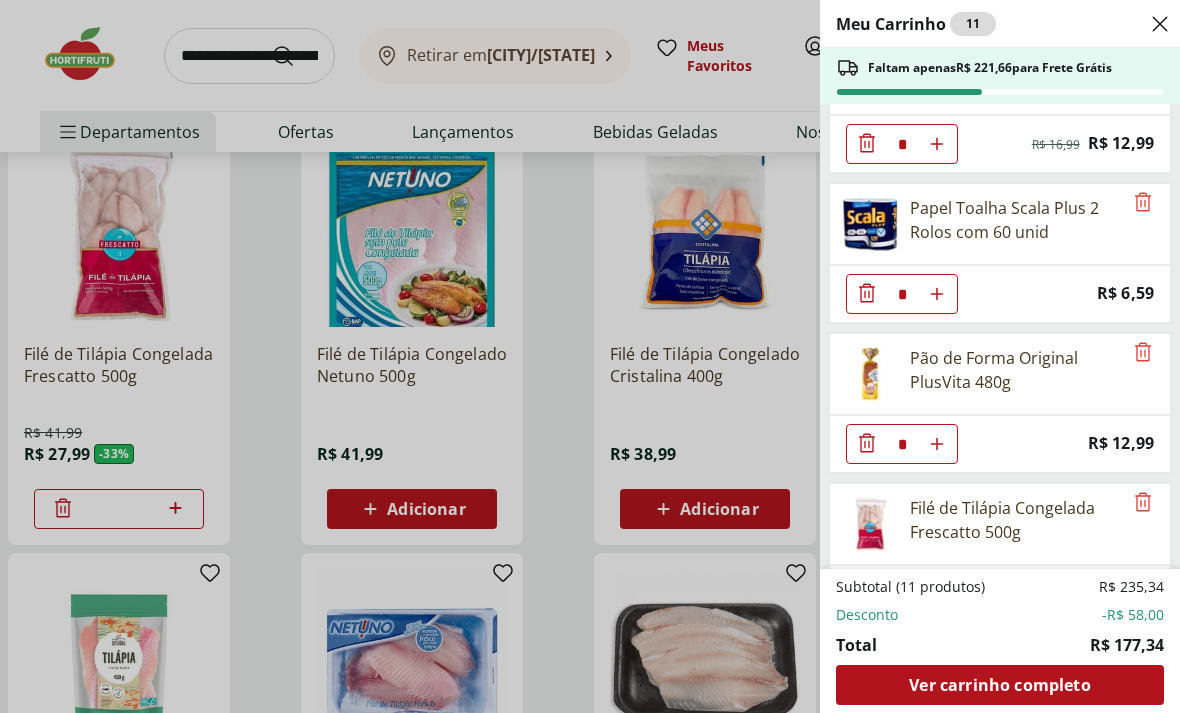 scroll, scrollTop: 379, scrollLeft: 0, axis: vertical 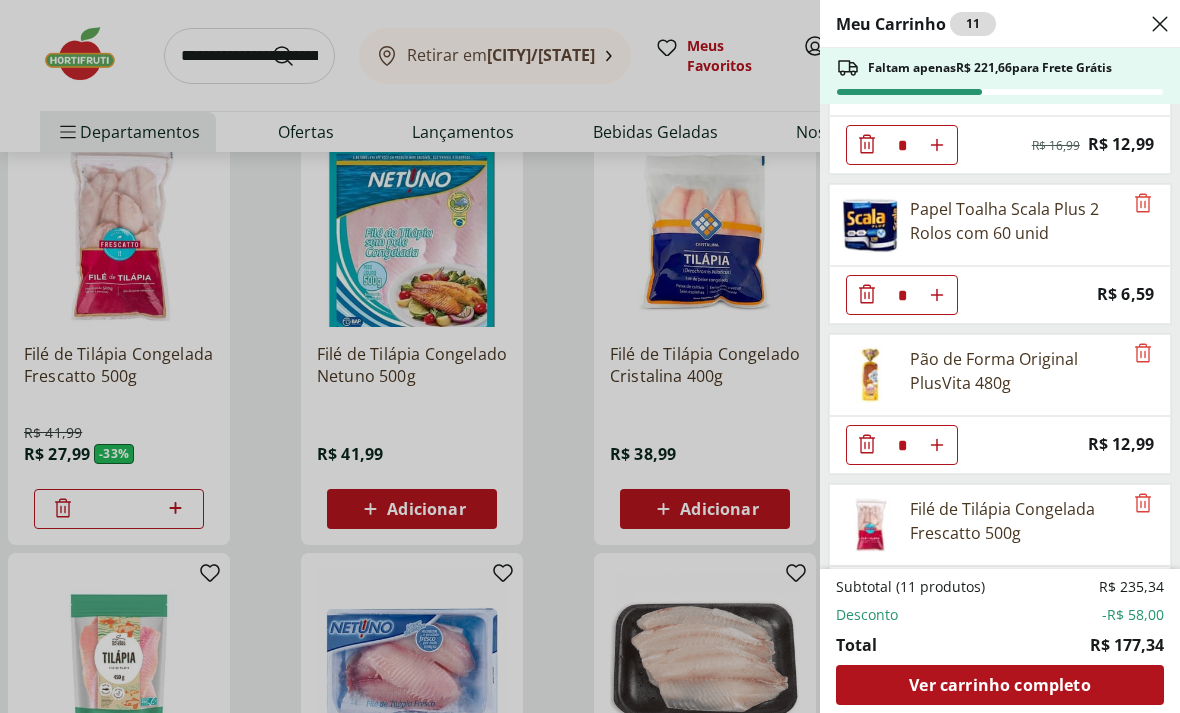 click 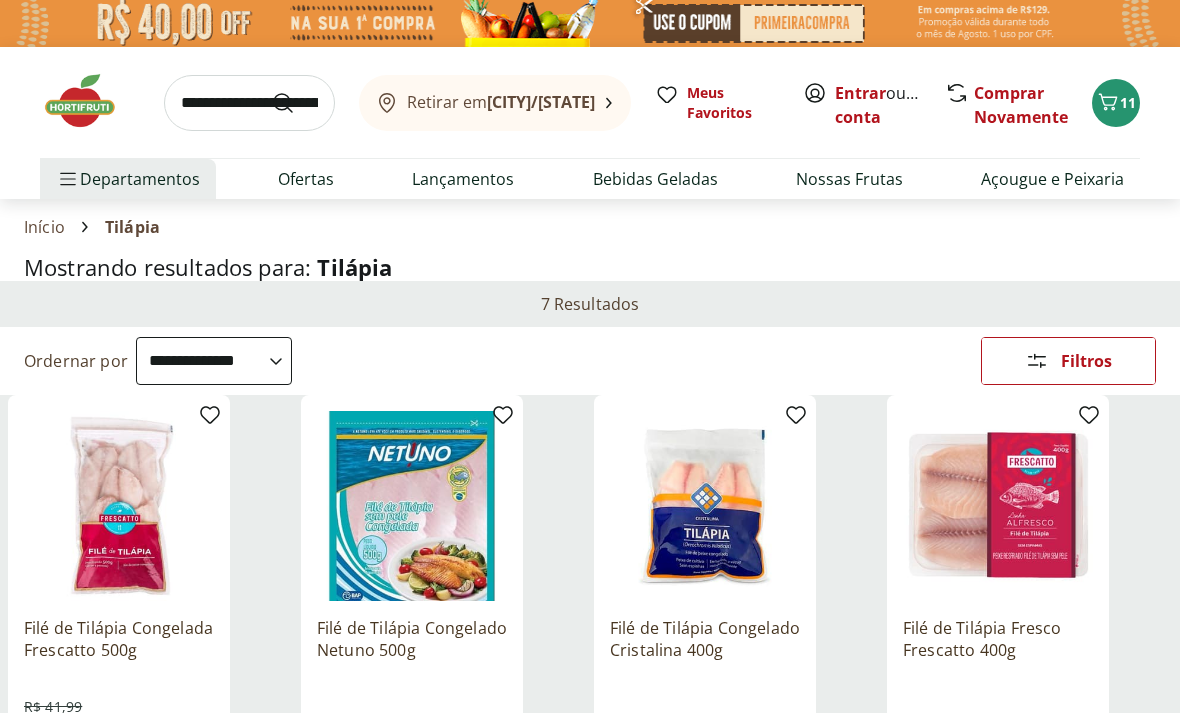 scroll, scrollTop: 0, scrollLeft: 0, axis: both 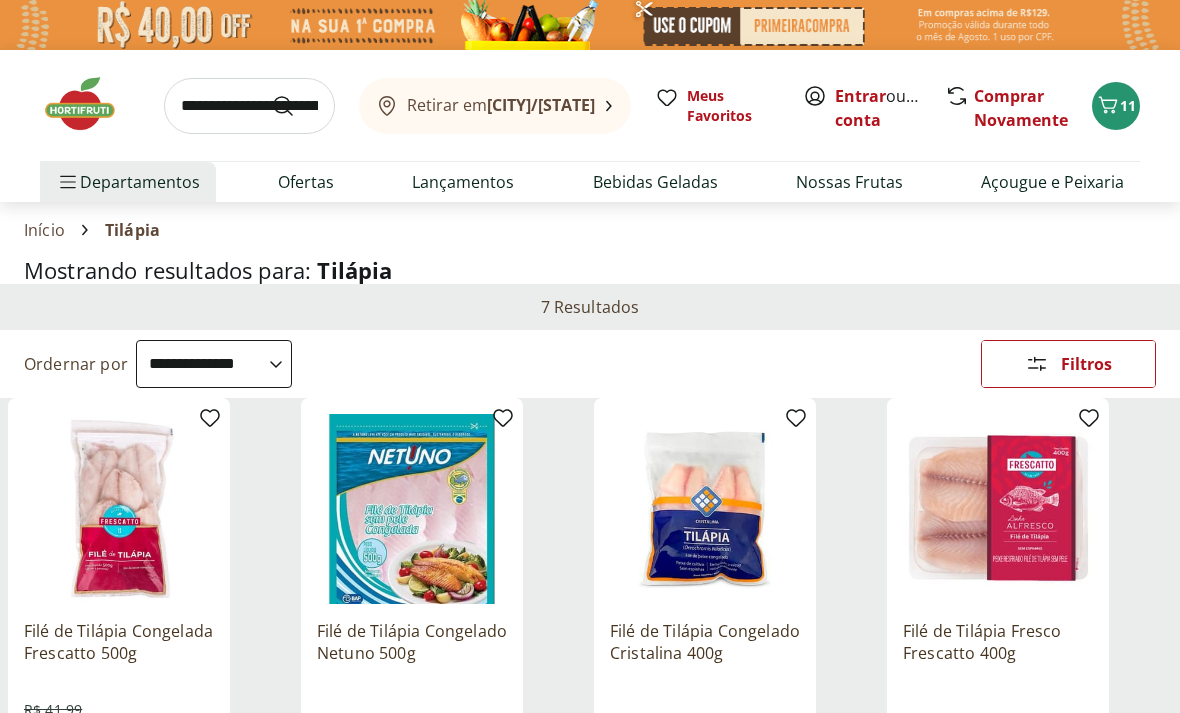click on "Ofertas" at bounding box center (306, 182) 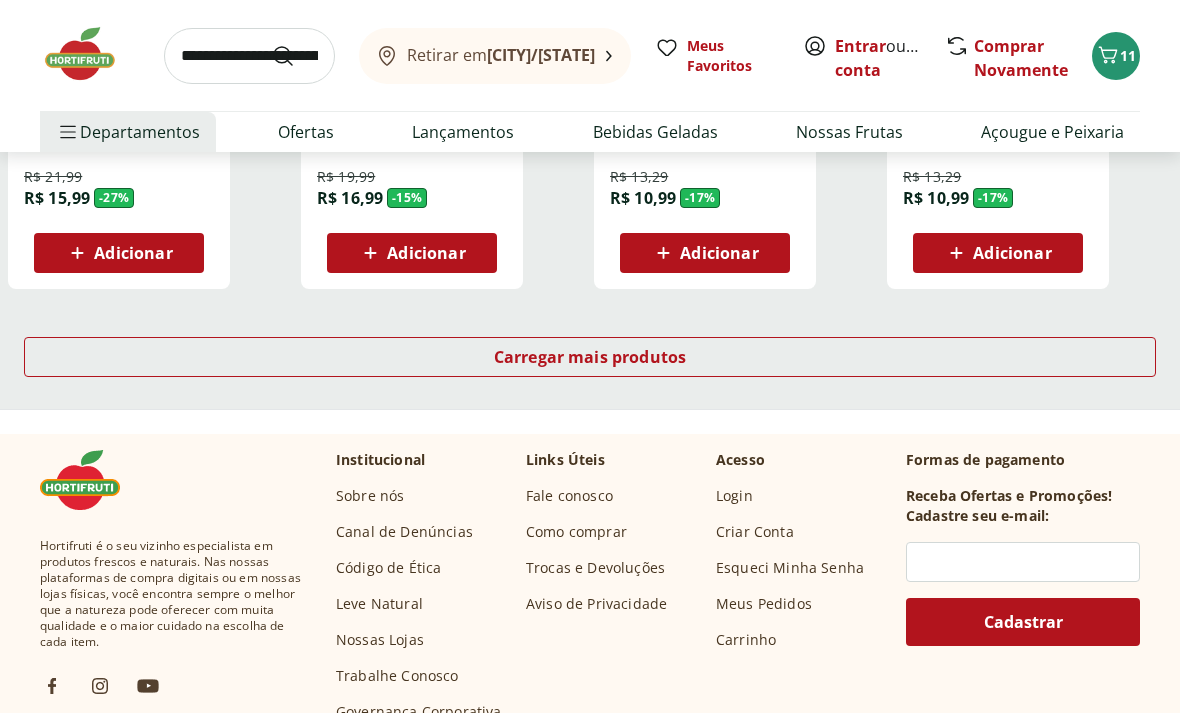scroll, scrollTop: 1389, scrollLeft: 0, axis: vertical 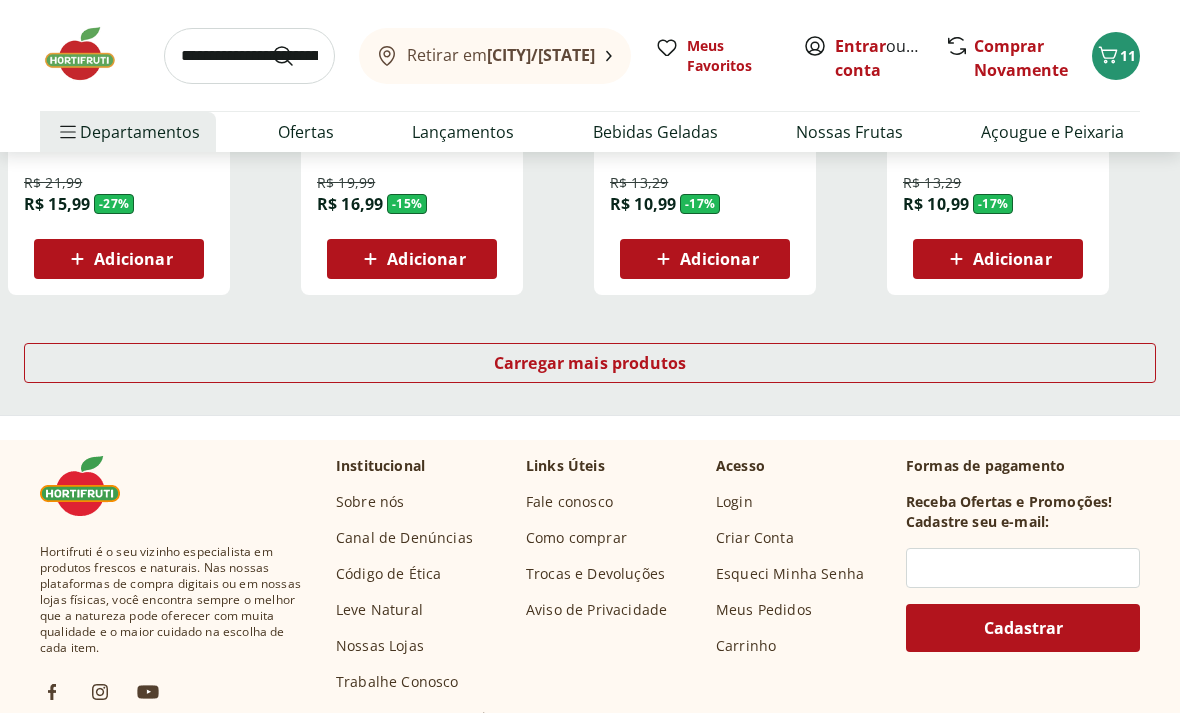 click on "Carregar mais produtos" at bounding box center [590, 363] 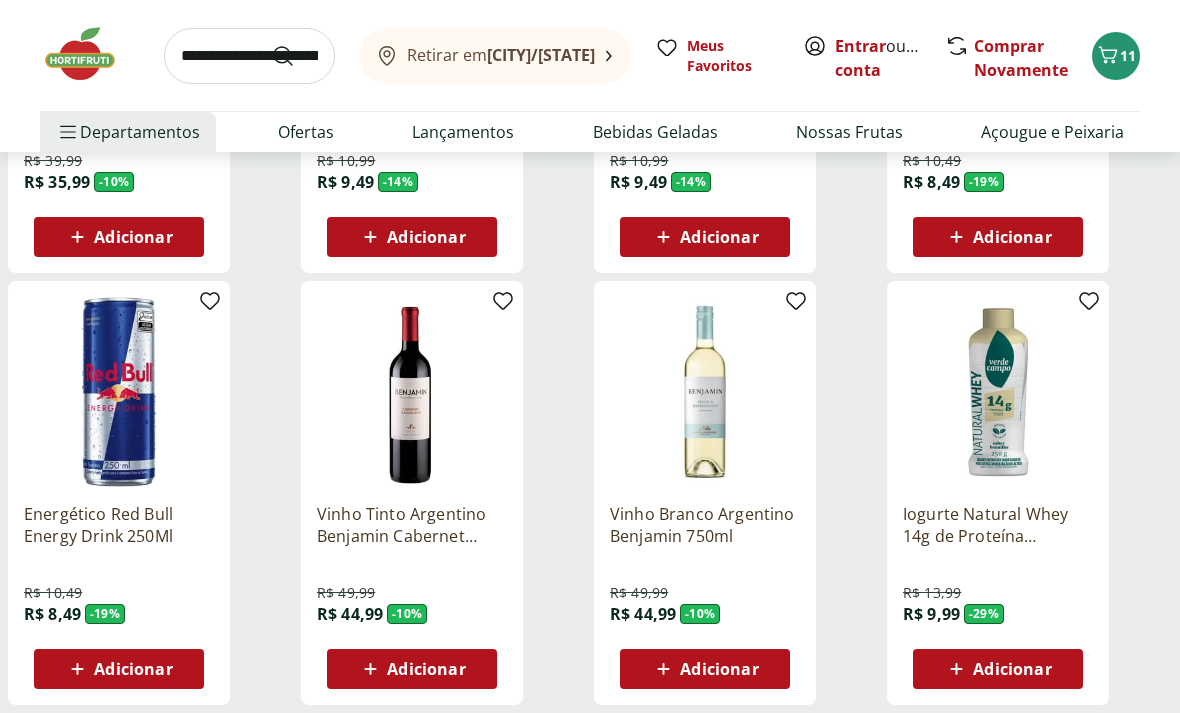 scroll, scrollTop: 2283, scrollLeft: 0, axis: vertical 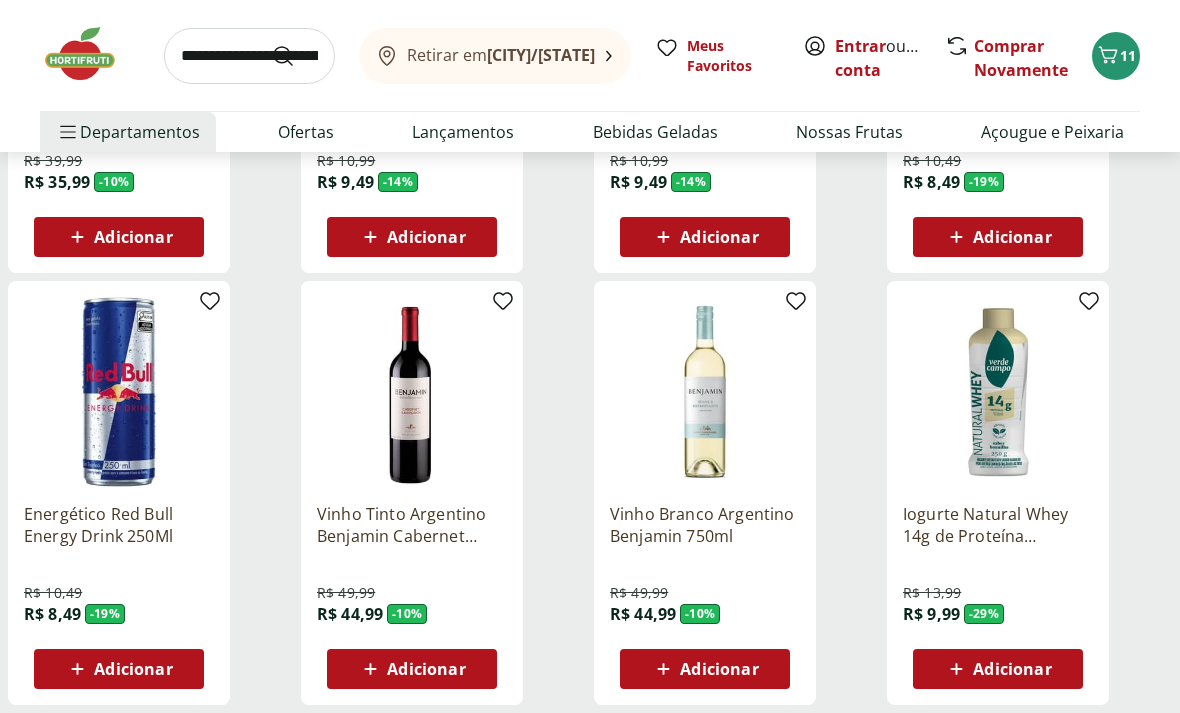 click 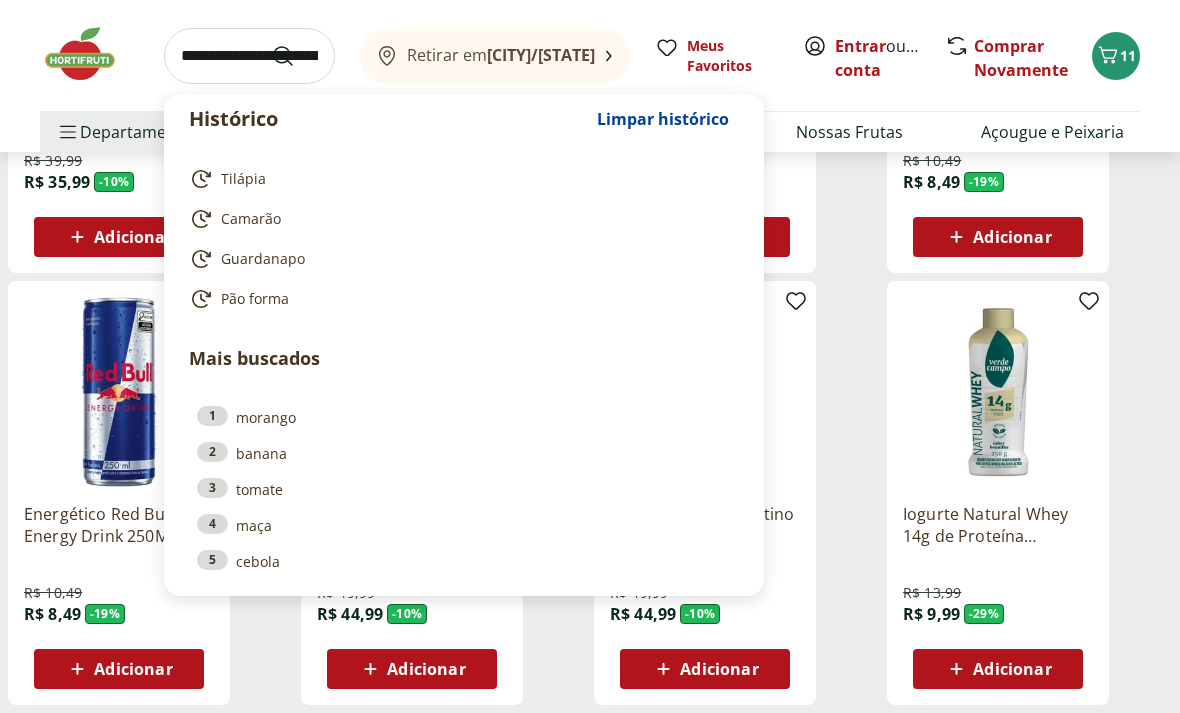 scroll, scrollTop: 2282, scrollLeft: 0, axis: vertical 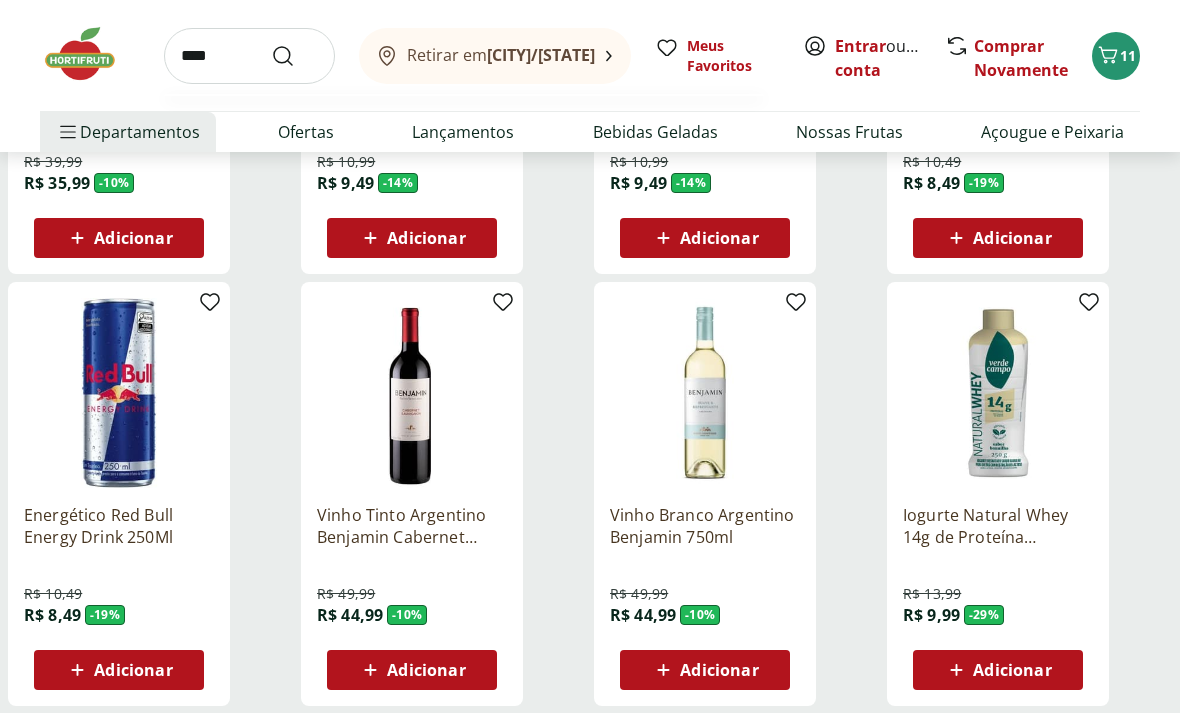 type on "****" 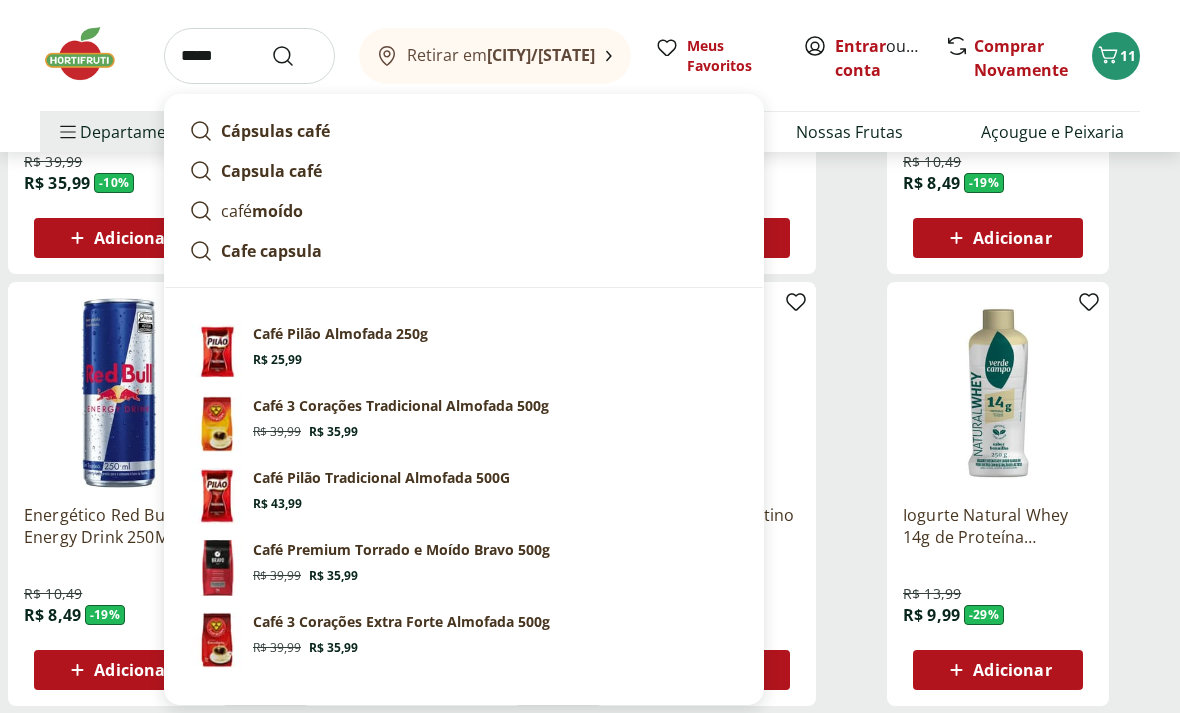 click at bounding box center (295, 56) 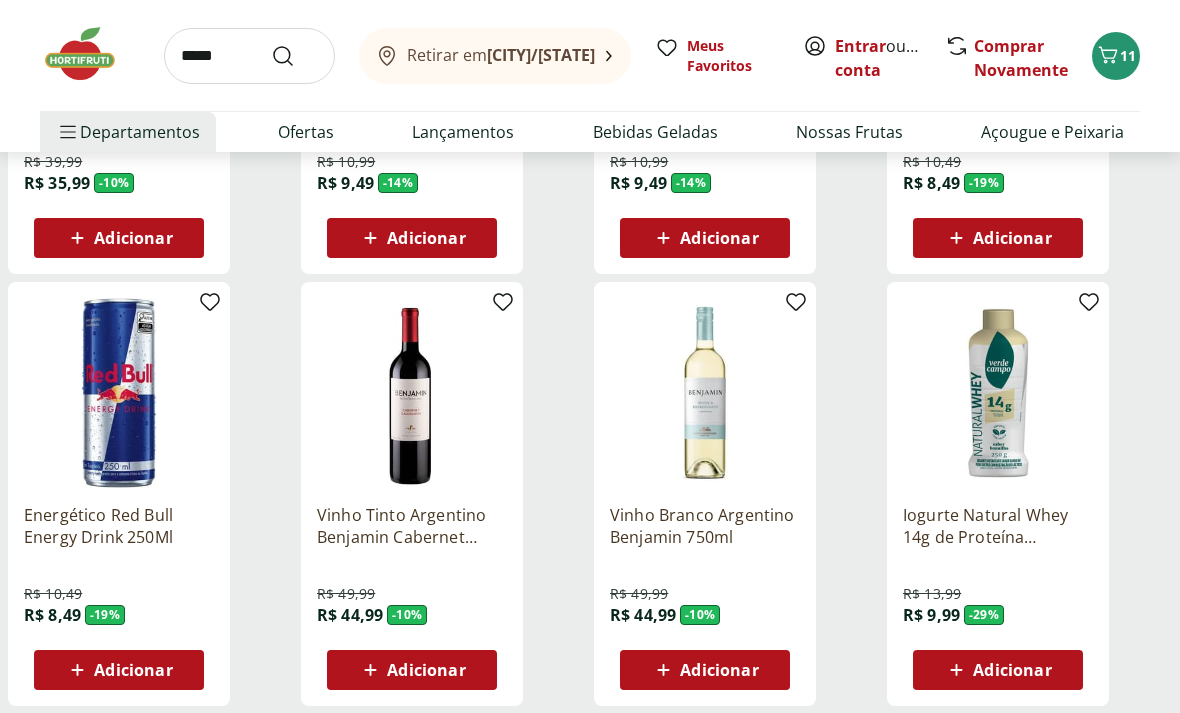 scroll, scrollTop: 0, scrollLeft: 0, axis: both 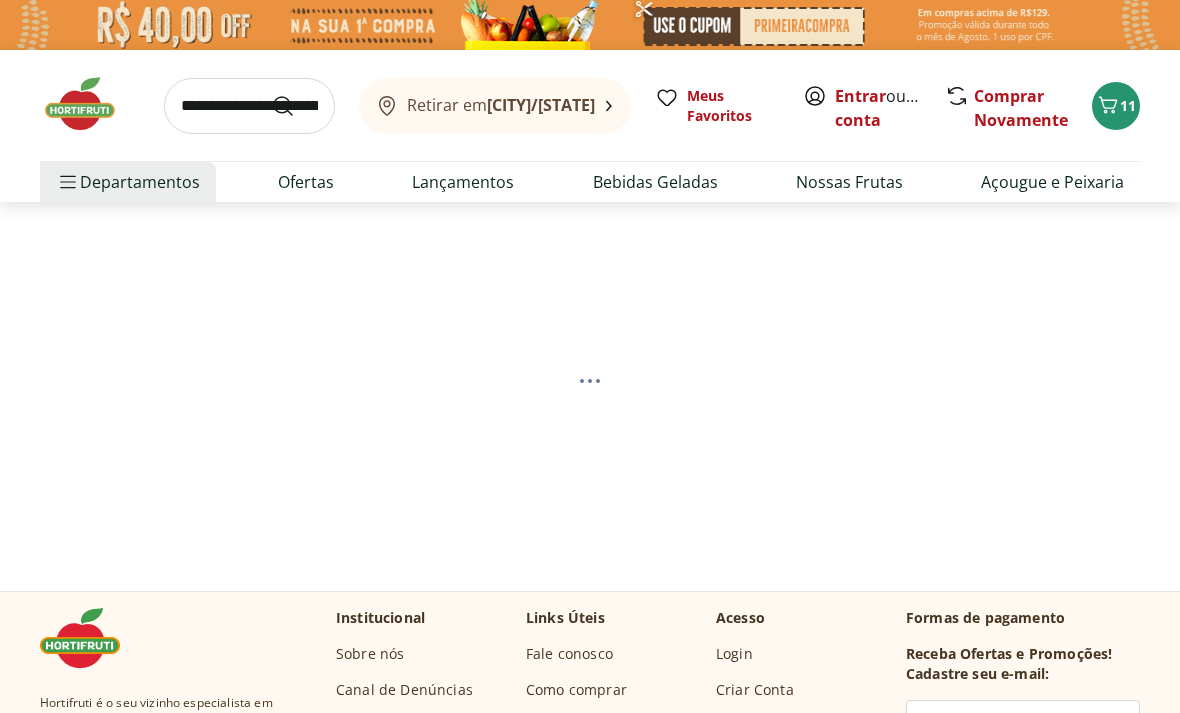 select on "**********" 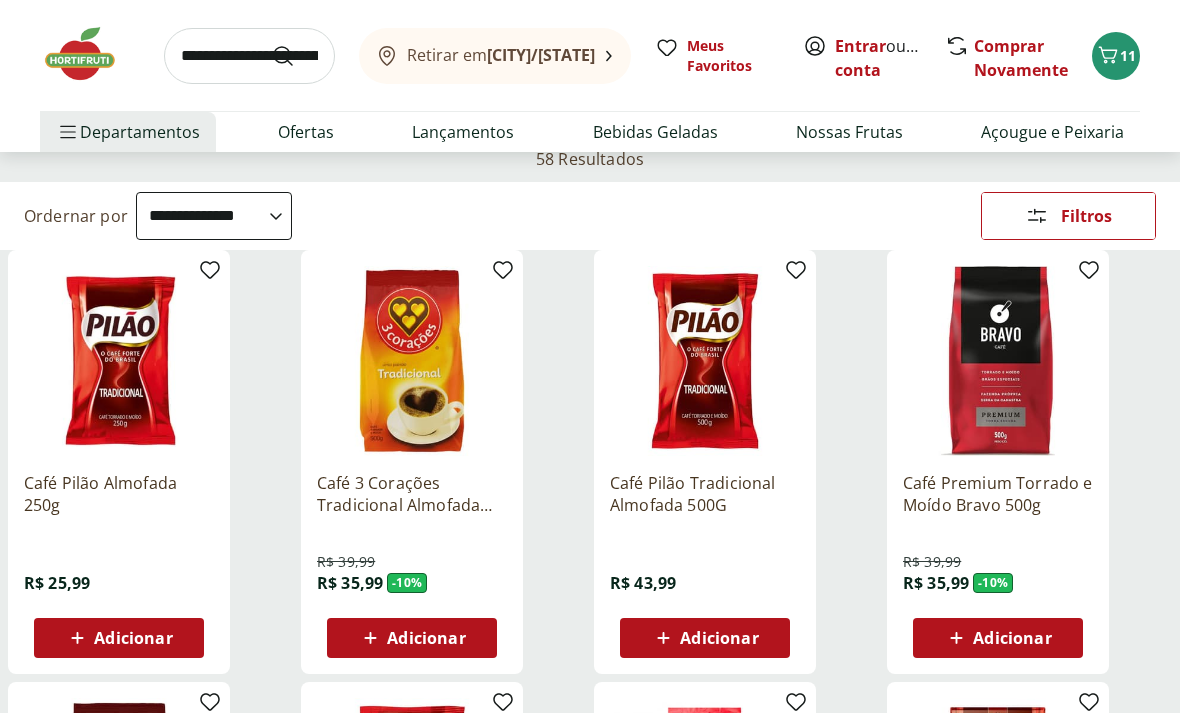 scroll, scrollTop: 0, scrollLeft: 0, axis: both 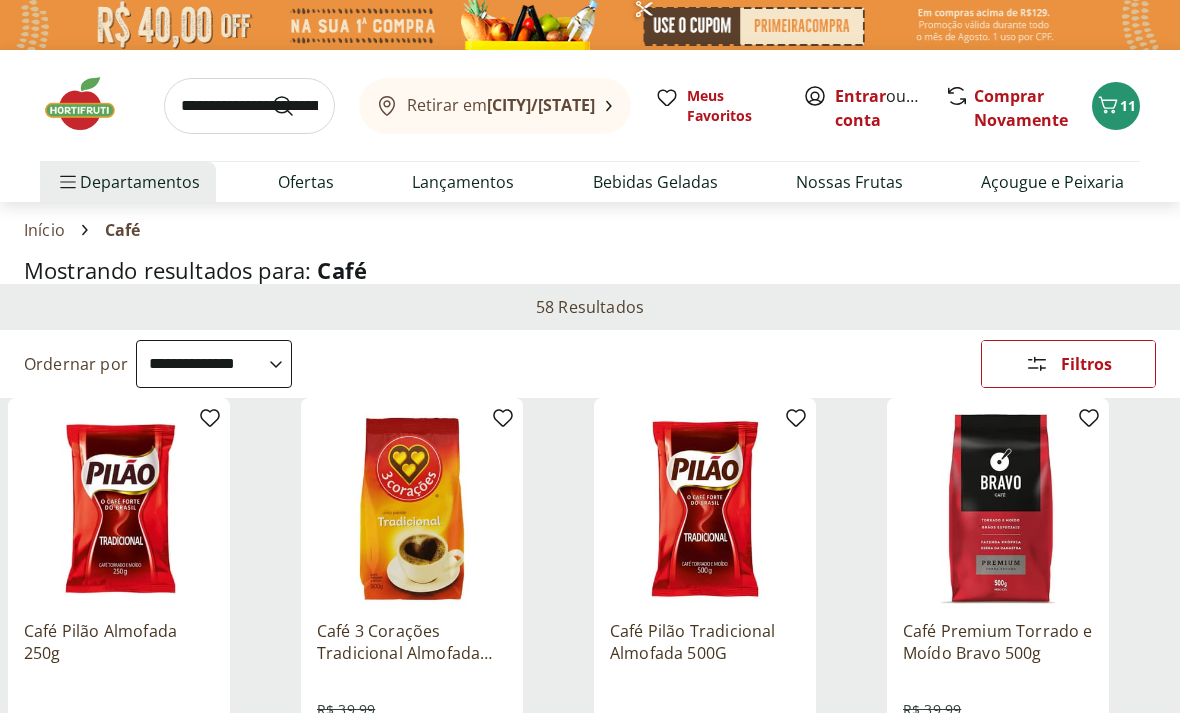 click 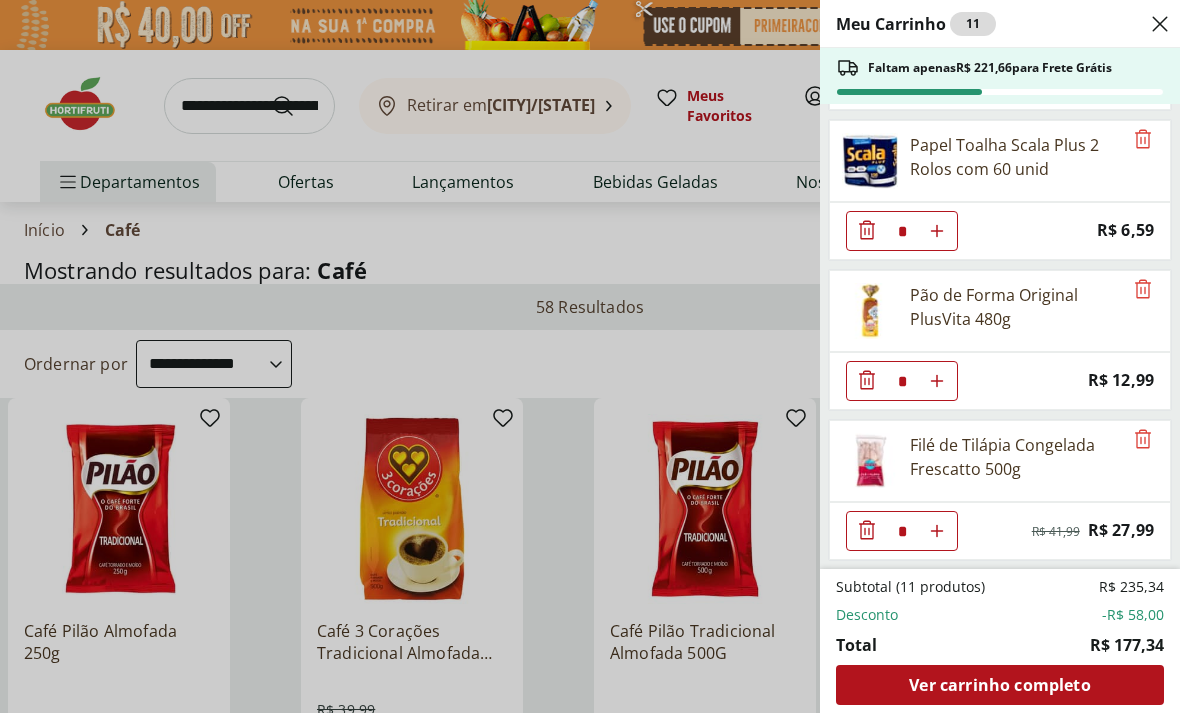 scroll, scrollTop: 443, scrollLeft: 0, axis: vertical 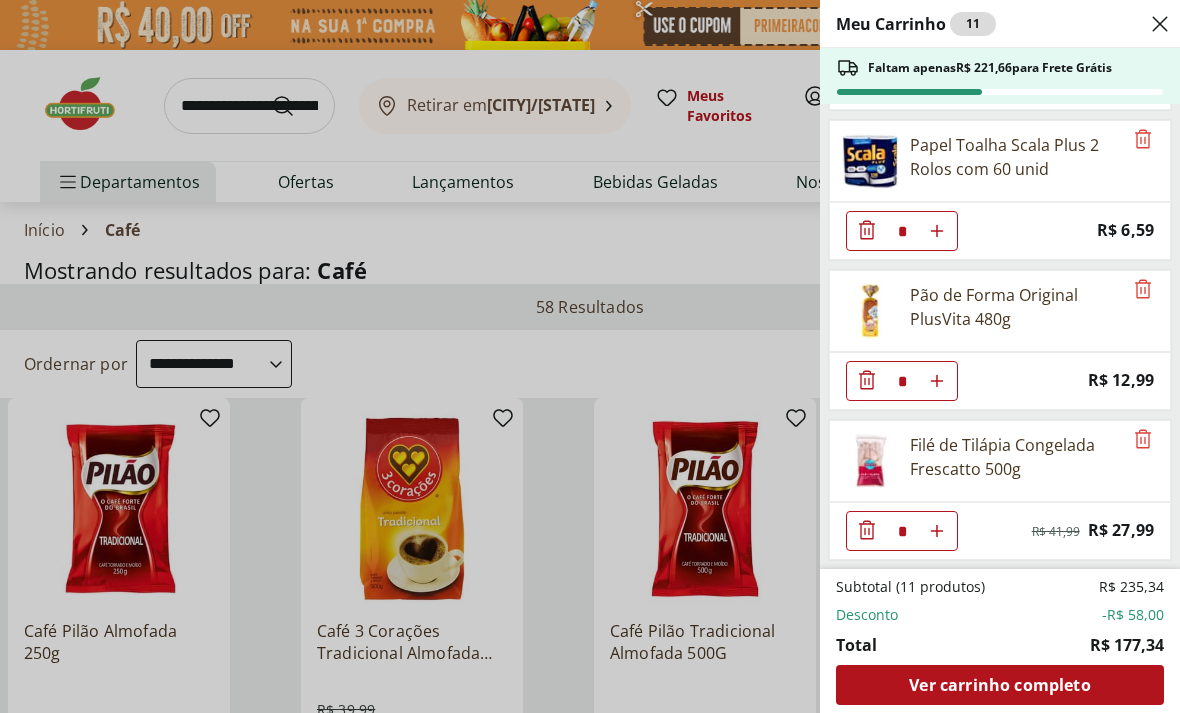 click 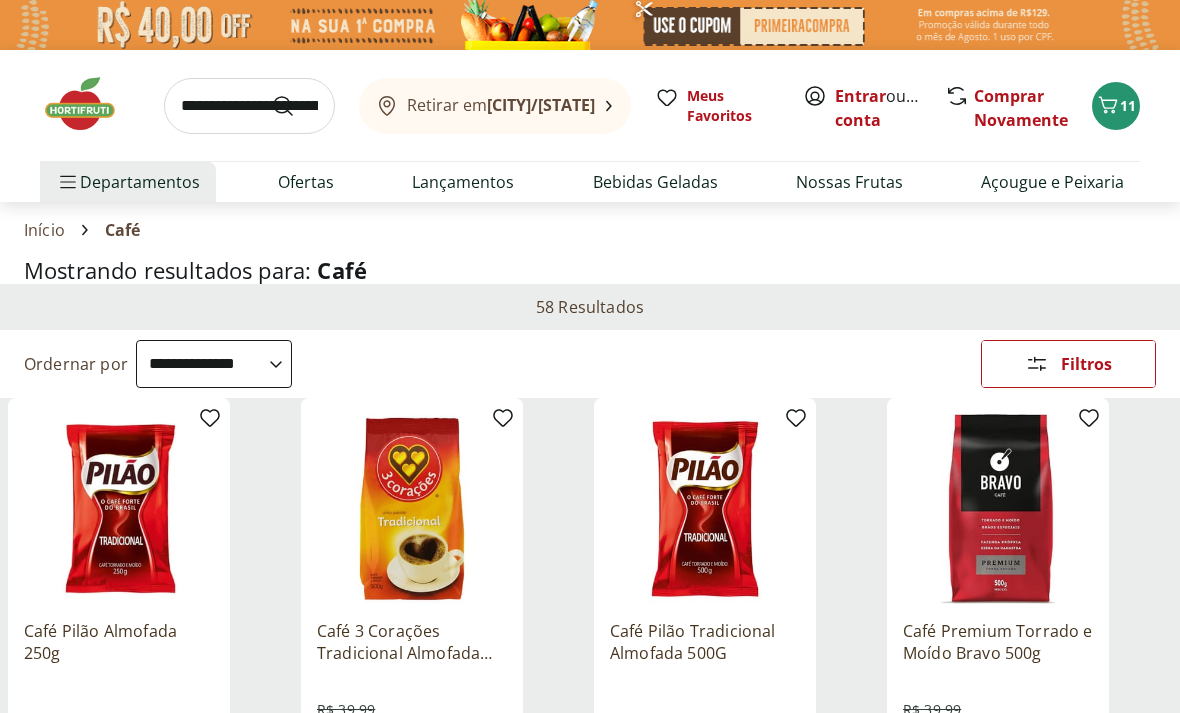 click at bounding box center (249, 106) 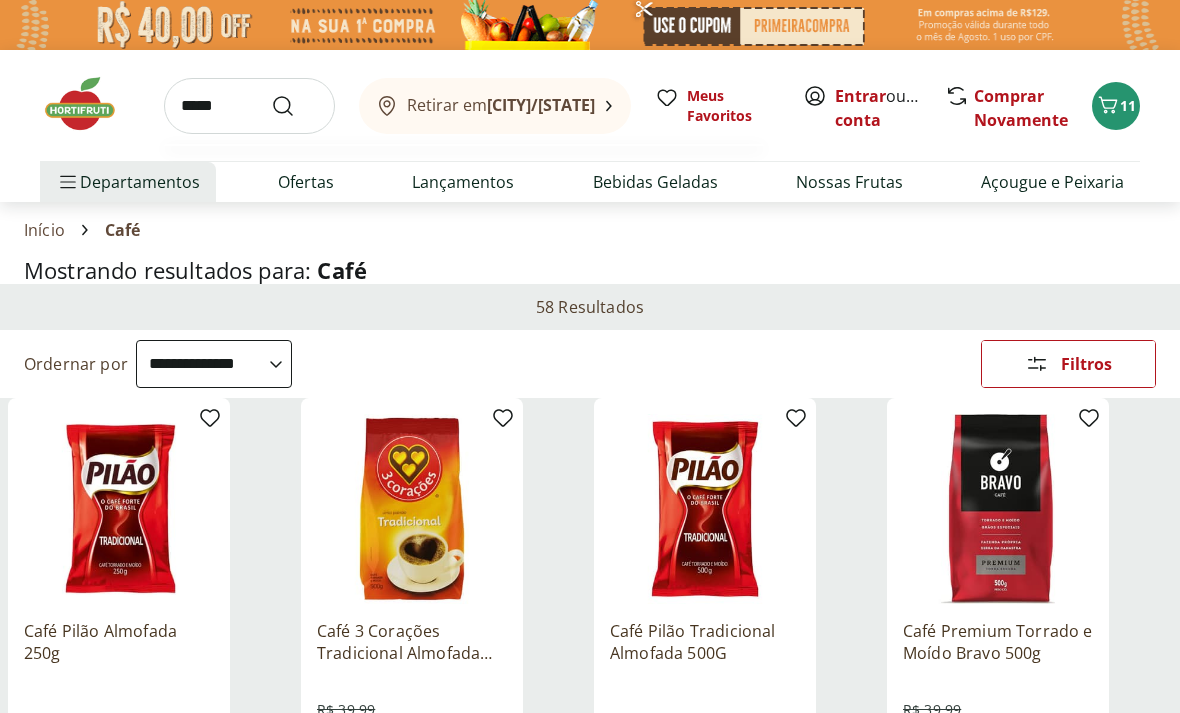 type on "******" 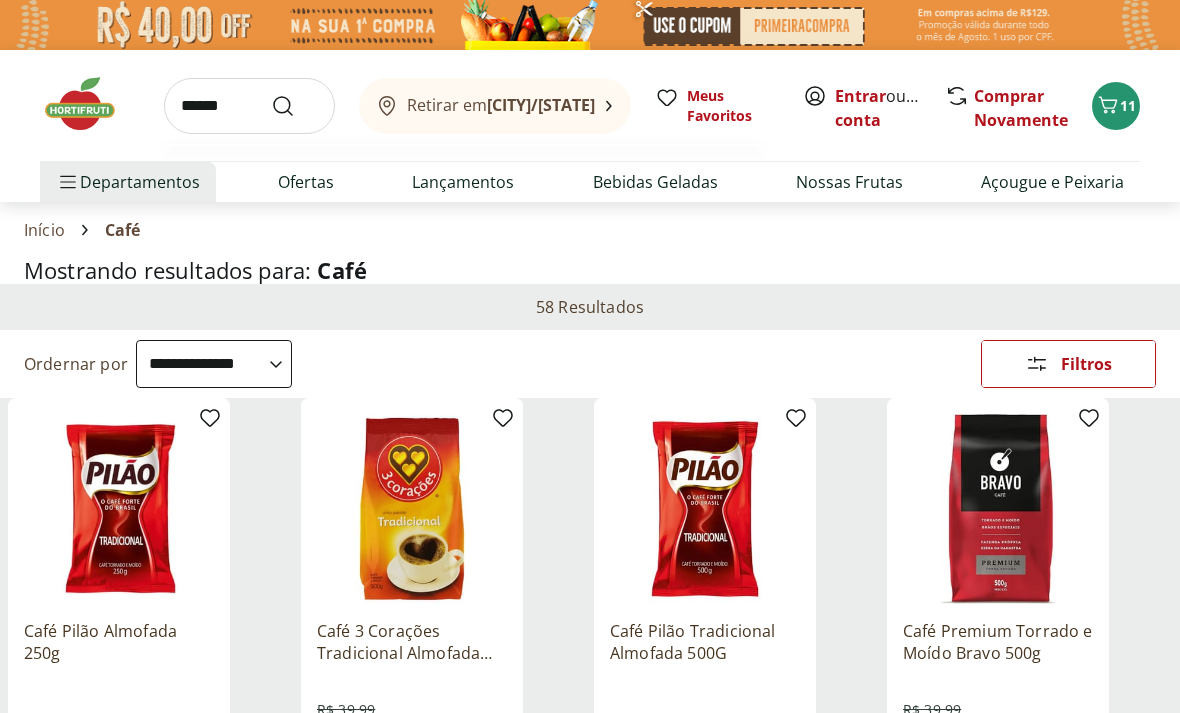 click at bounding box center (295, 106) 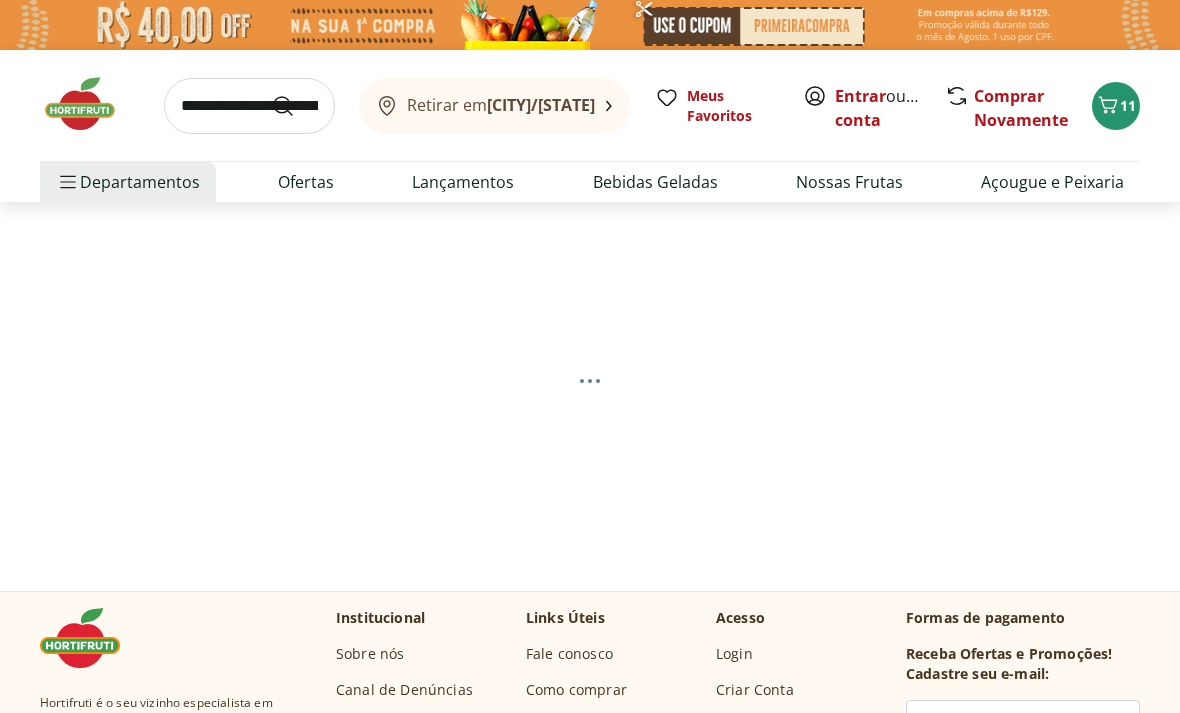 select on "**********" 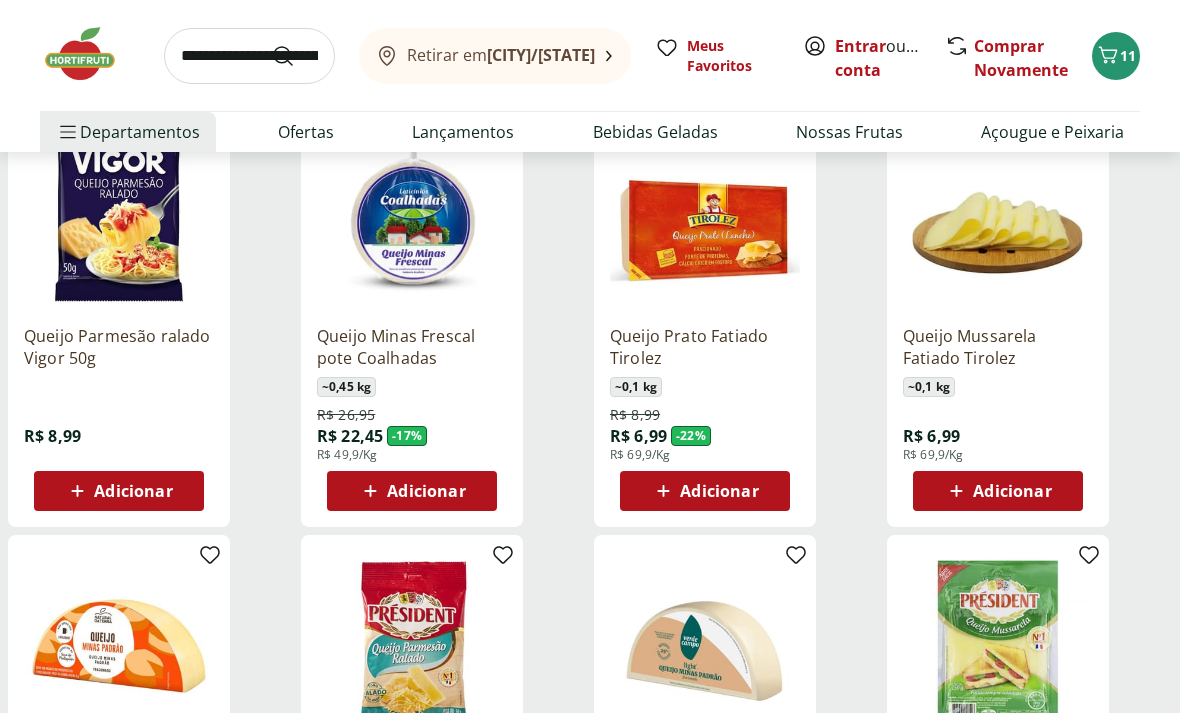 scroll, scrollTop: 294, scrollLeft: 0, axis: vertical 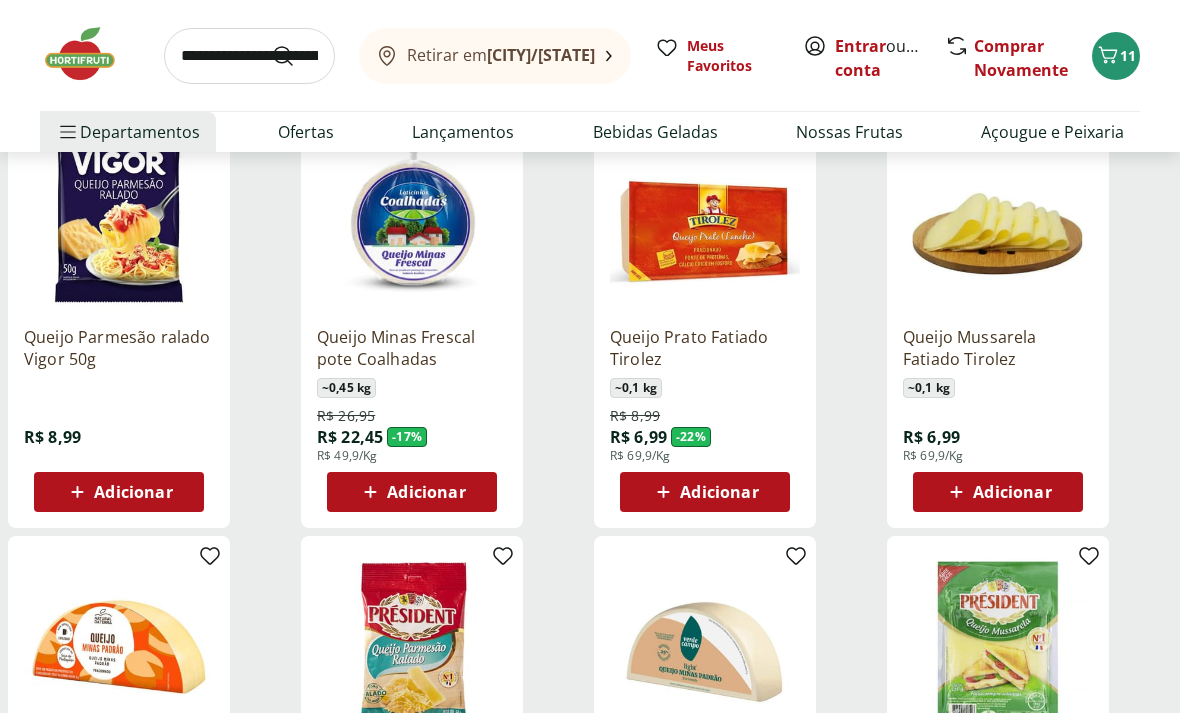 click on "Adicionar" at bounding box center (705, 492) 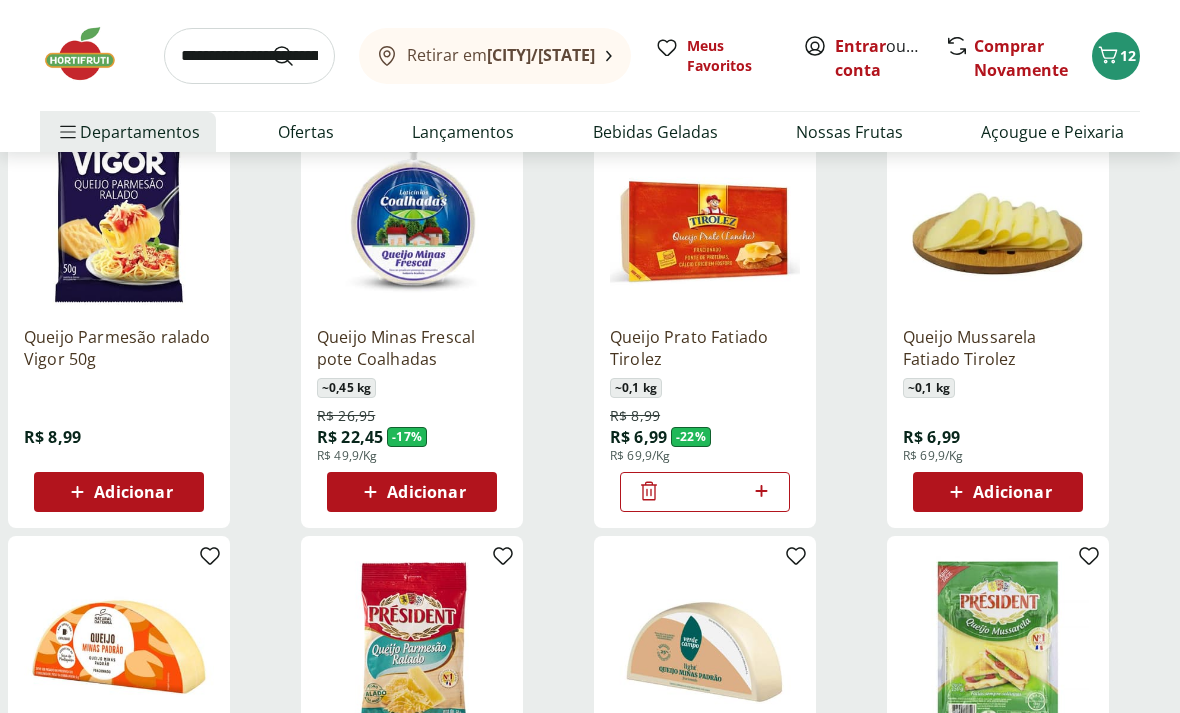 click 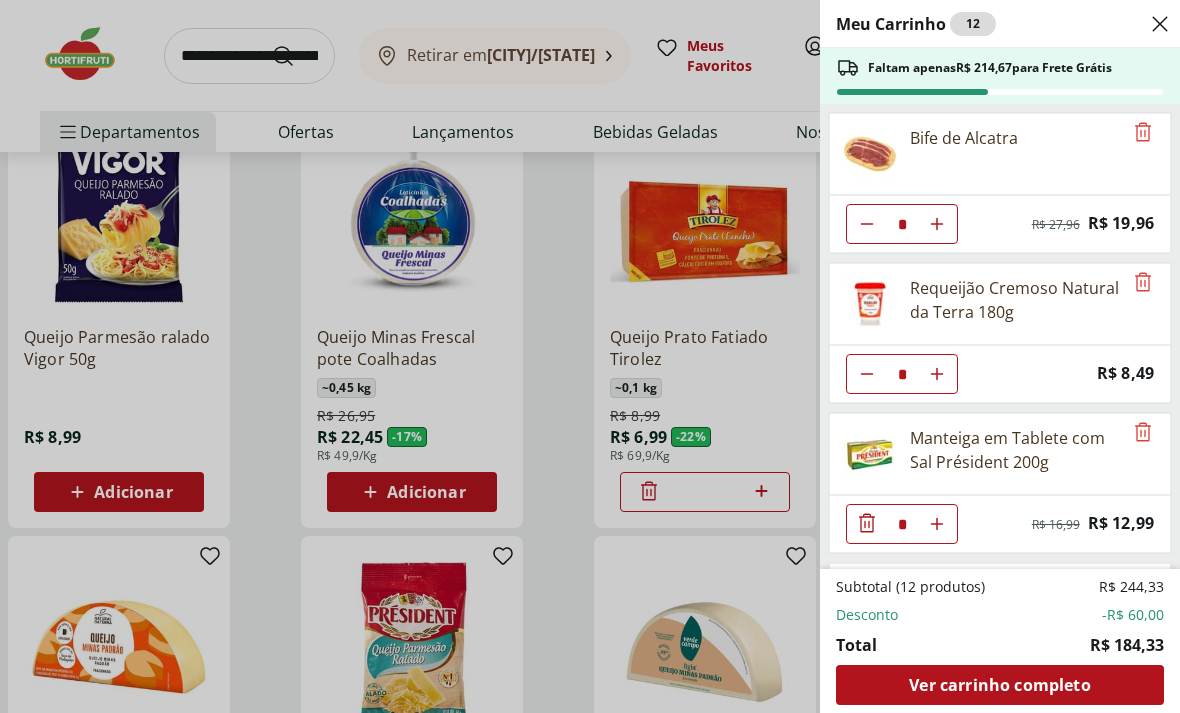 click on "Ver carrinho completo" at bounding box center (999, 685) 